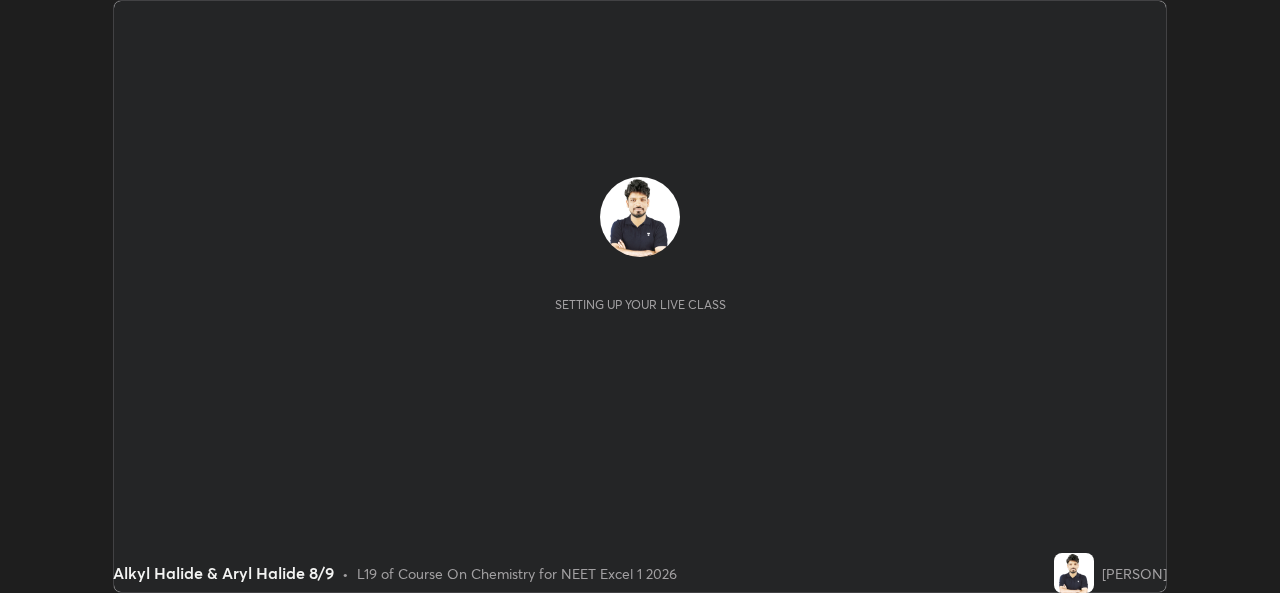scroll, scrollTop: 0, scrollLeft: 0, axis: both 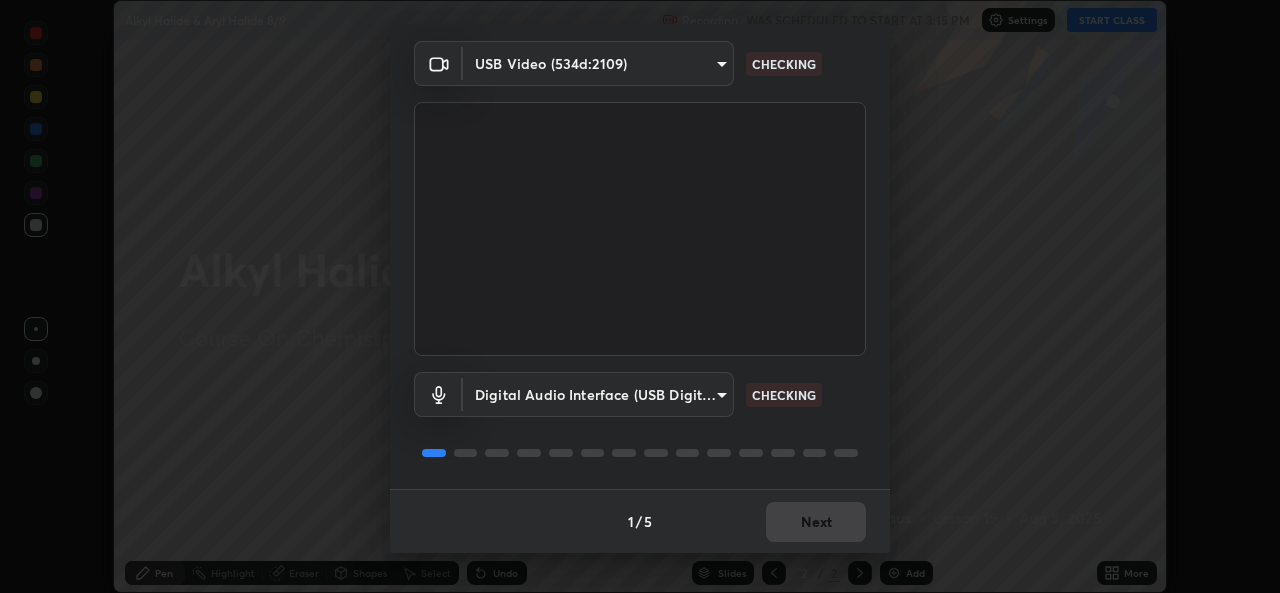 click on "Erase all Alkyl Halide & Aryl Halide 8/9 Recording WAS SCHEDULED TO START AT  3:15 PM Settings START CLASS Setting up your live class Alkyl Halide & Aryl Halide 8/9 • L19 of Course On Chemistry for NEET Excel 1 2026 [PERSON] Pen Highlight Eraser Shapes Select Undo Slides 2 / 2 Add More Enable hand raising Enable raise hand to speak to learners. Once enabled, chat will be turned off temporarily. Enable x   No doubts shared Encourage your learners to ask a doubt for better clarity Report an issue Reason for reporting Buffering Chat not working Audio - Video sync issue Educator video quality low ​ Attach an image Report Media settings USB Video (534d:2109) 6f717c6c3e4b678731165a98f64bd6436846075ce7f0a135ba641f378212037e CHECKING Digital Audio Interface (USB Digital Audio) 8359d155c9945f69ed6c2c6e645aebfbd52ff0e7634a4d34ec297bb6e1e76a20 CHECKING 1 / 5 Next" at bounding box center [640, 296] 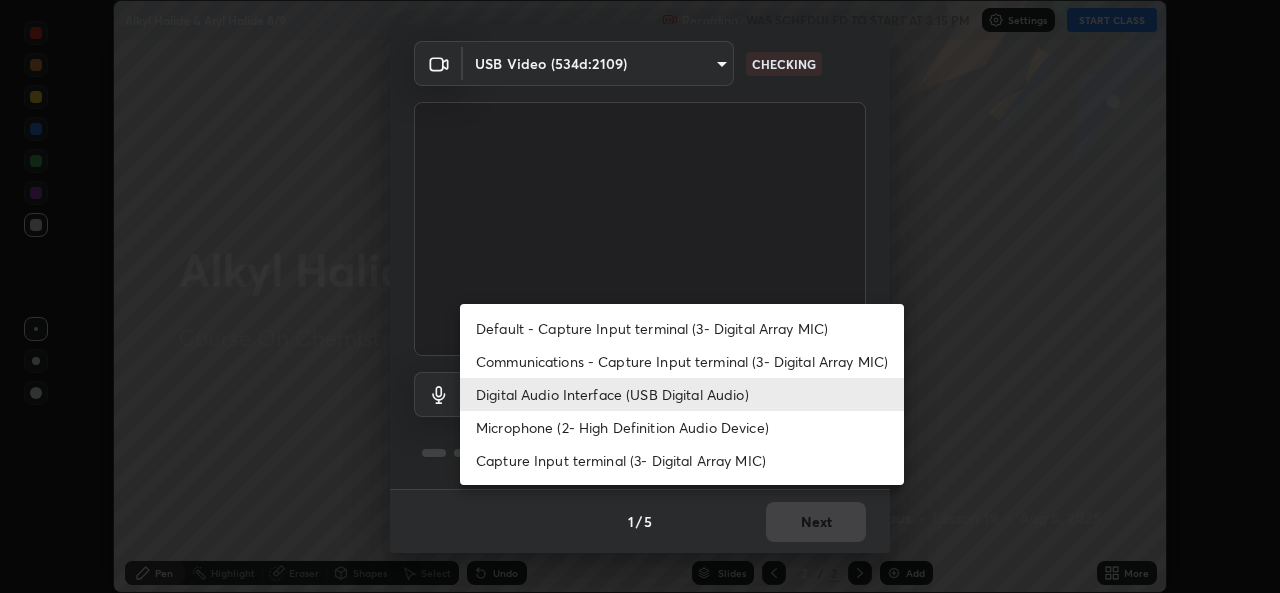 click on "Digital Audio Interface (USB Digital Audio)" at bounding box center [682, 394] 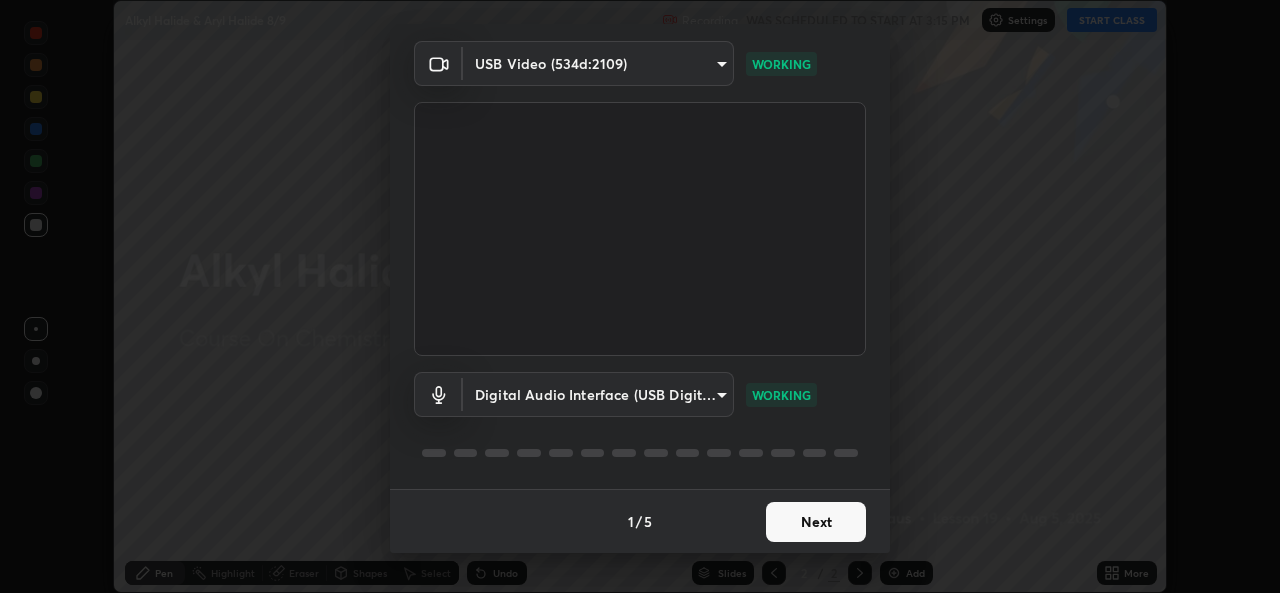 click on "Next" at bounding box center [816, 522] 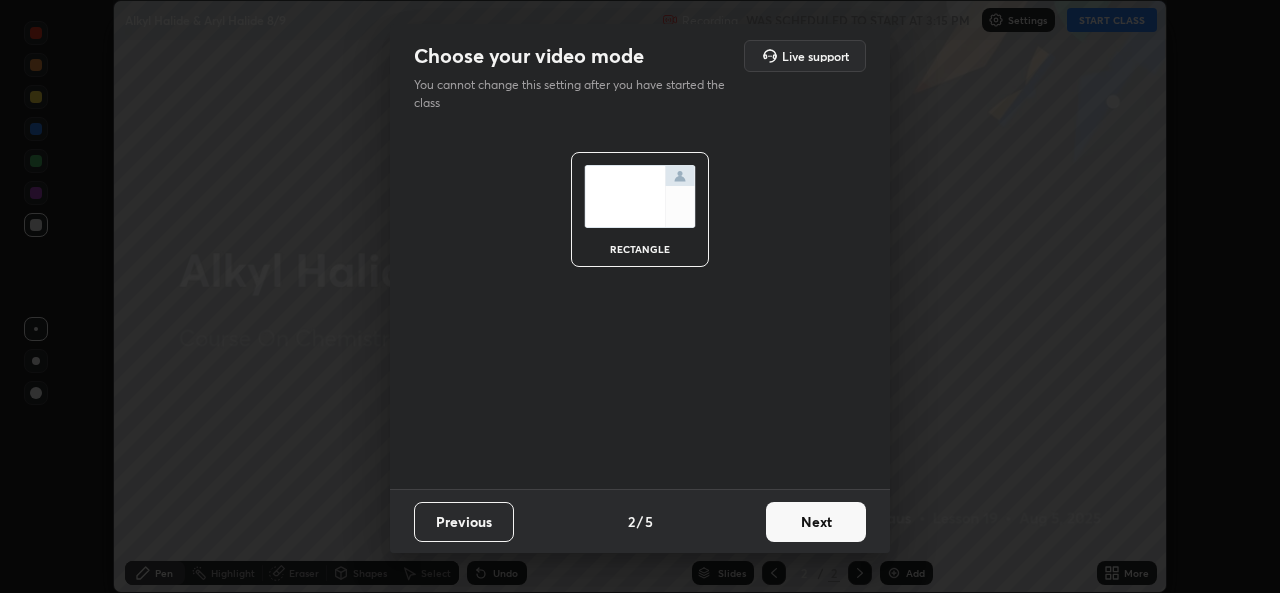 click on "Next" at bounding box center (816, 522) 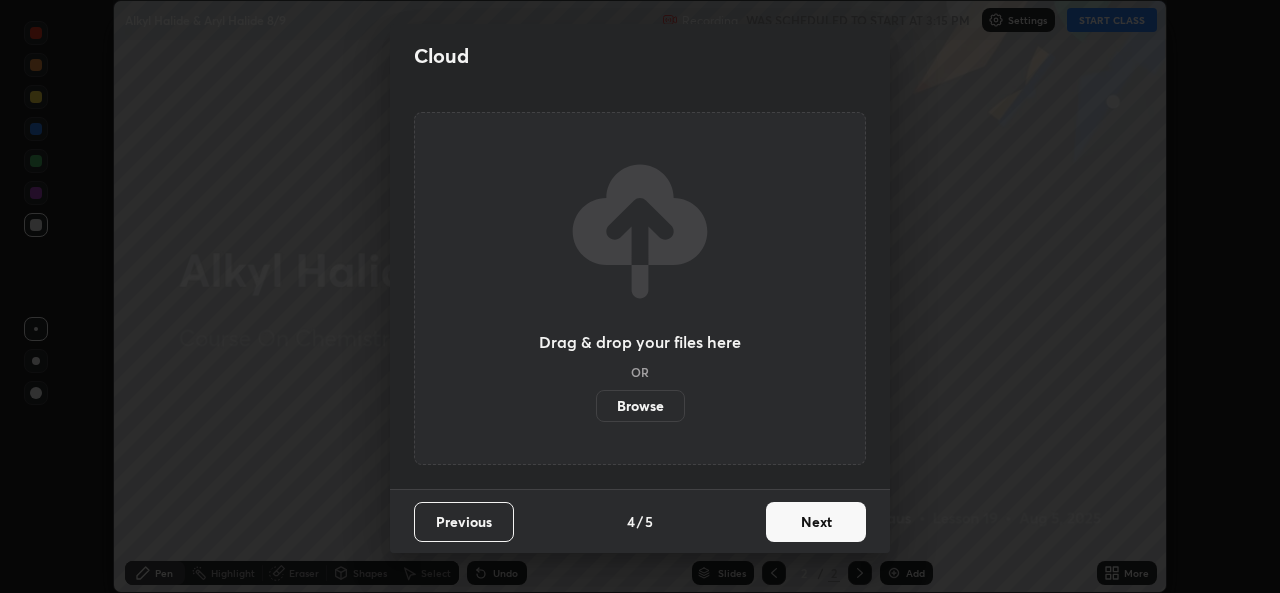 click on "Next" at bounding box center [816, 522] 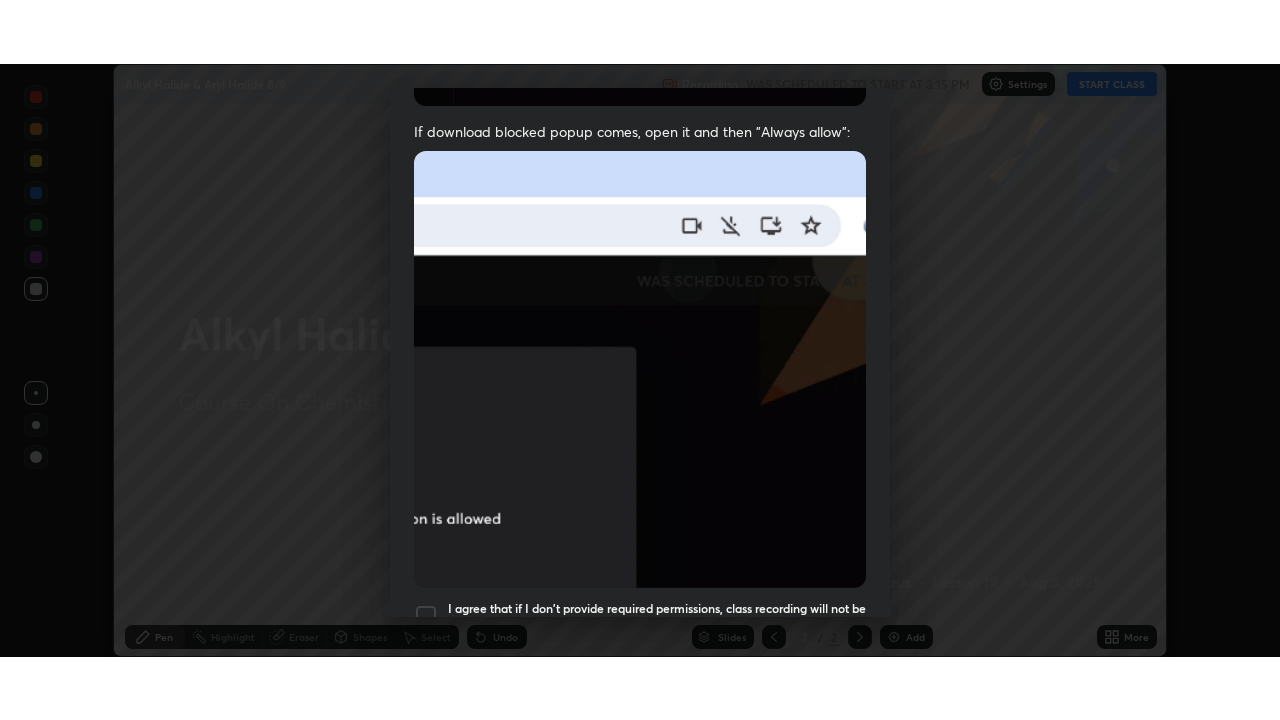 scroll, scrollTop: 471, scrollLeft: 0, axis: vertical 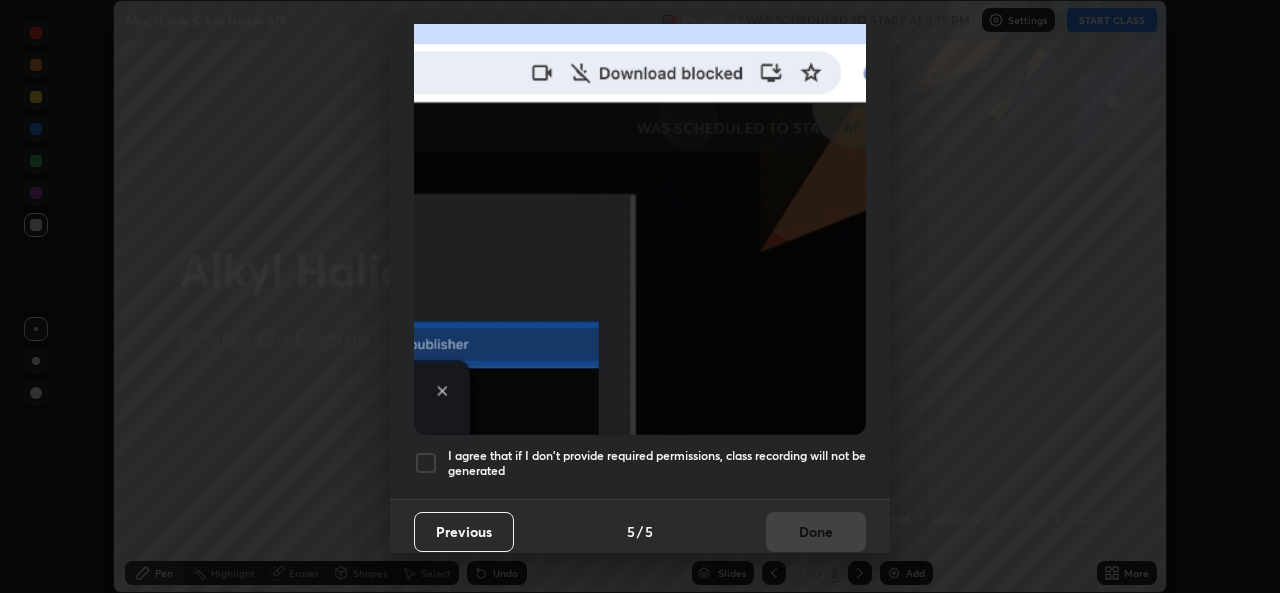 click at bounding box center (426, 463) 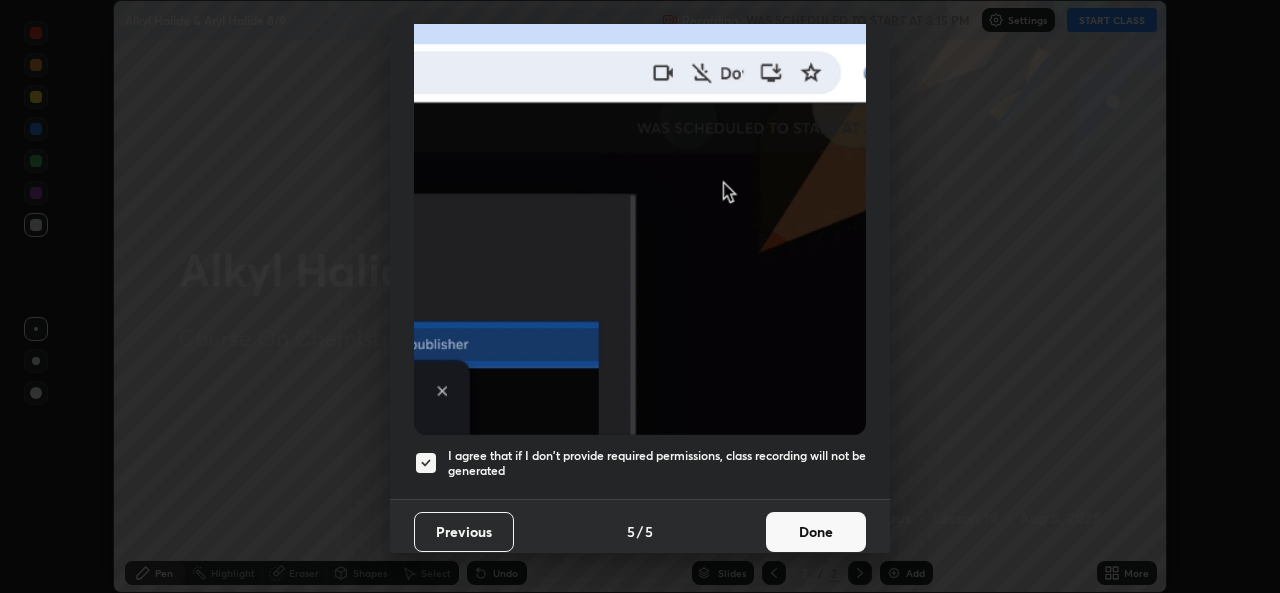 click on "Done" at bounding box center [816, 532] 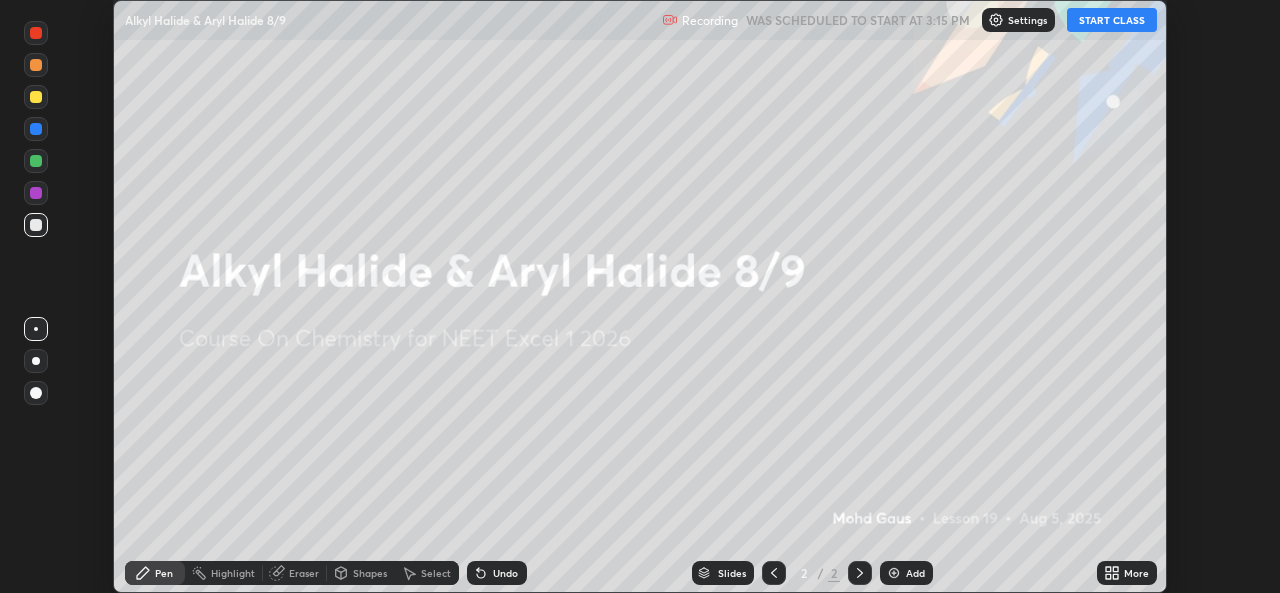 click on "More" at bounding box center [1136, 573] 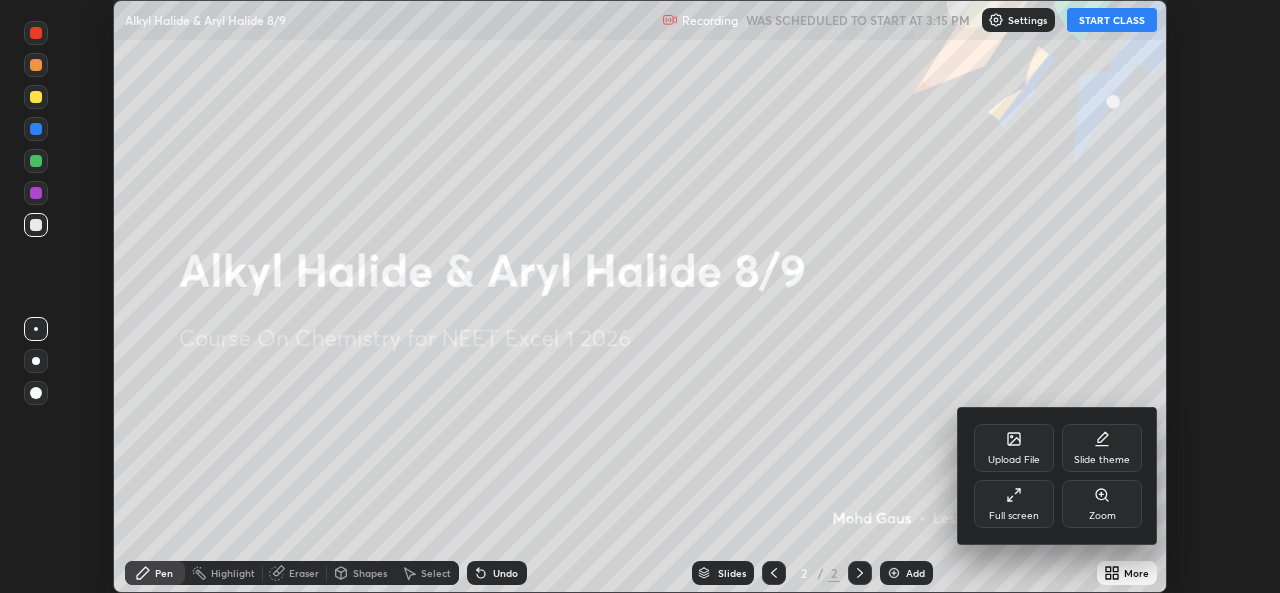 click on "Full screen" at bounding box center (1014, 516) 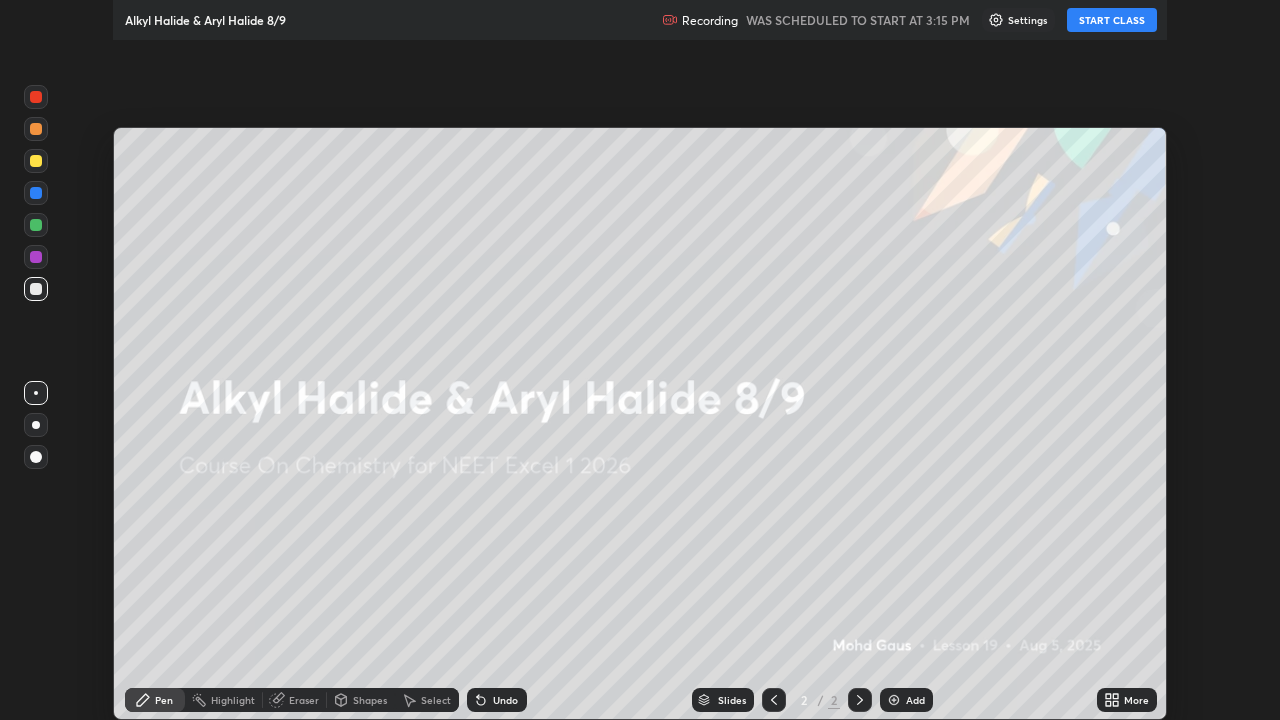 scroll, scrollTop: 99280, scrollLeft: 98720, axis: both 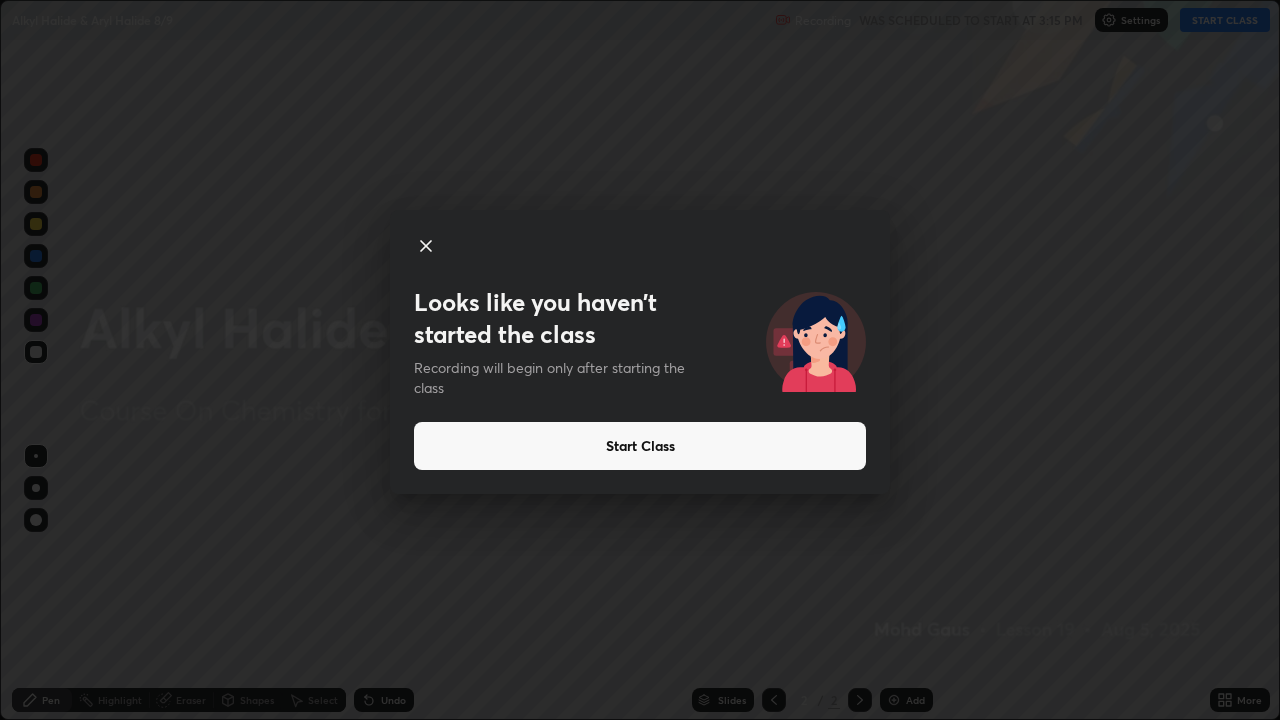 click on "Start Class" at bounding box center [640, 446] 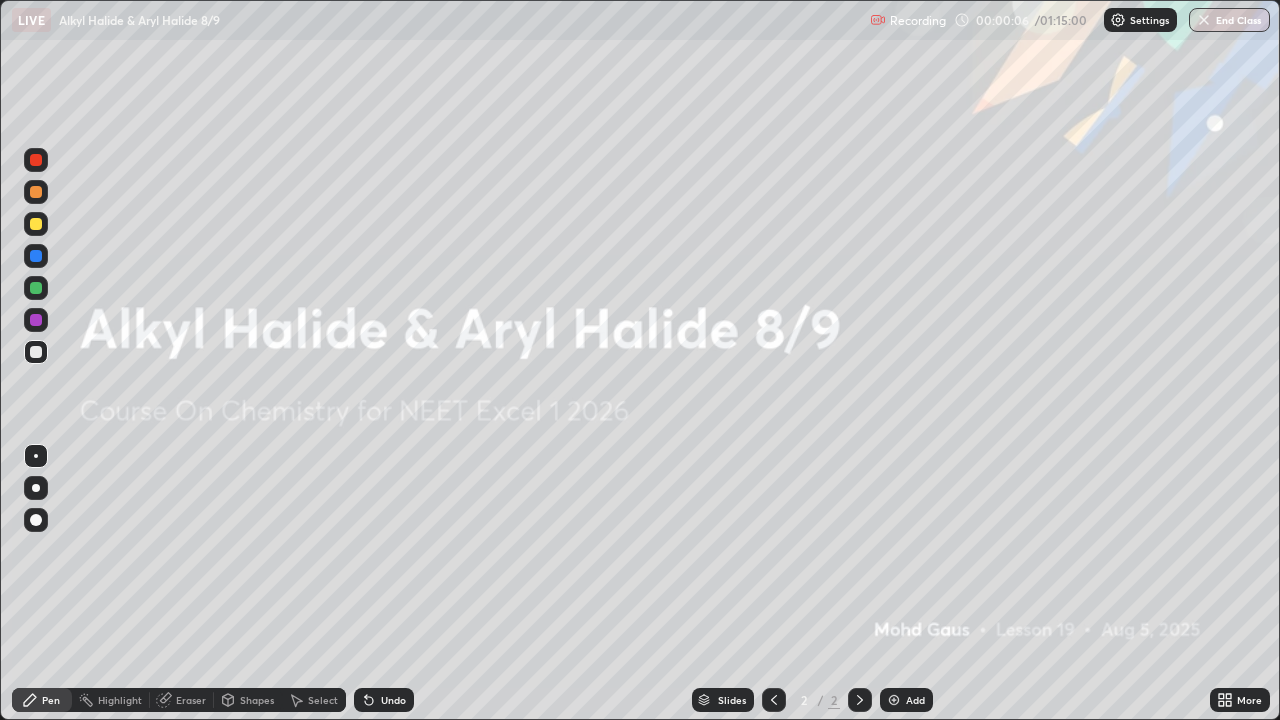 click at bounding box center (894, 700) 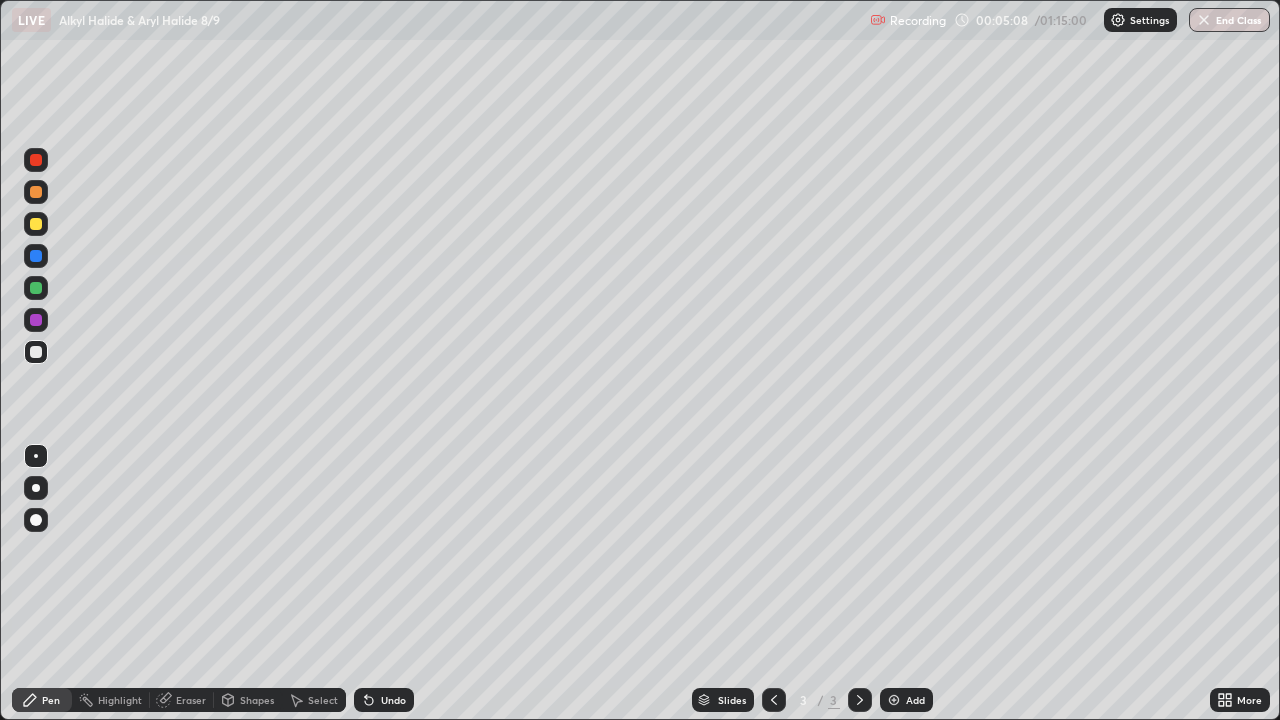 click at bounding box center [36, 488] 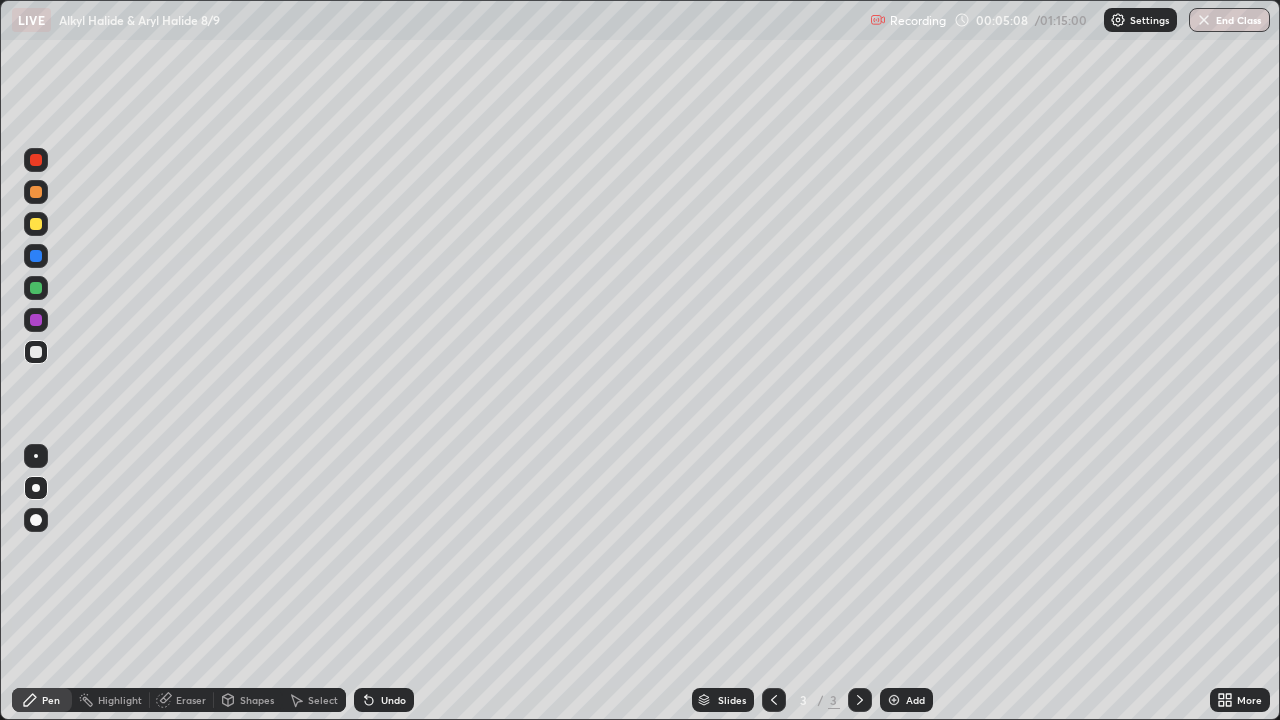 click at bounding box center (36, 352) 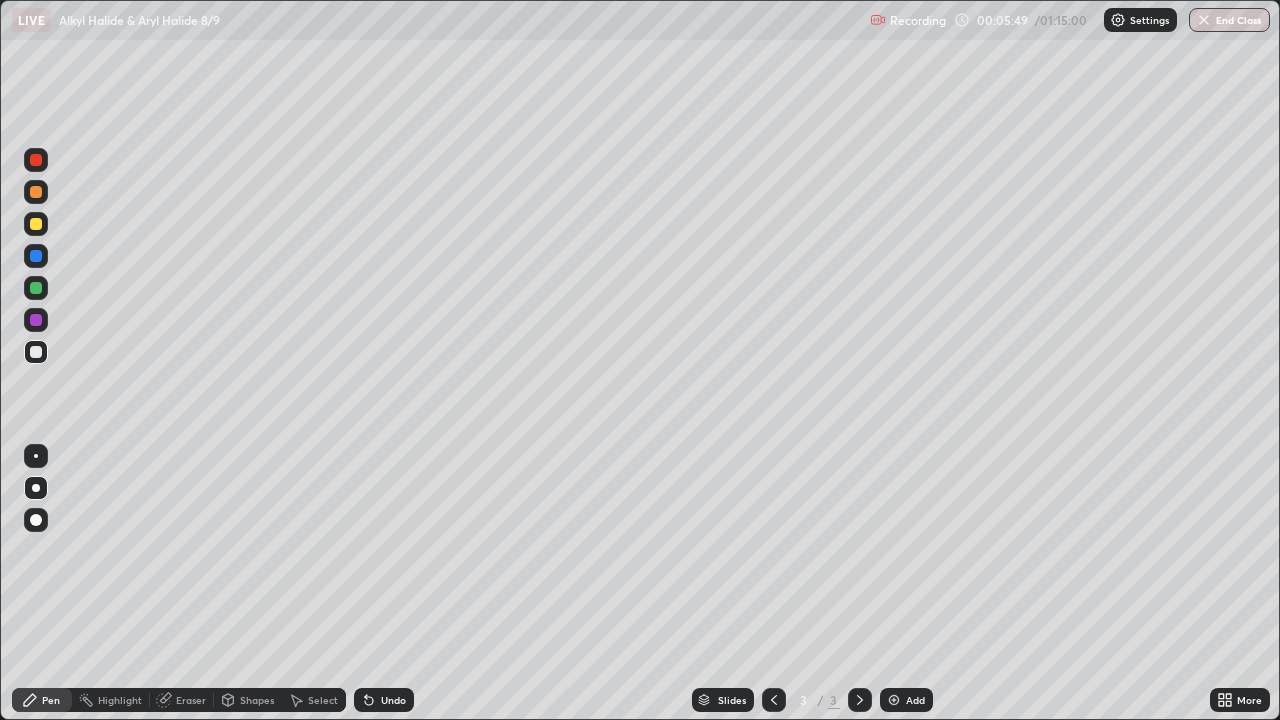 click at bounding box center (36, 488) 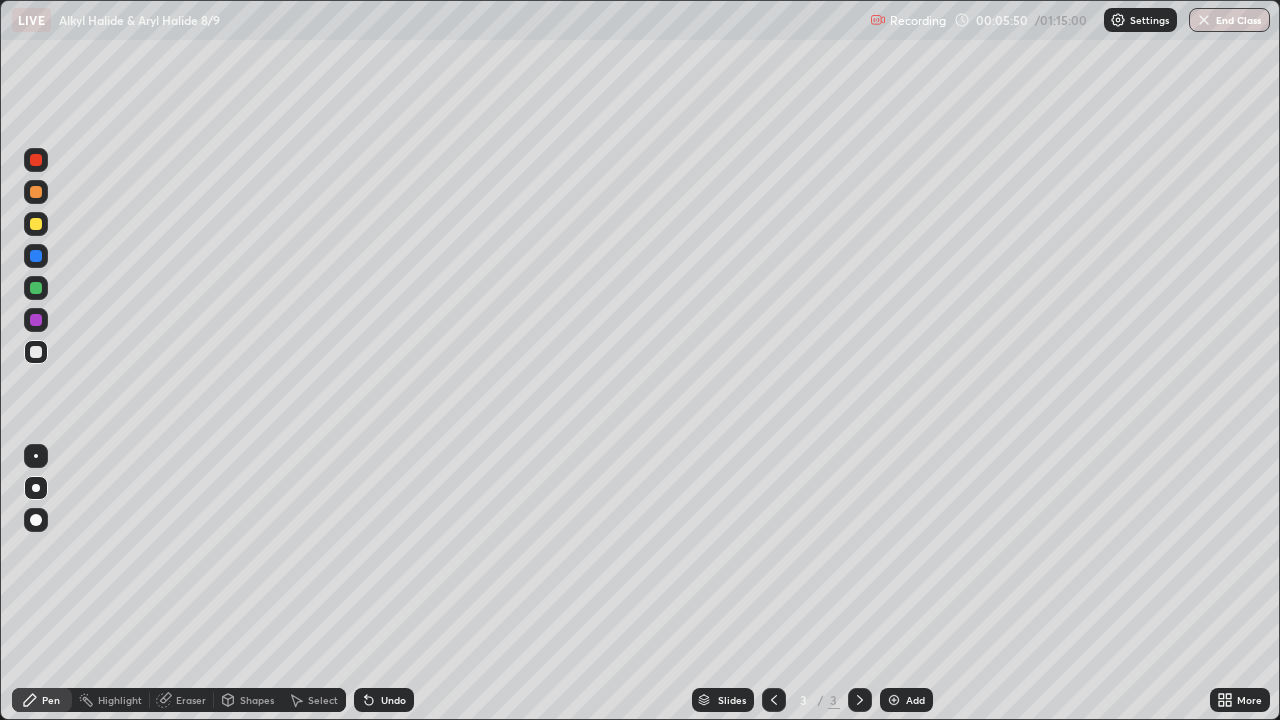 click at bounding box center [36, 520] 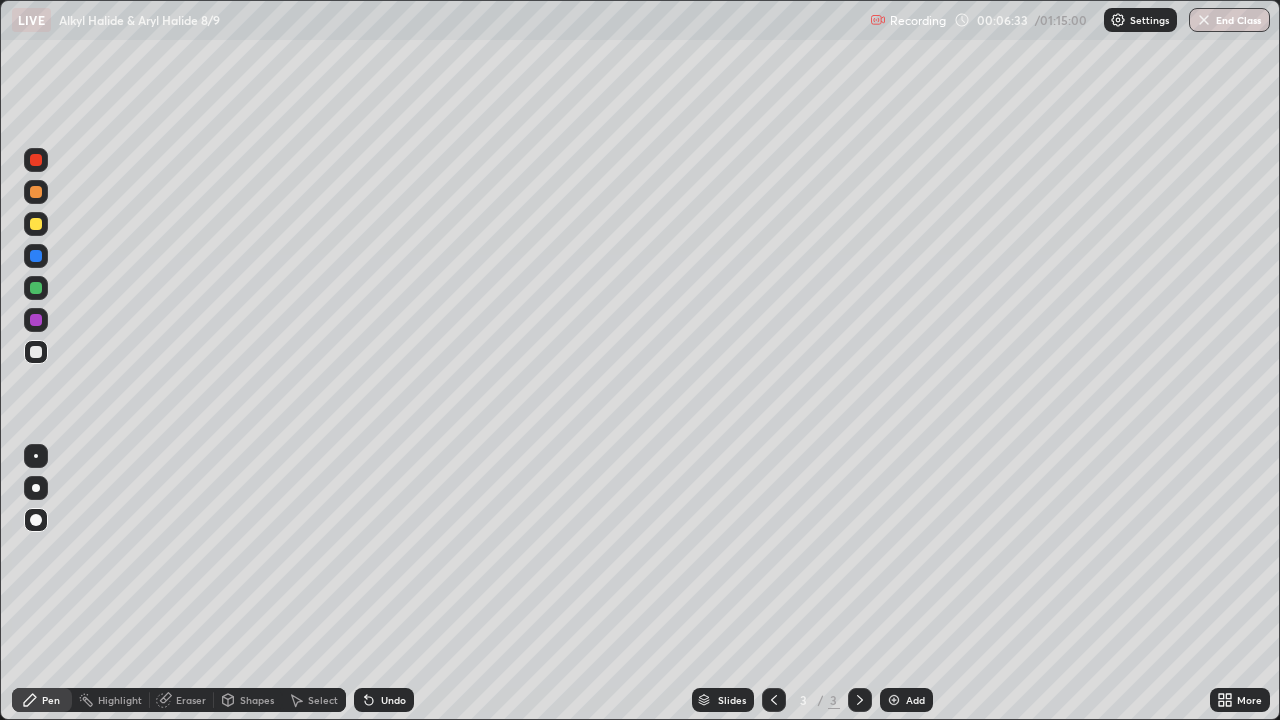 click at bounding box center (36, 352) 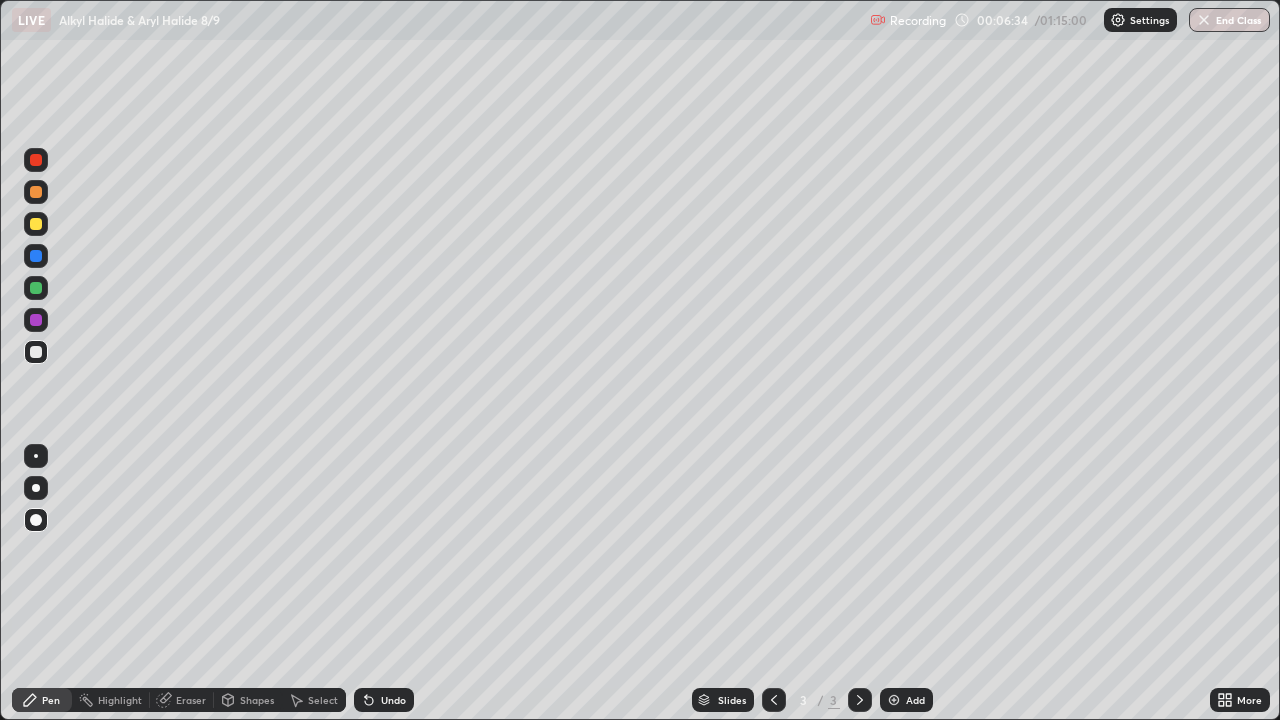 click at bounding box center (36, 320) 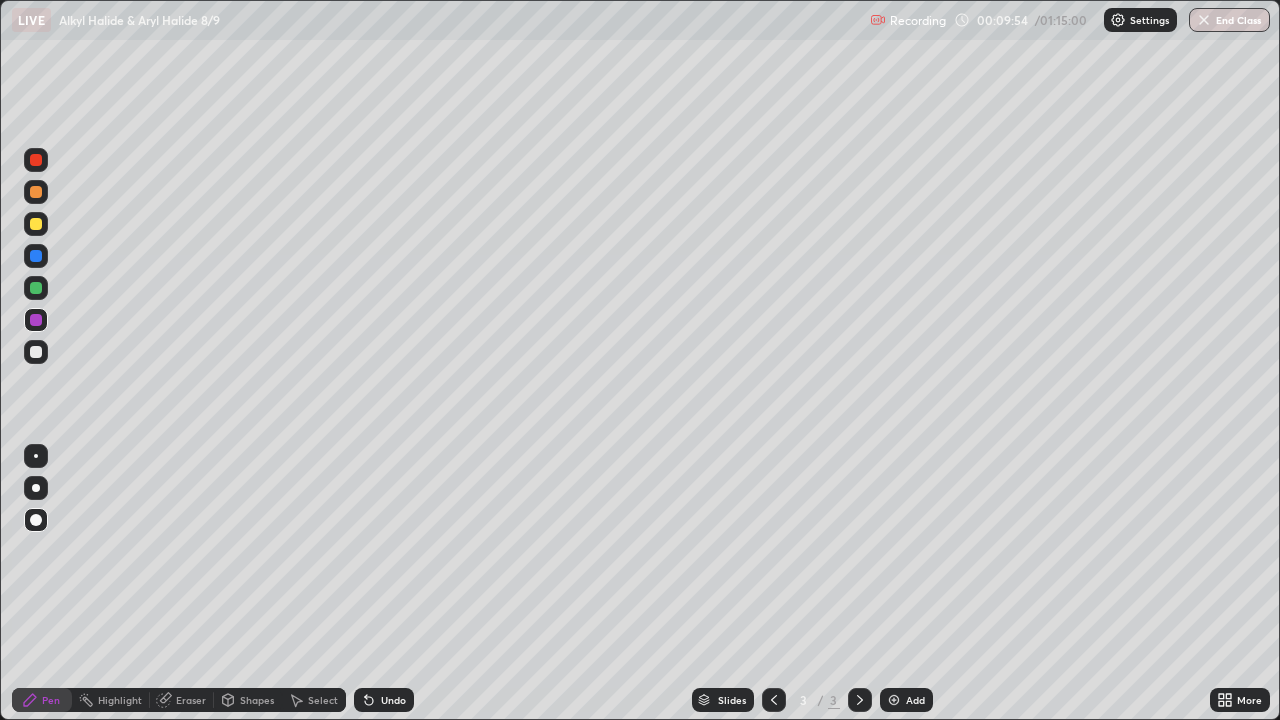 click at bounding box center (36, 352) 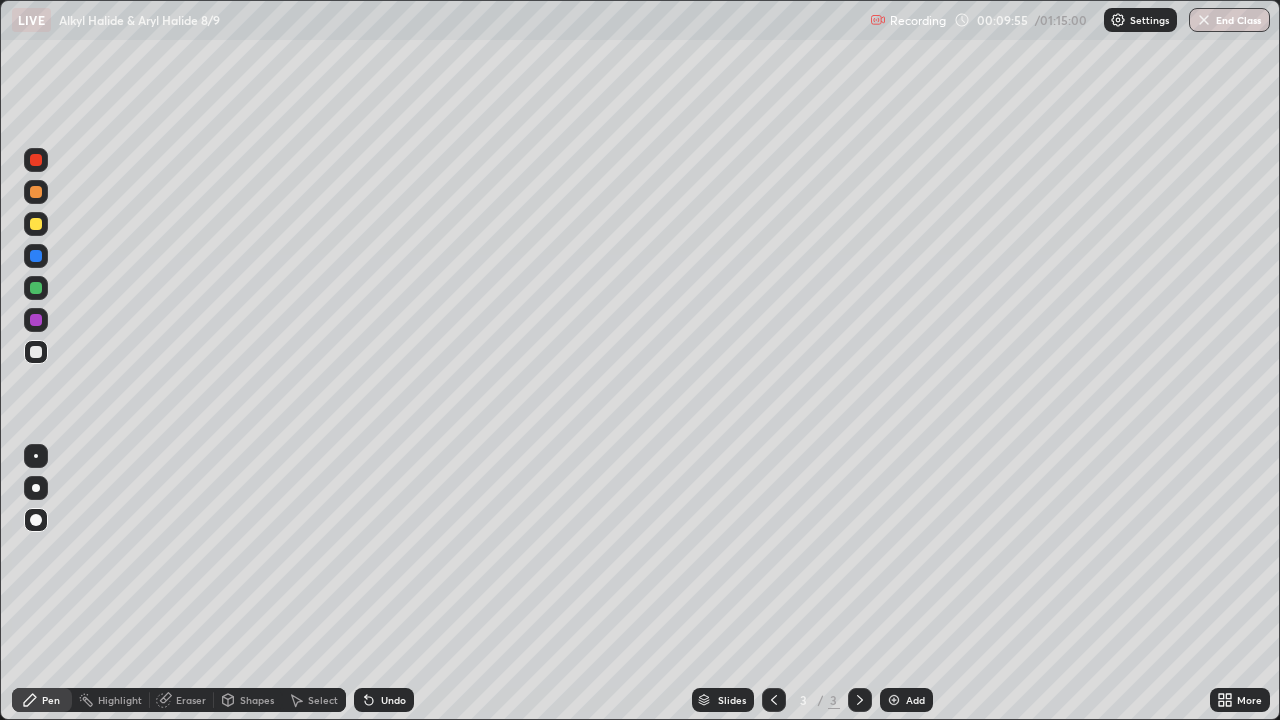click at bounding box center [36, 288] 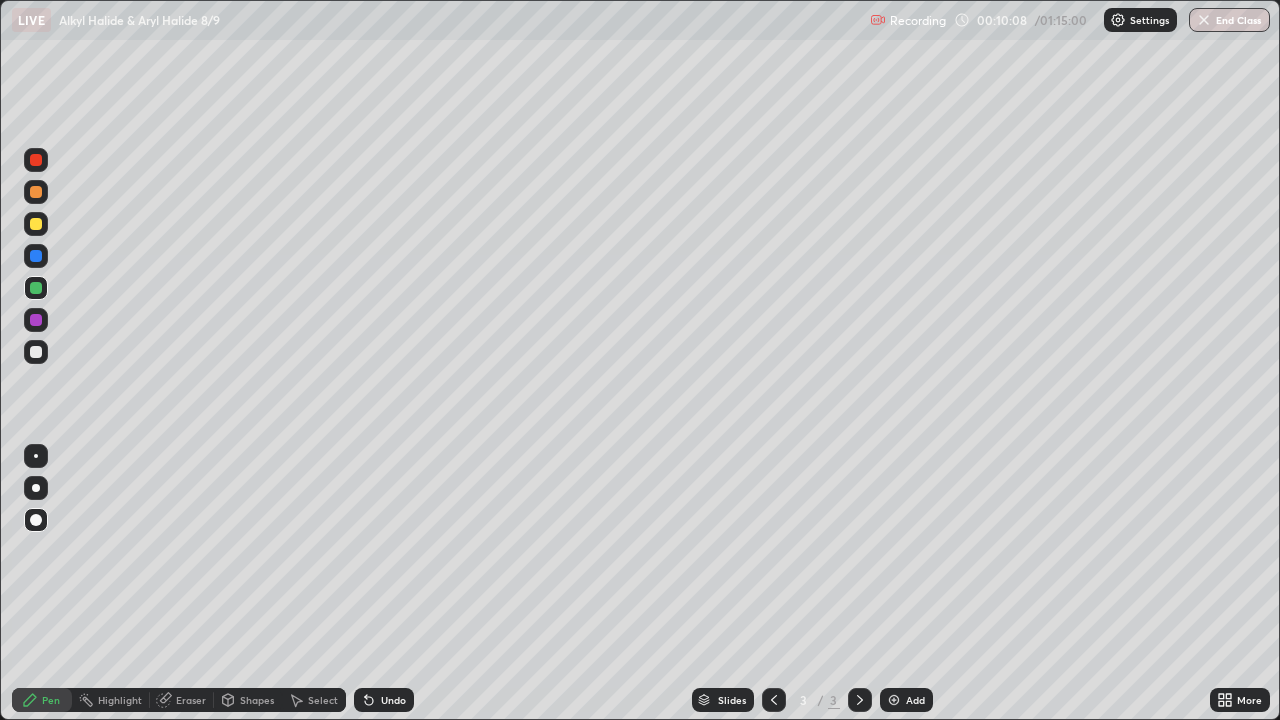 click on "Eraser" at bounding box center [191, 700] 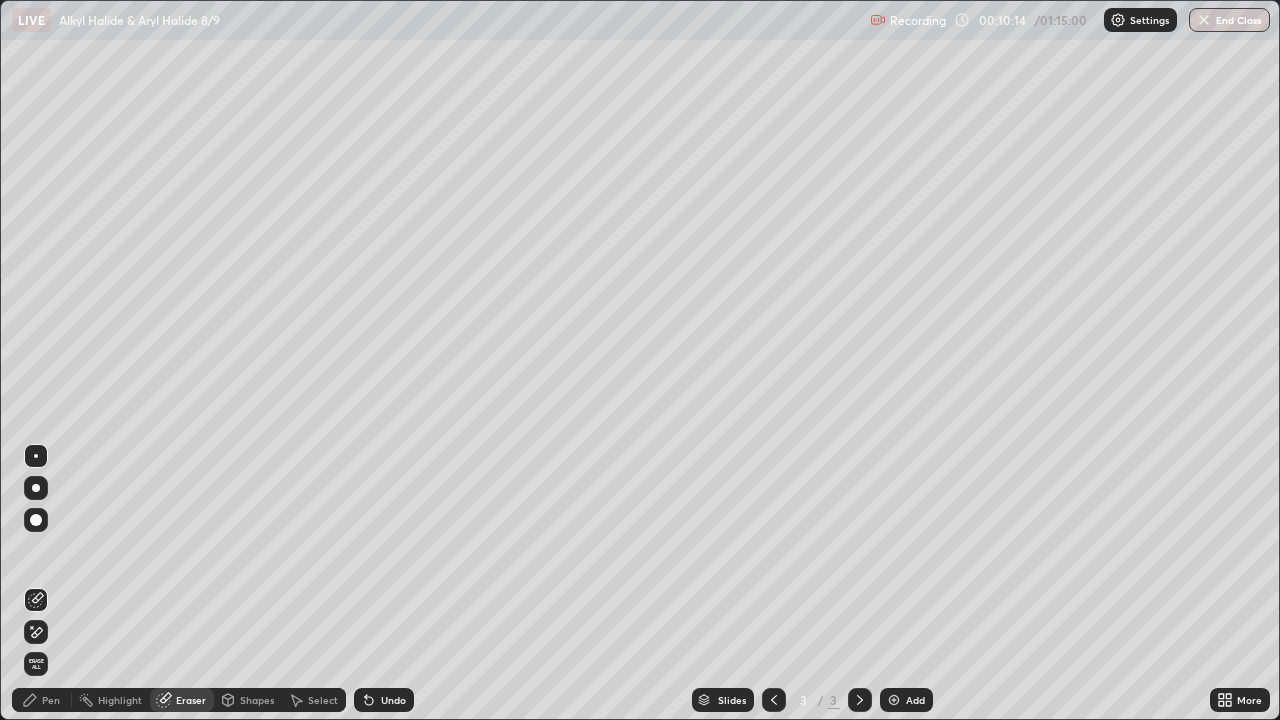 click on "Eraser" at bounding box center (191, 700) 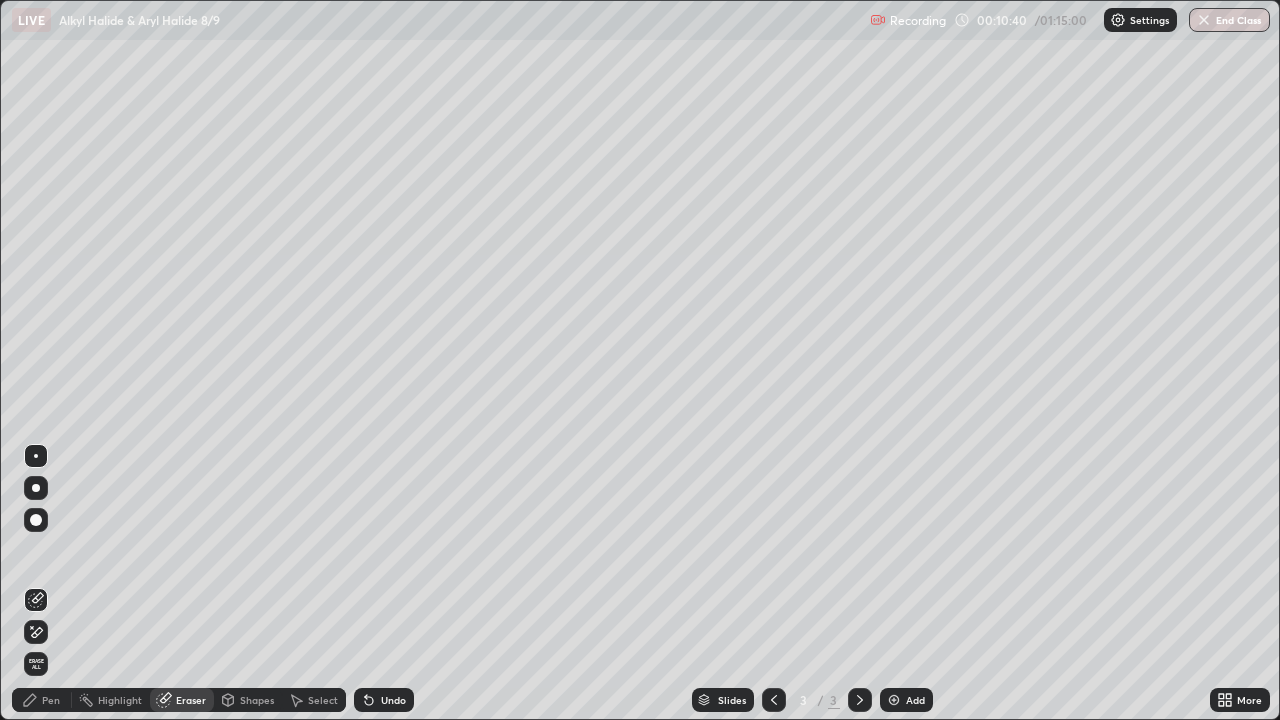 click on "Pen" at bounding box center [51, 700] 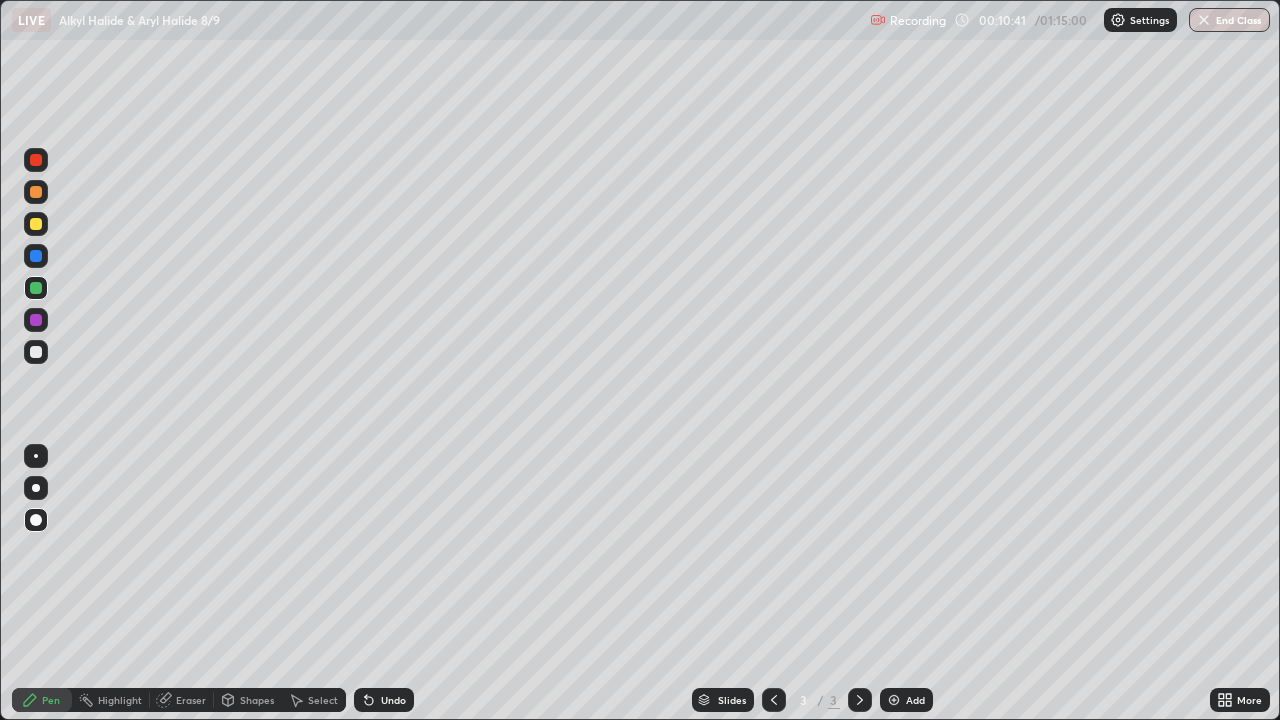 click on "Eraser" at bounding box center [191, 700] 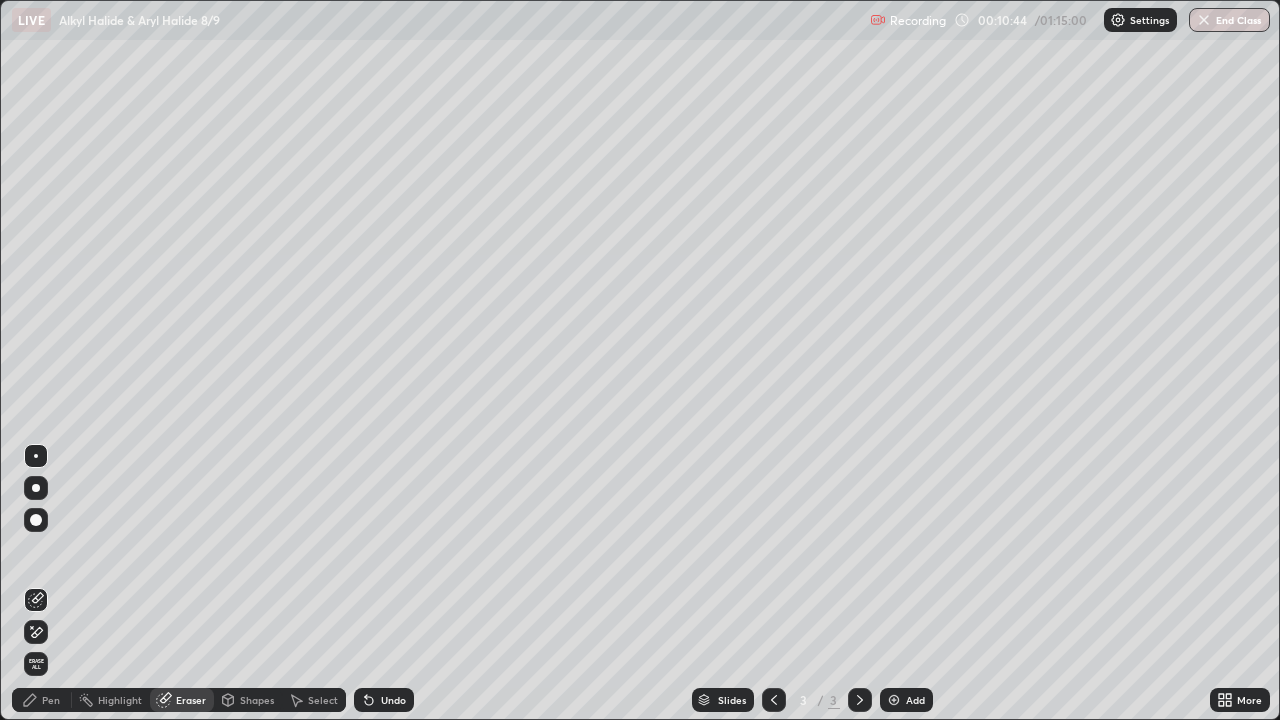 click on "Pen" at bounding box center (51, 700) 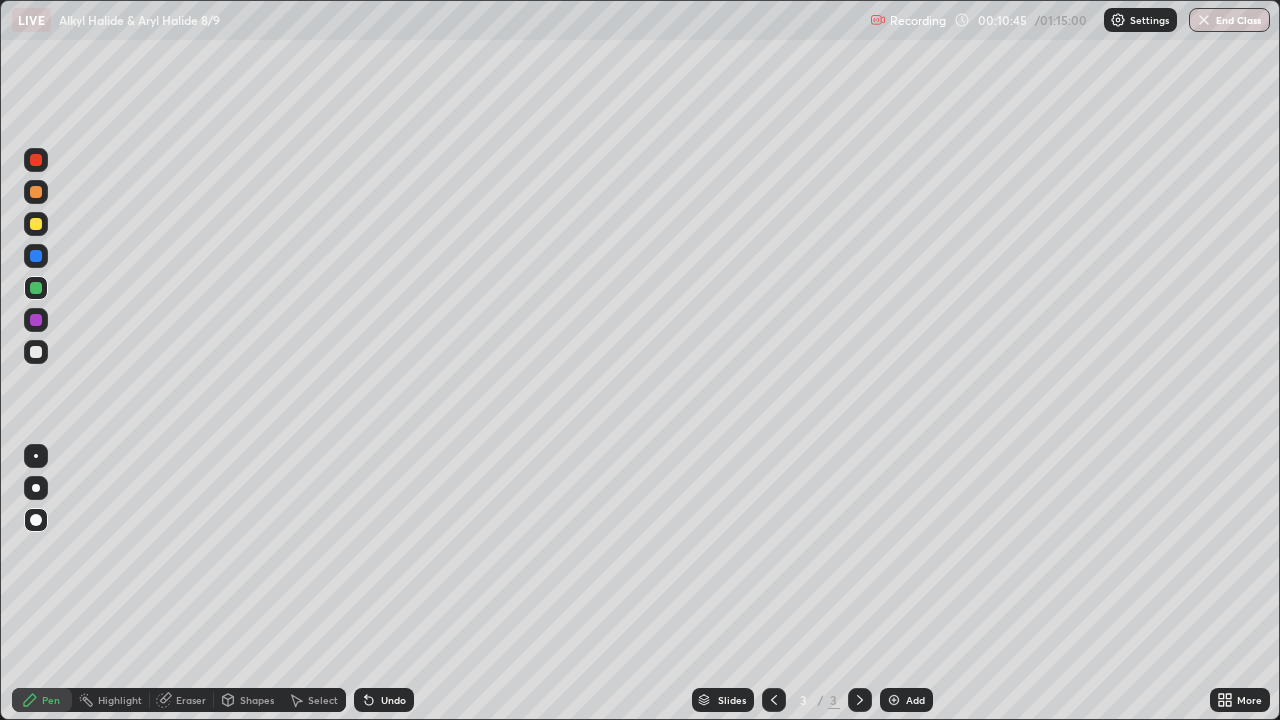 click at bounding box center [36, 288] 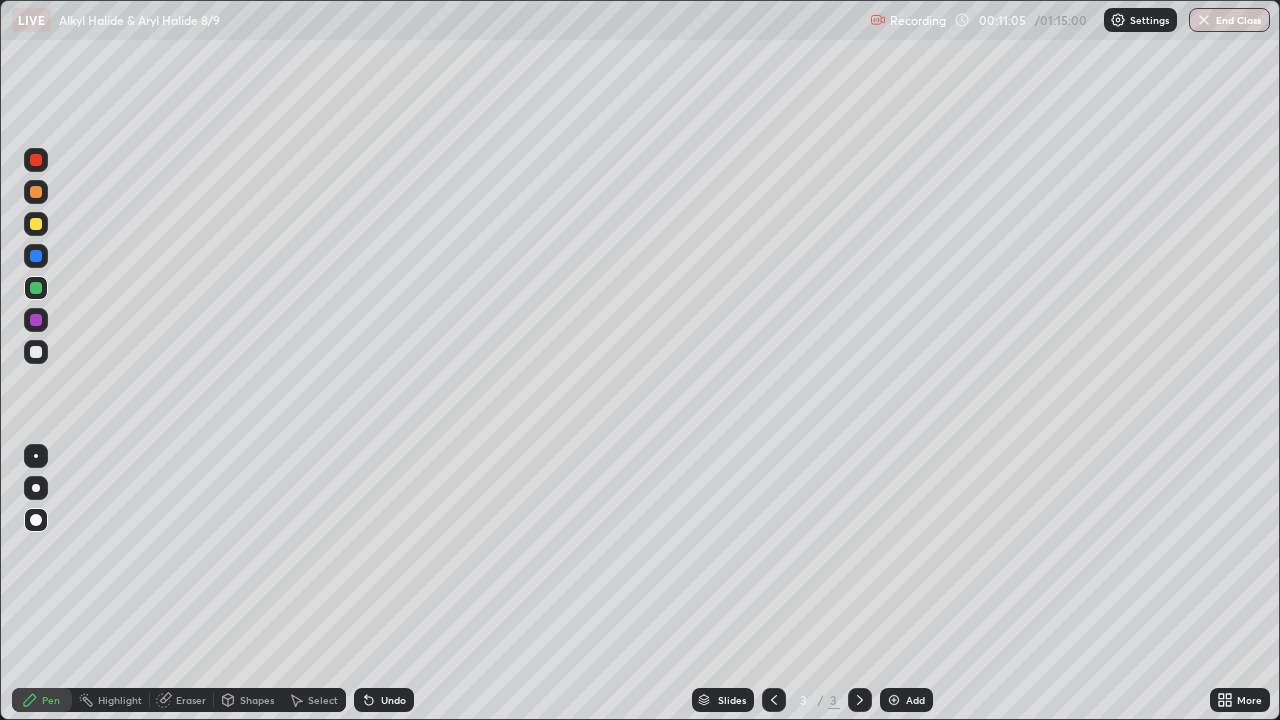 click at bounding box center (36, 488) 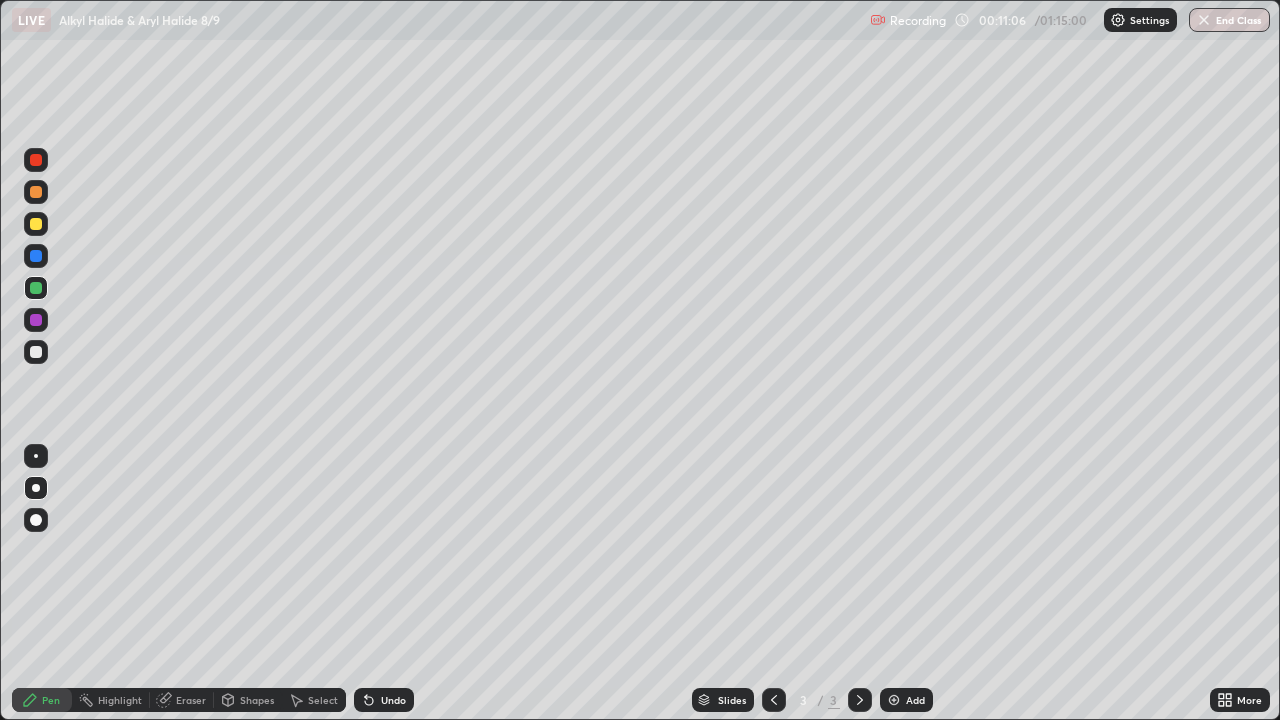 click at bounding box center [36, 352] 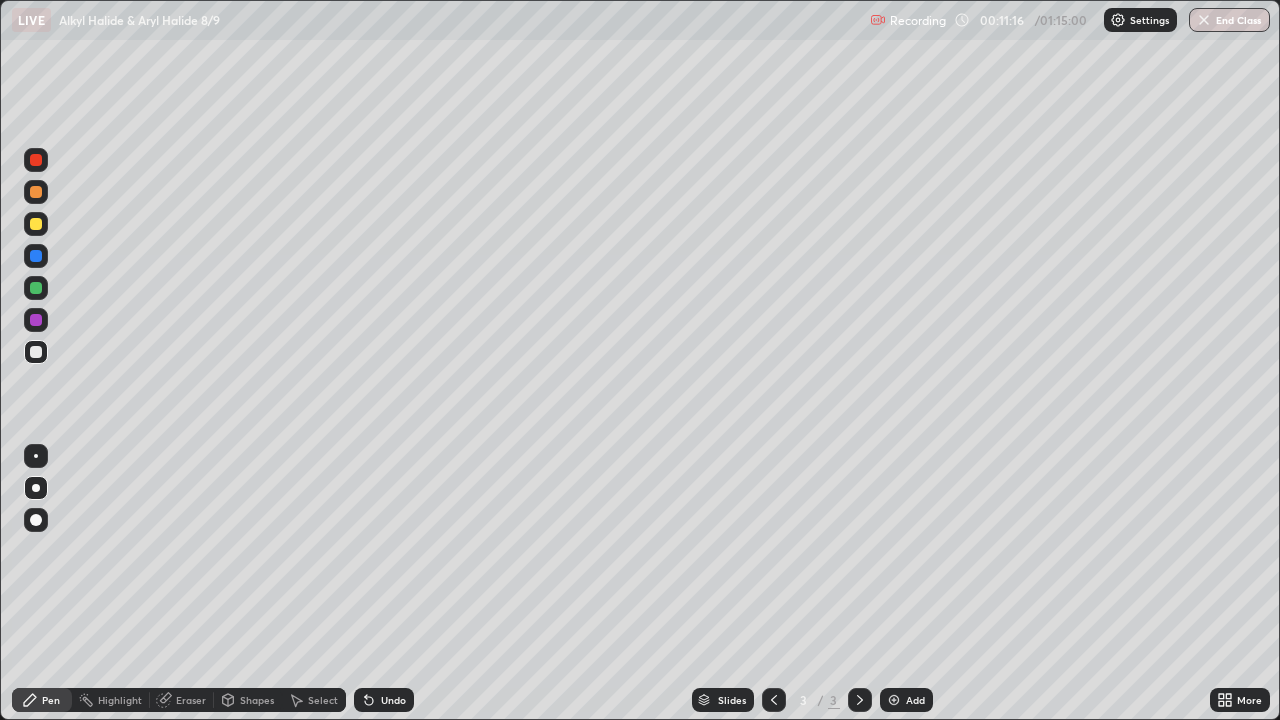 click on "Eraser" at bounding box center [182, 700] 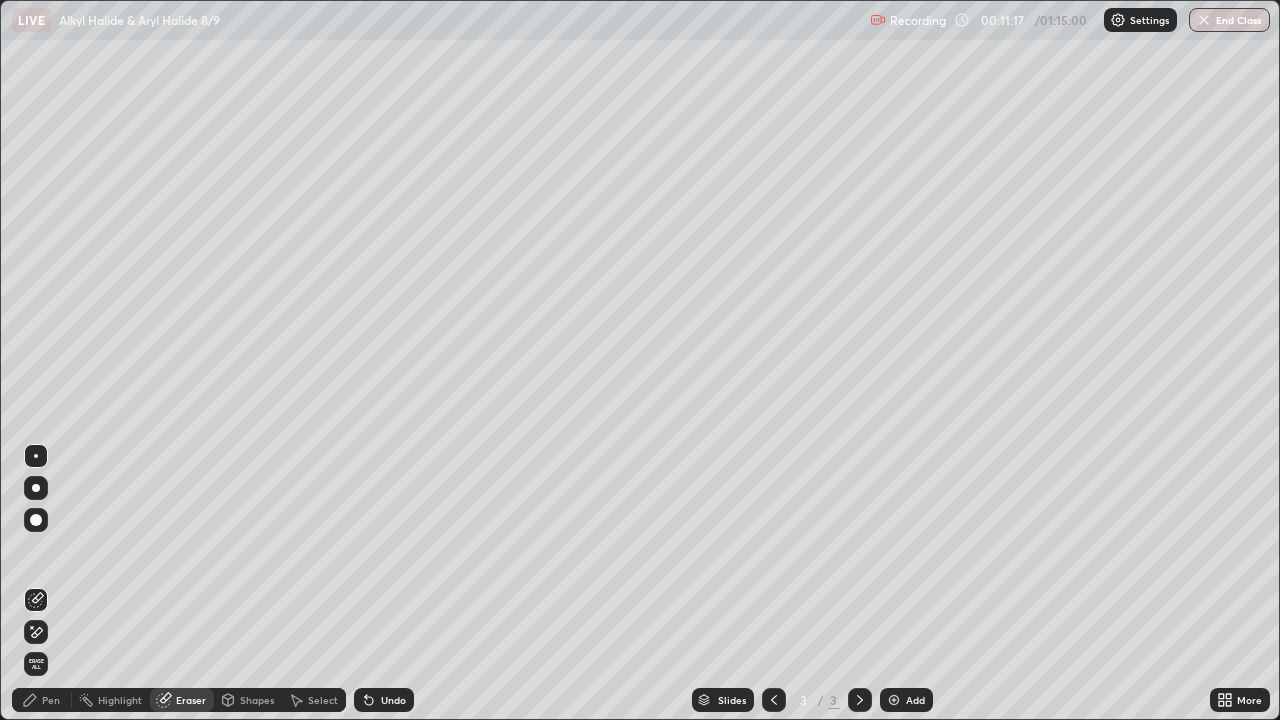 click on "Pen" at bounding box center [42, 700] 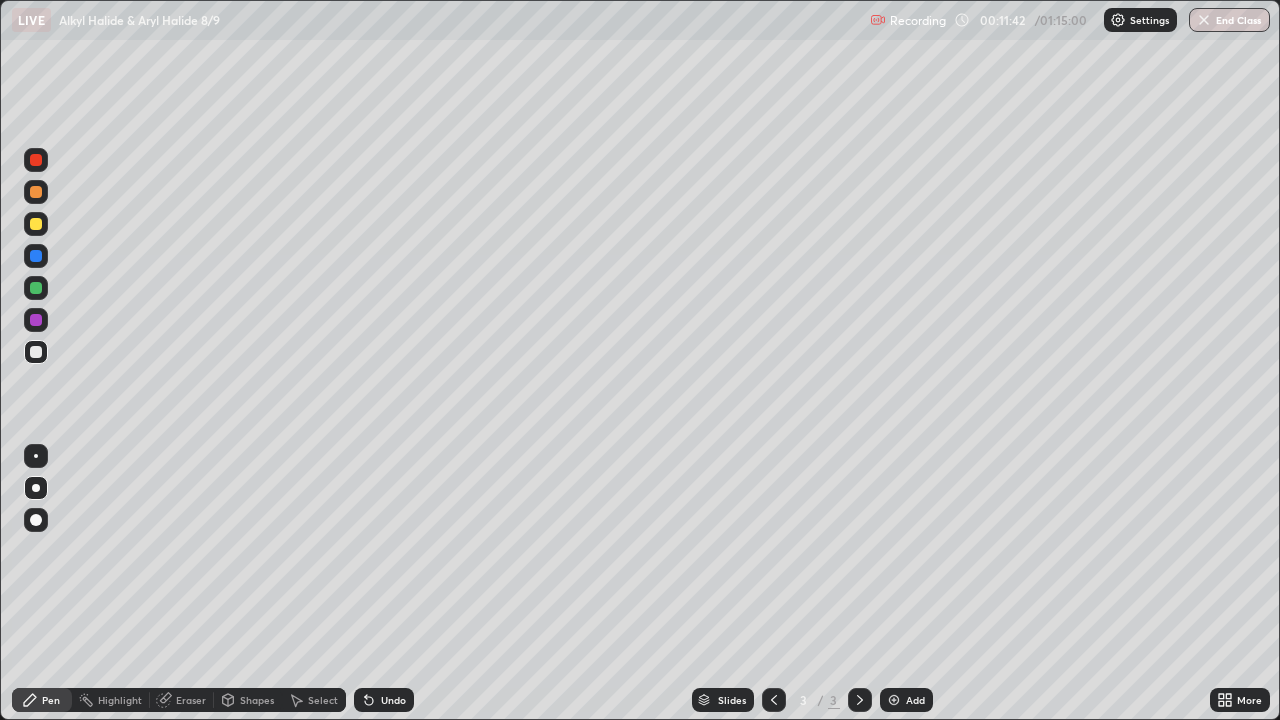 click on "Eraser" at bounding box center [191, 700] 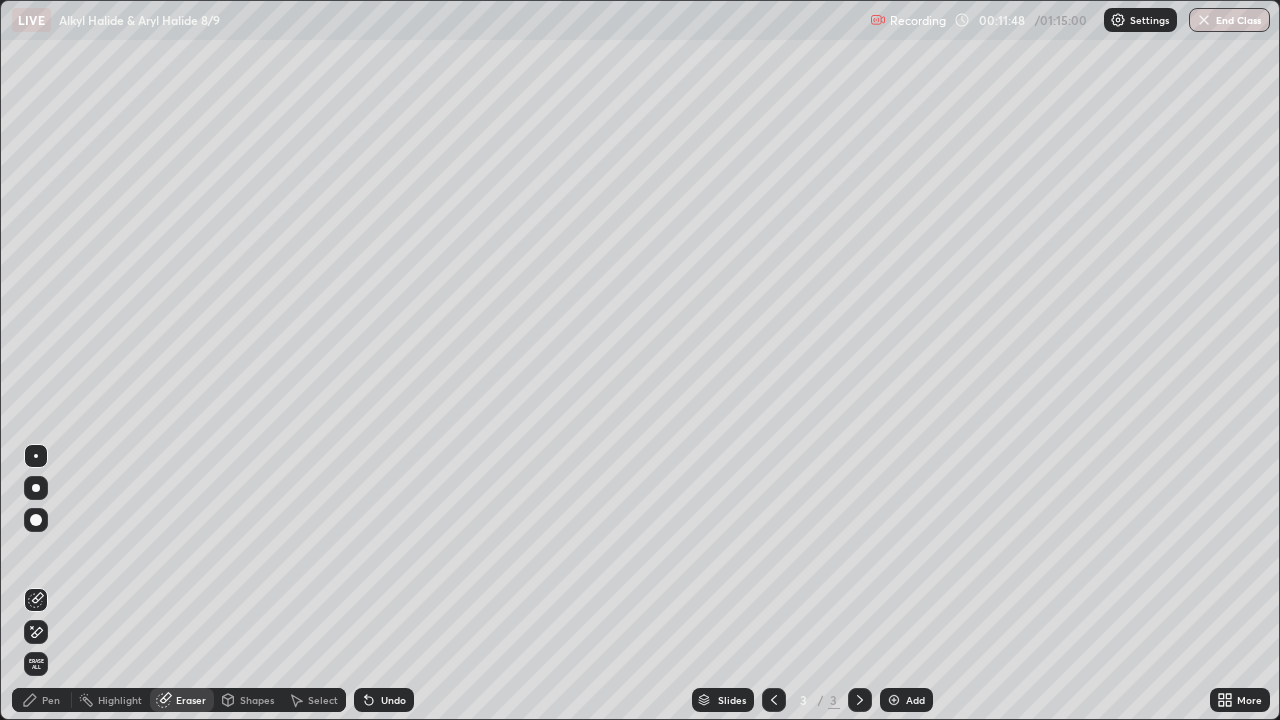 click on "Shapes" at bounding box center (248, 700) 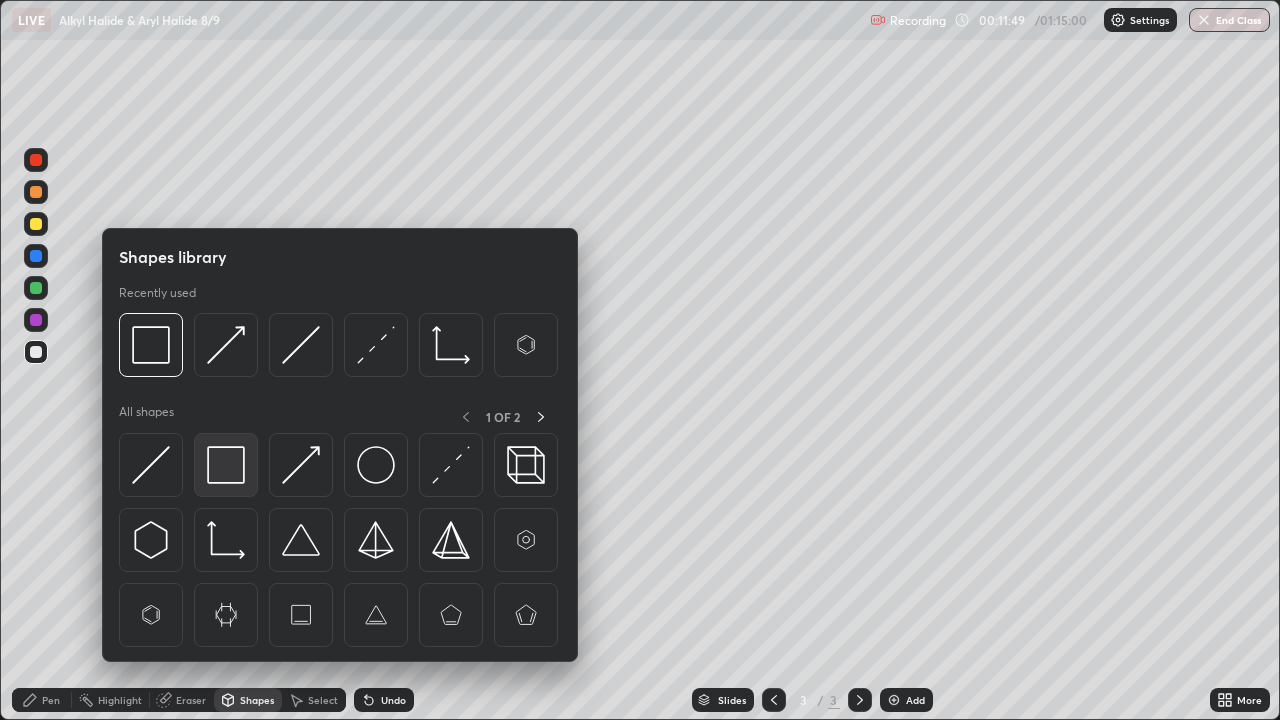 click at bounding box center [226, 465] 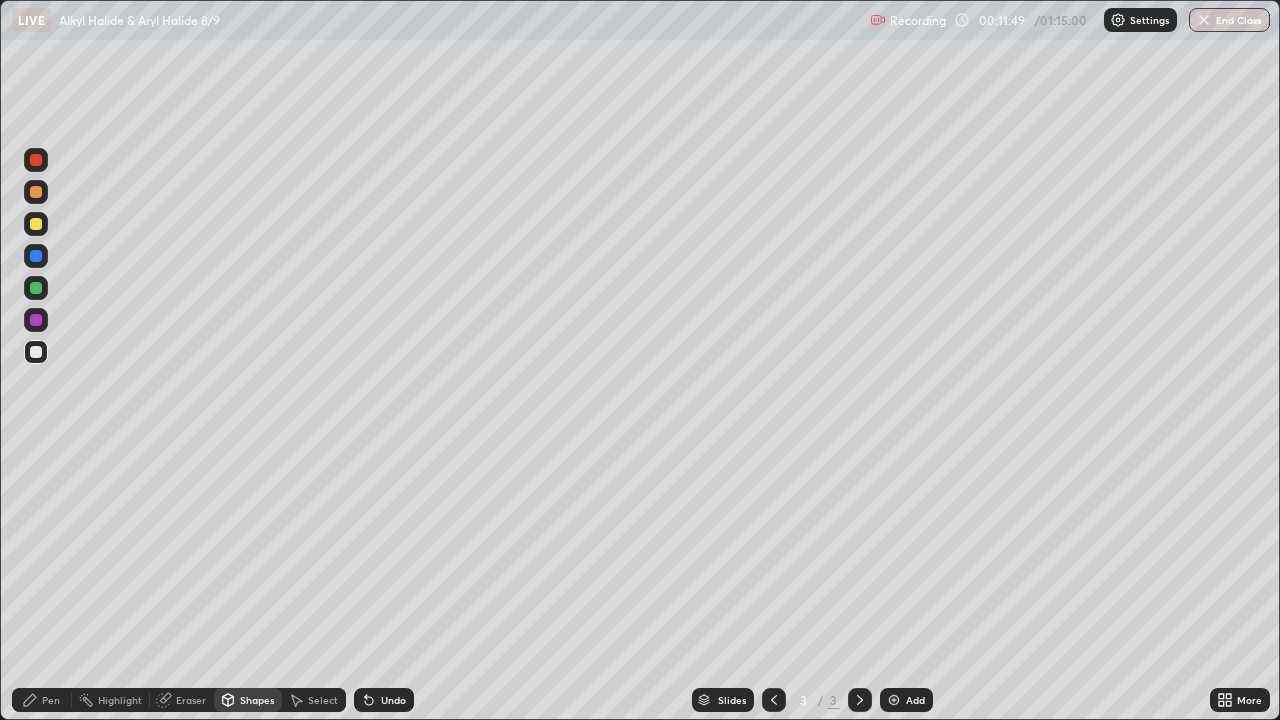 click at bounding box center (36, 320) 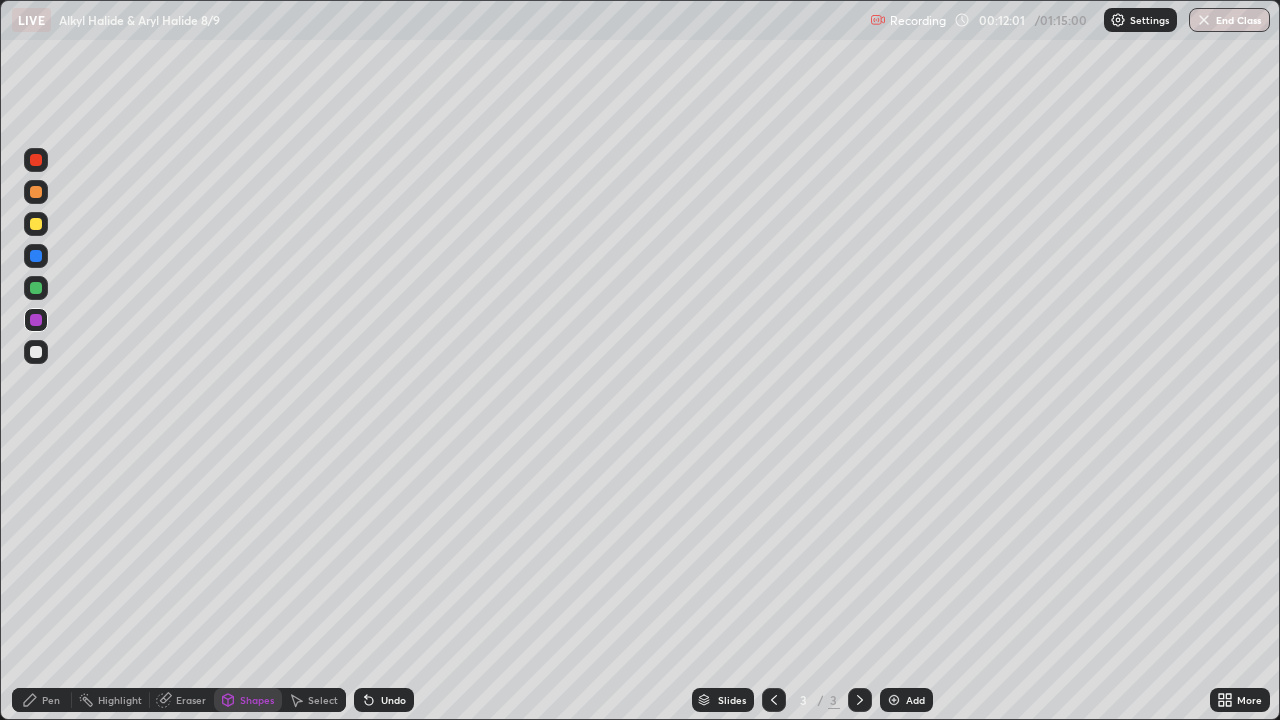 click on "Pen" at bounding box center (42, 700) 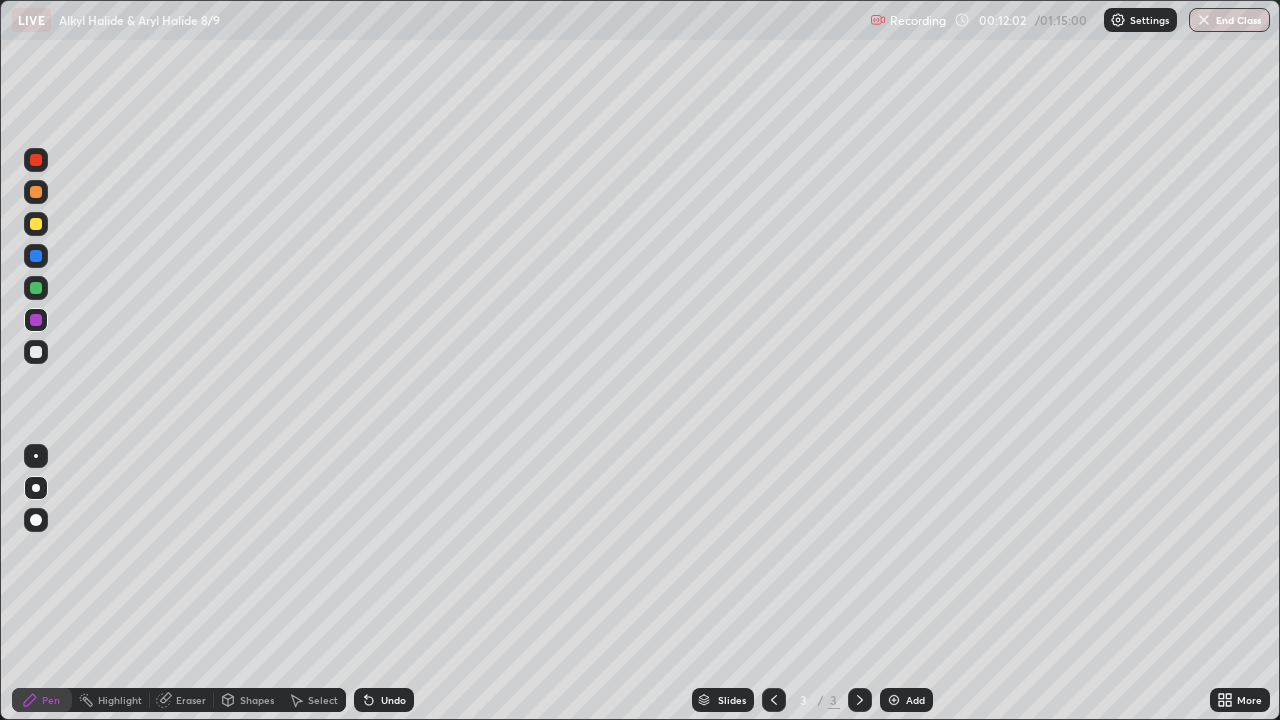 click at bounding box center (36, 352) 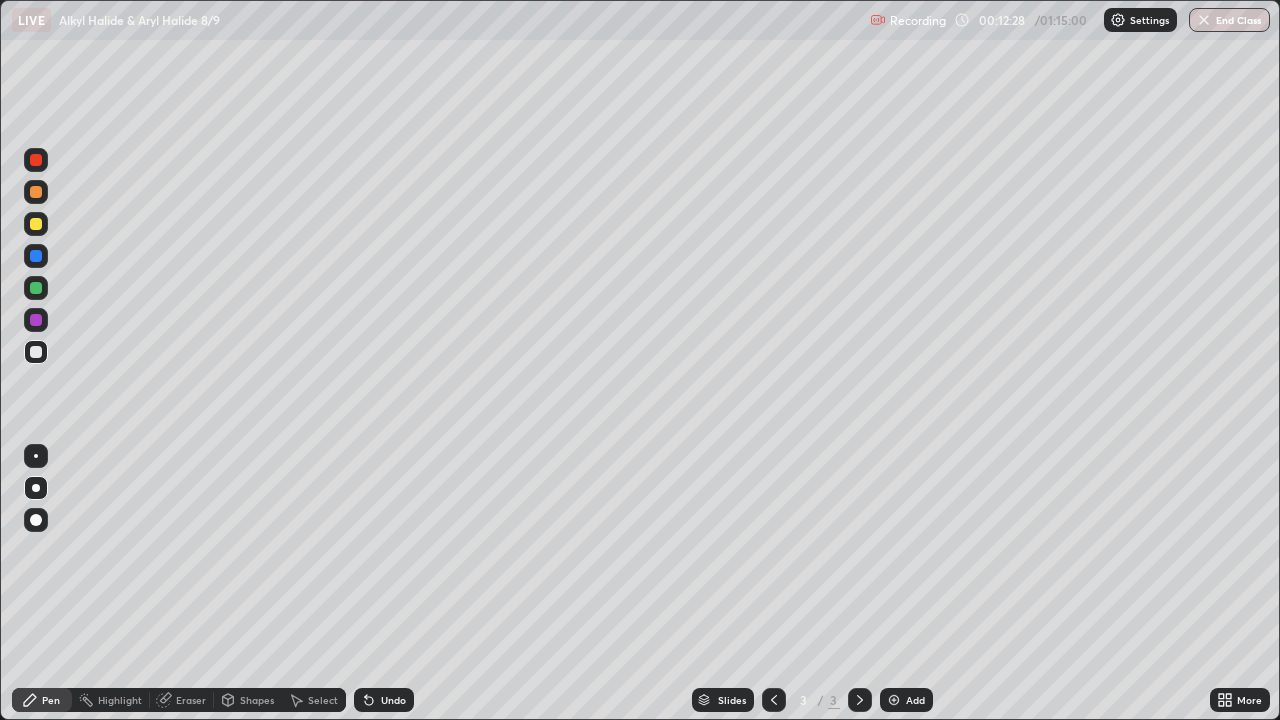 click on "Eraser" at bounding box center (191, 700) 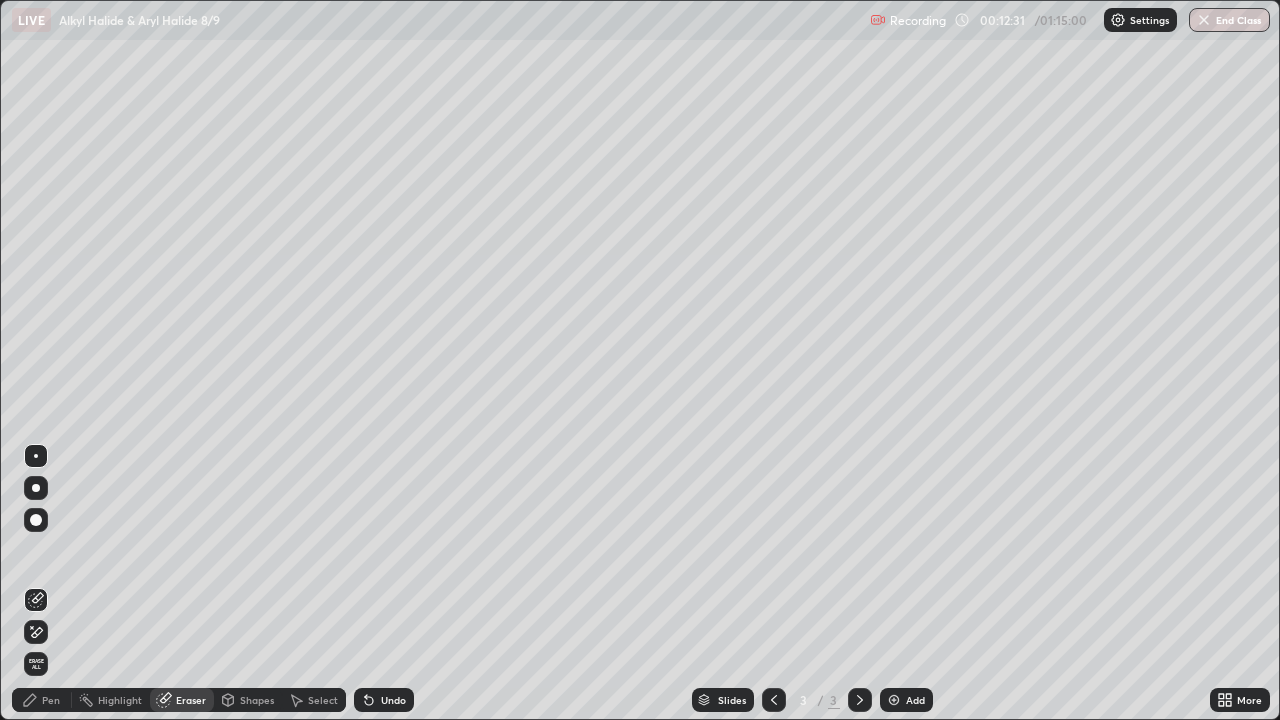 click on "Pen" at bounding box center [51, 700] 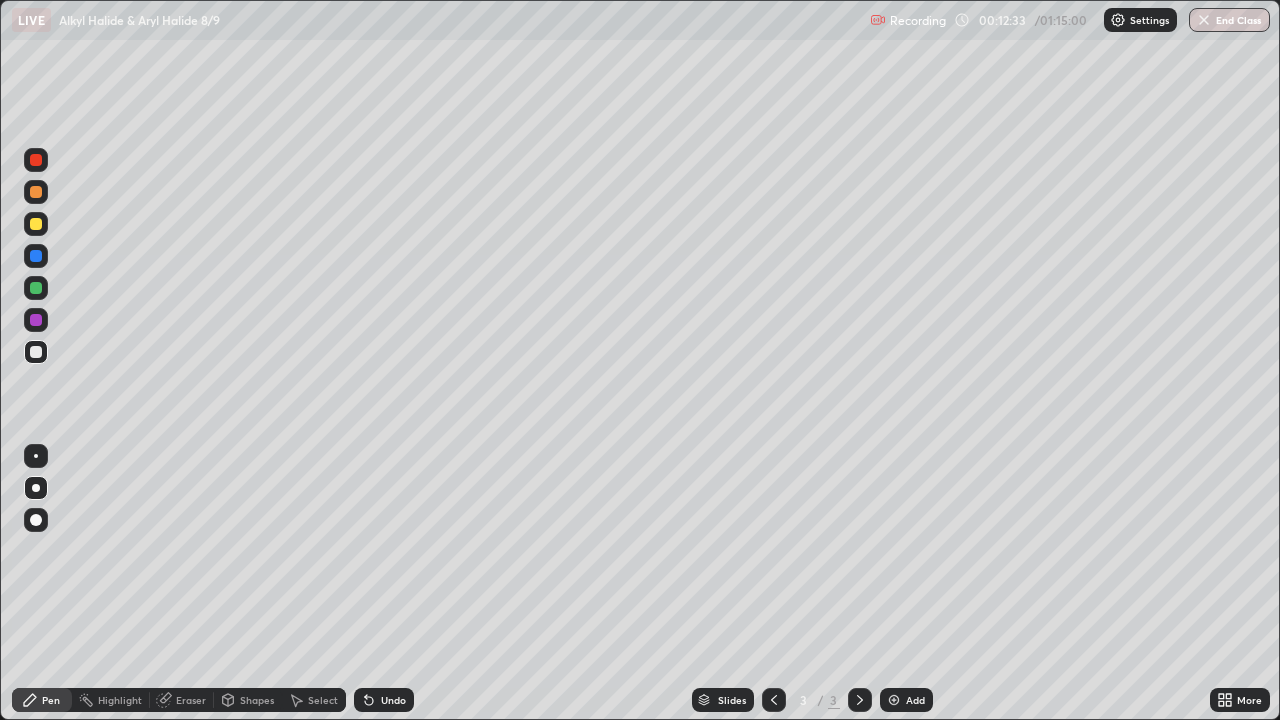 click at bounding box center (36, 320) 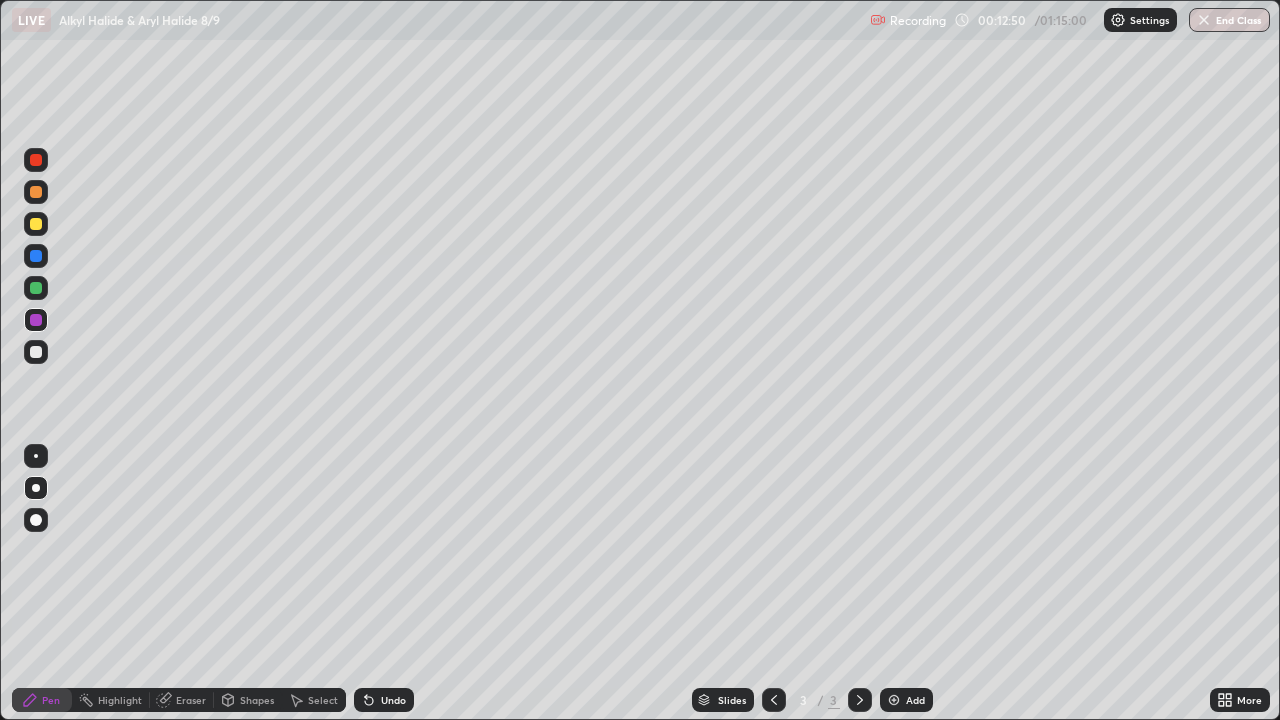 click on "Eraser" at bounding box center (182, 700) 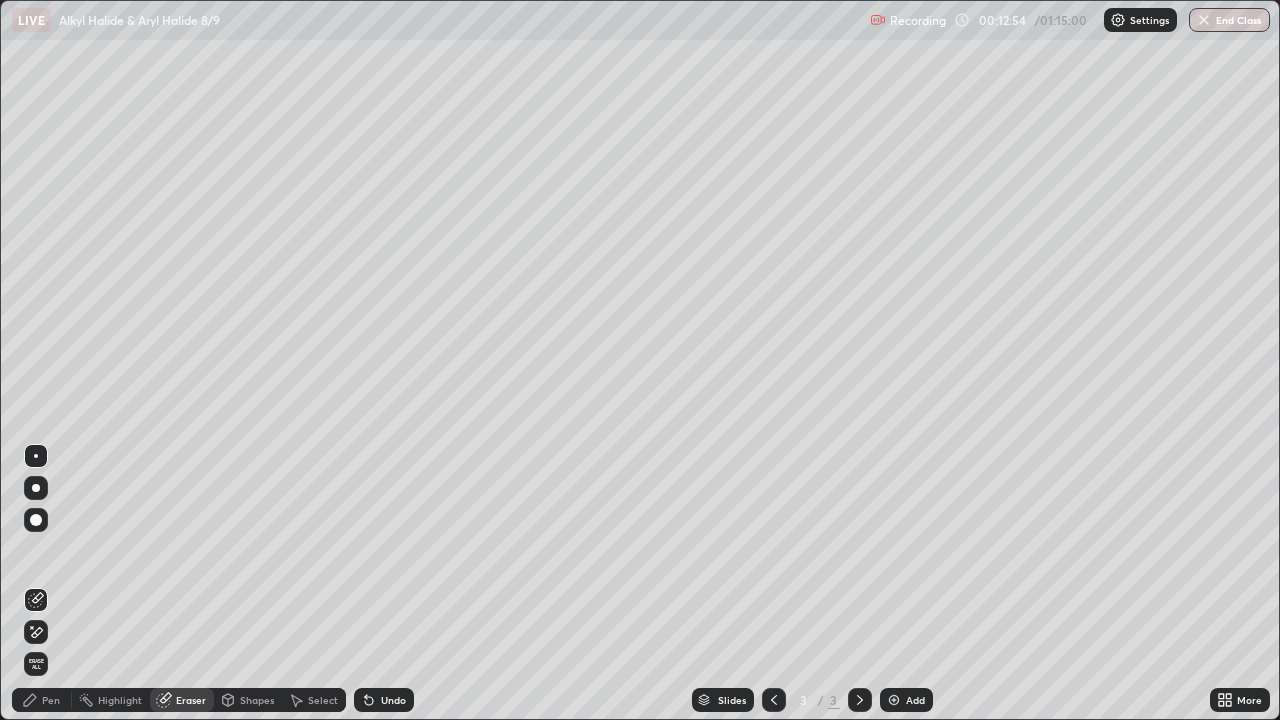 click on "Eraser" at bounding box center [191, 700] 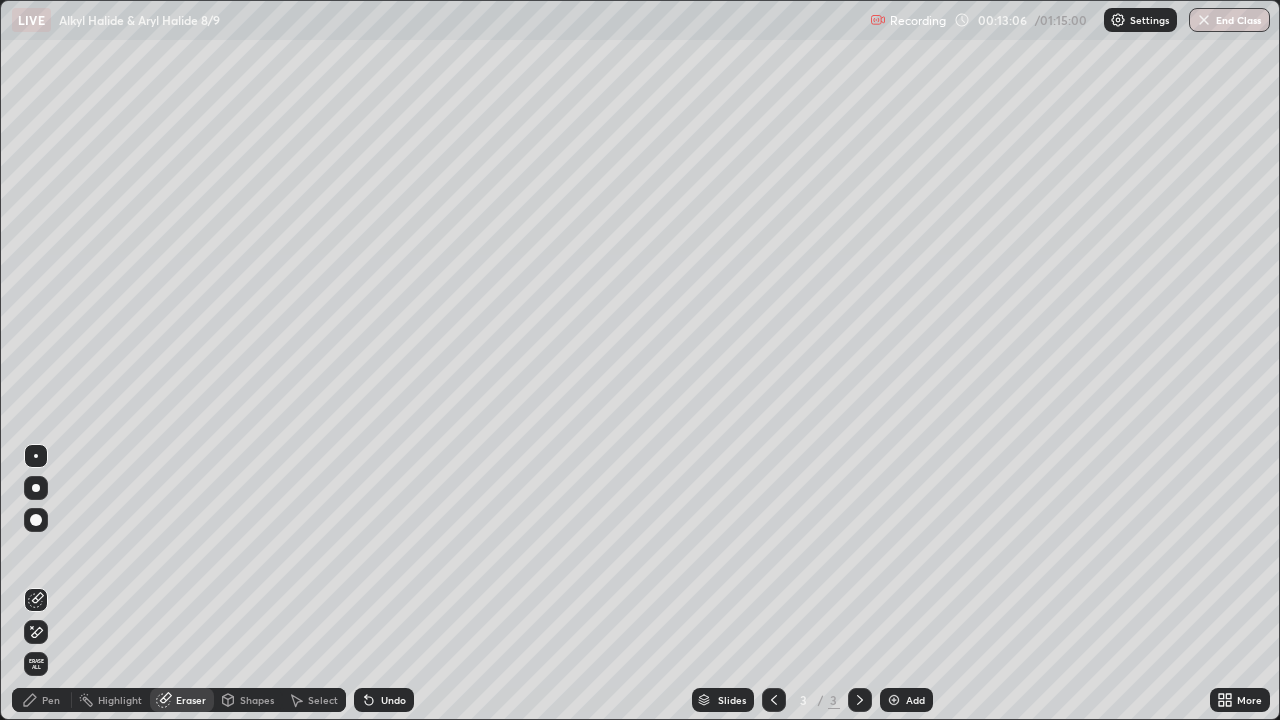 click at bounding box center [36, 520] 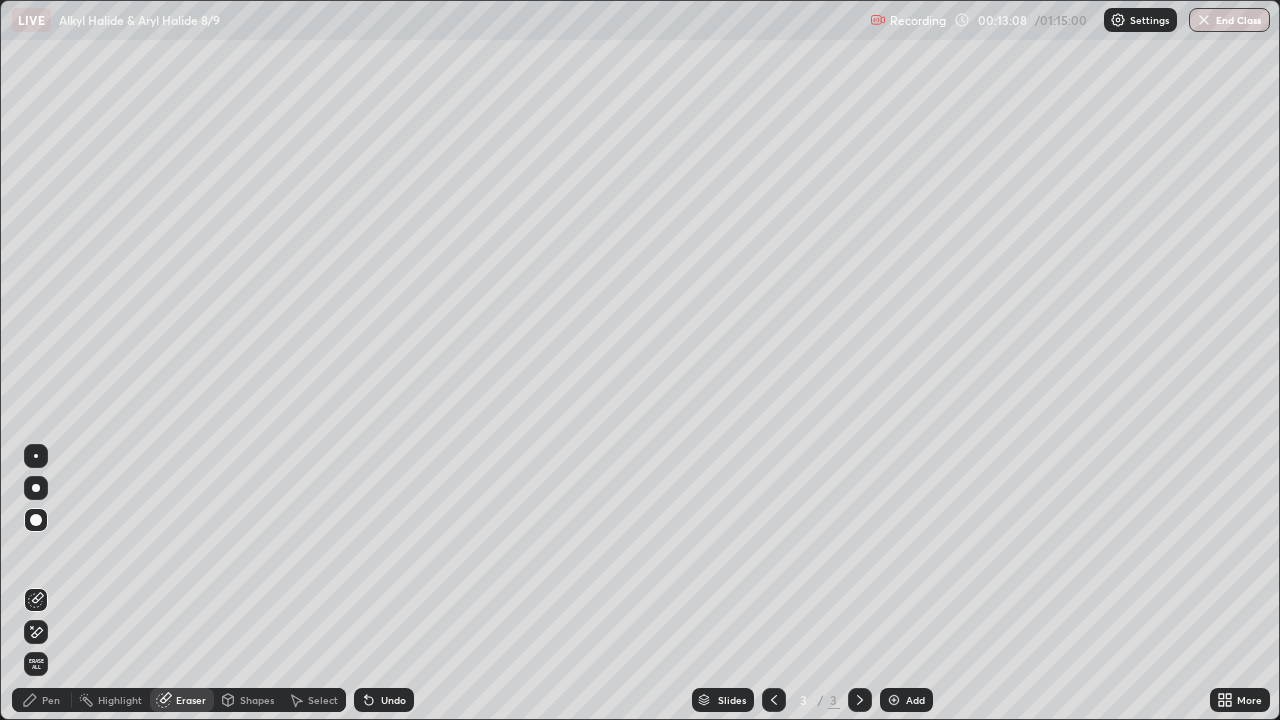 click on "Pen" at bounding box center (51, 700) 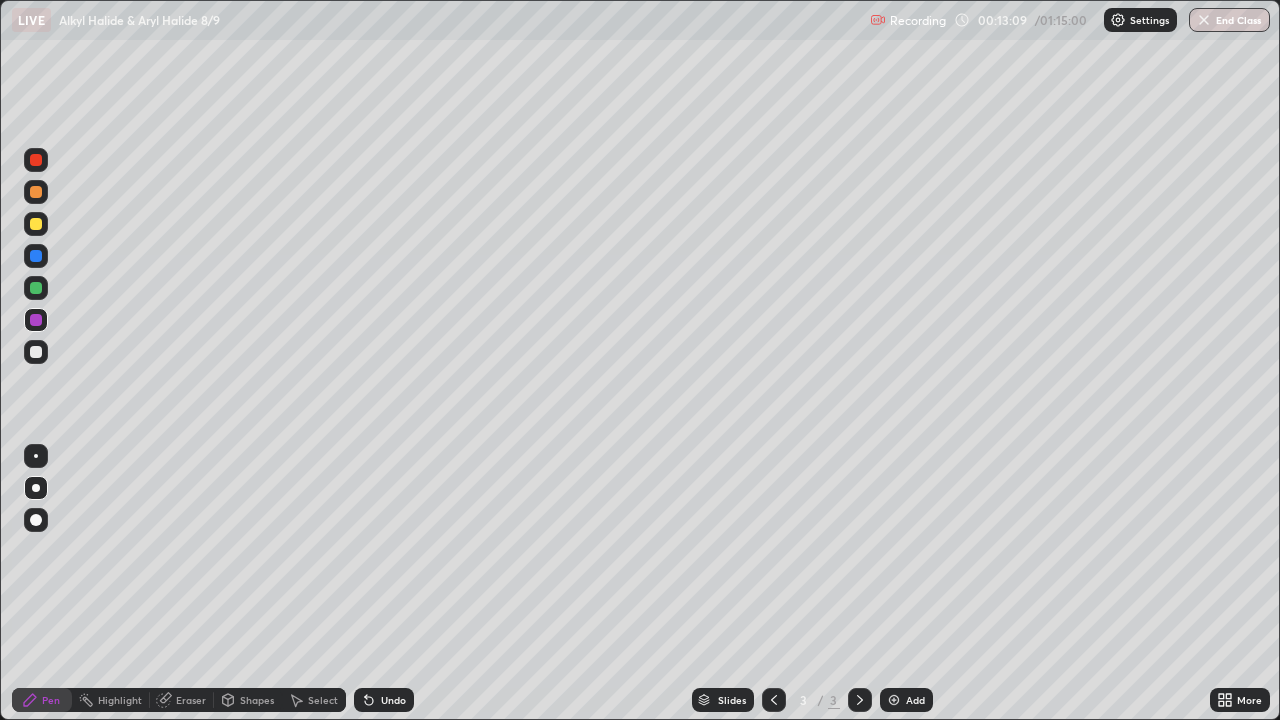 click at bounding box center [36, 352] 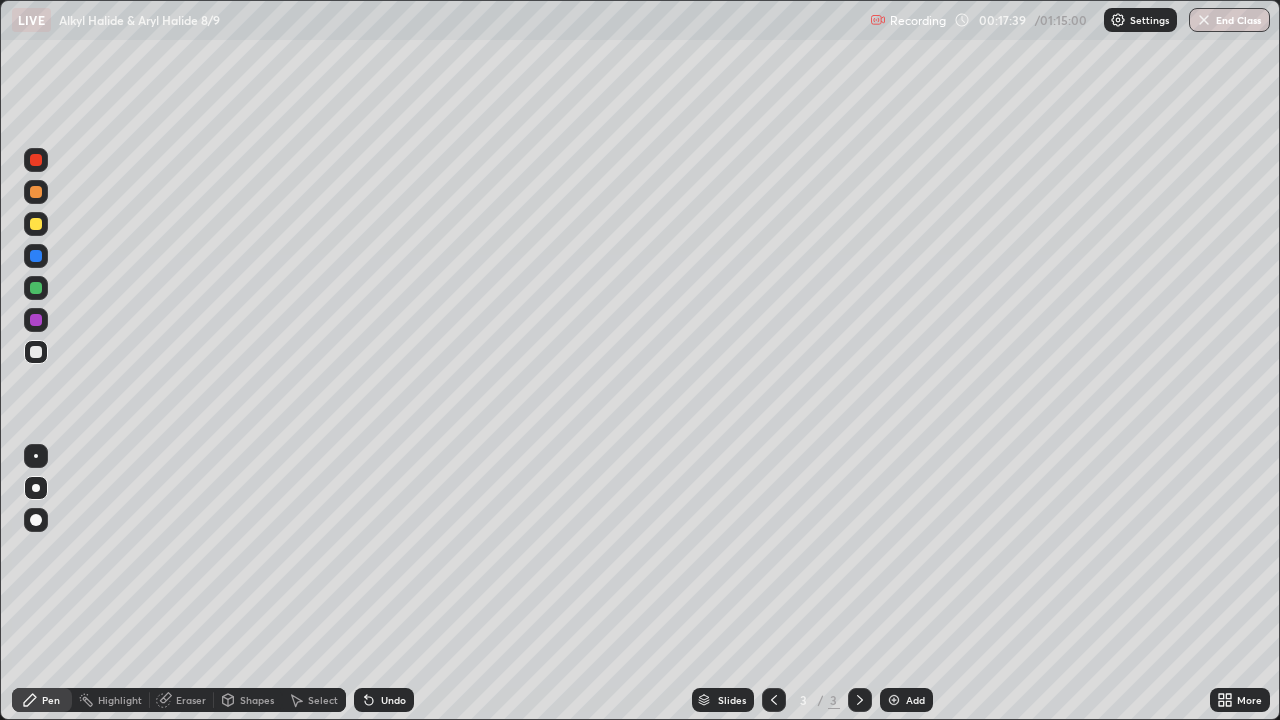 click on "Add" at bounding box center [906, 700] 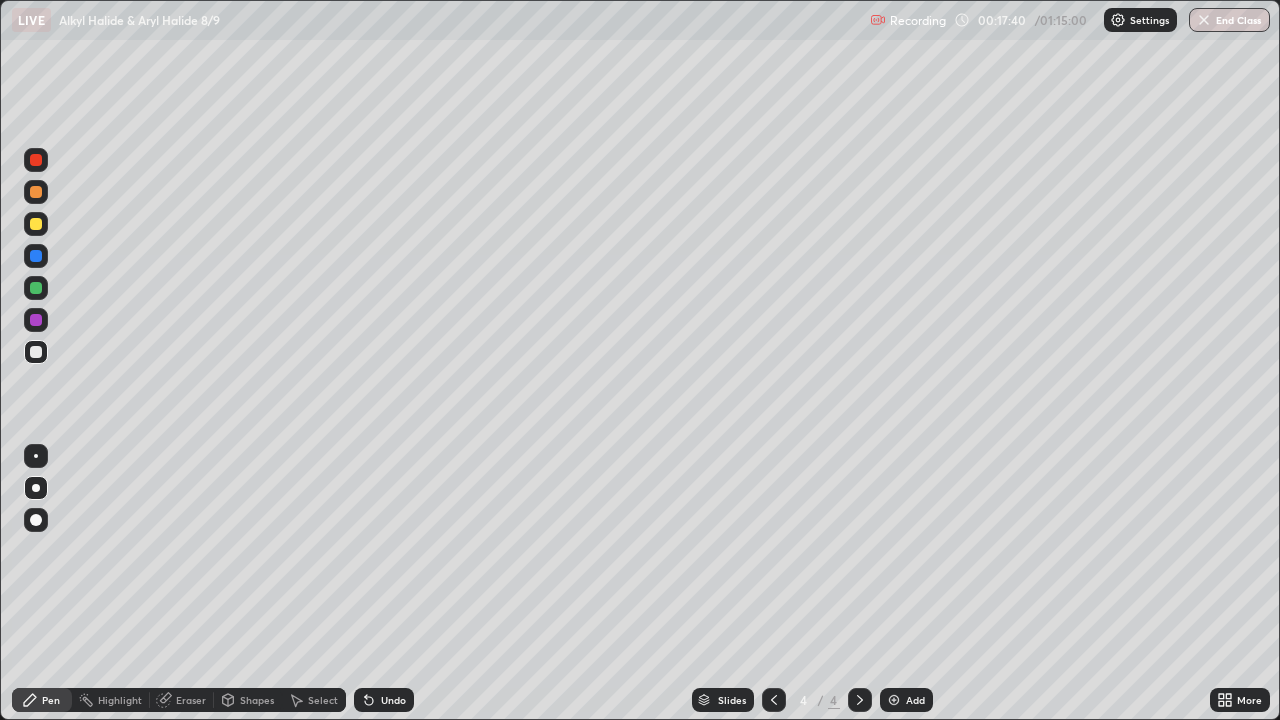 click at bounding box center [36, 352] 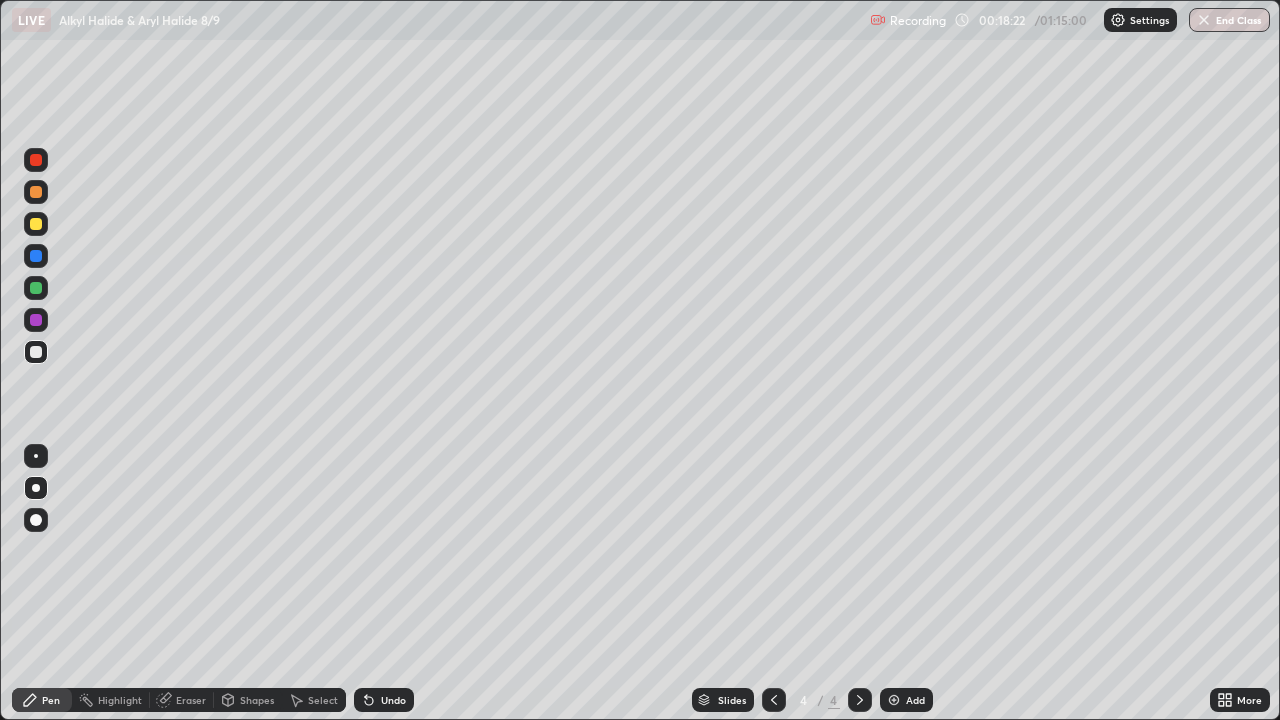 click at bounding box center [36, 488] 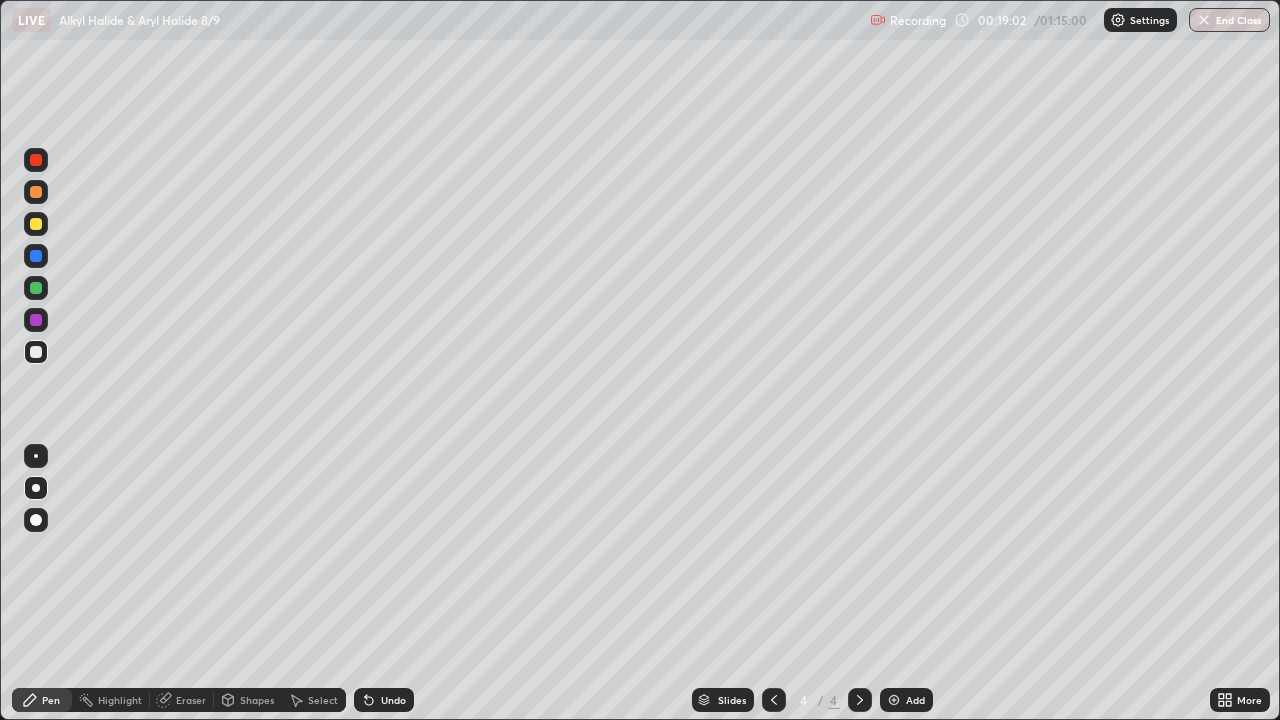 click at bounding box center (36, 224) 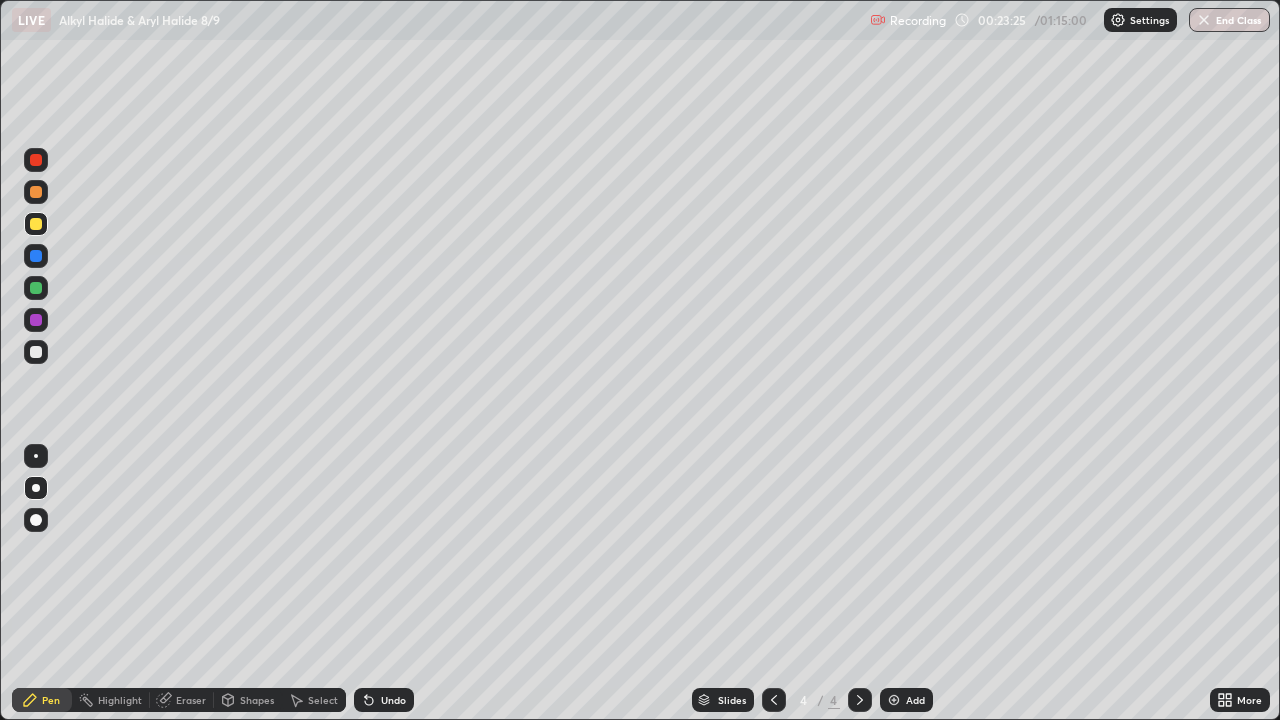click at bounding box center [36, 520] 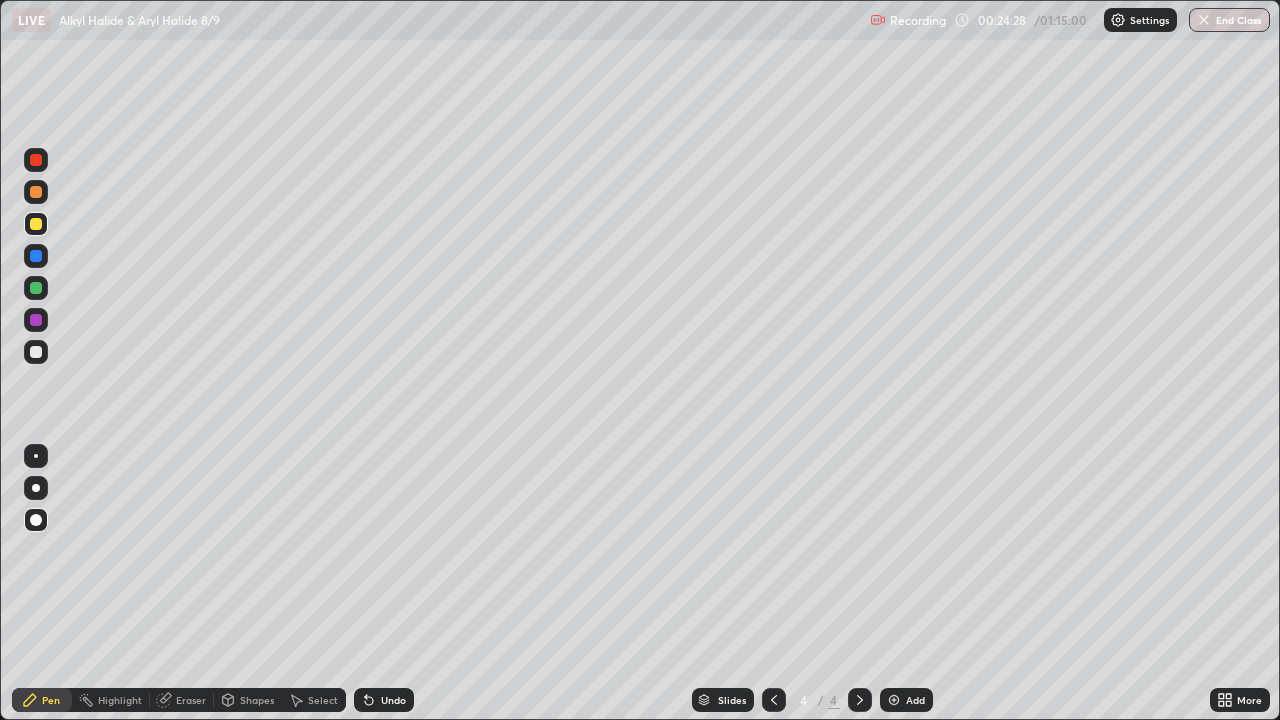 click at bounding box center (36, 488) 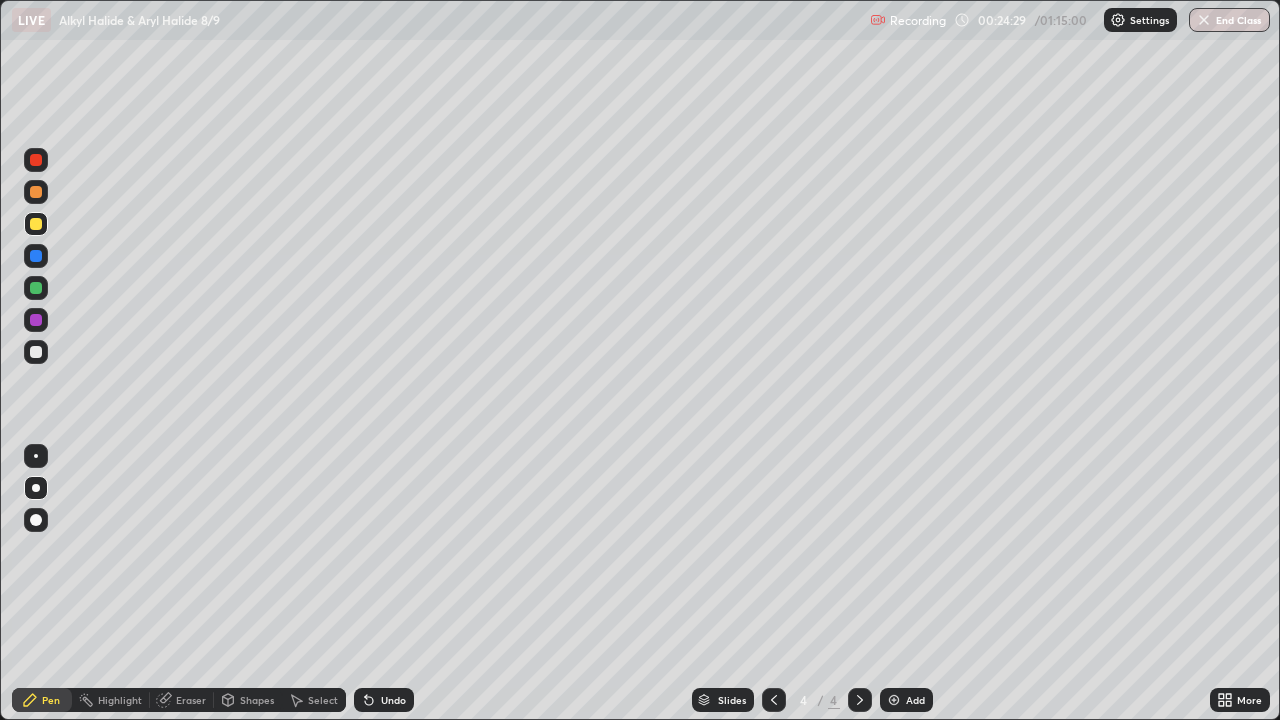 click at bounding box center [36, 352] 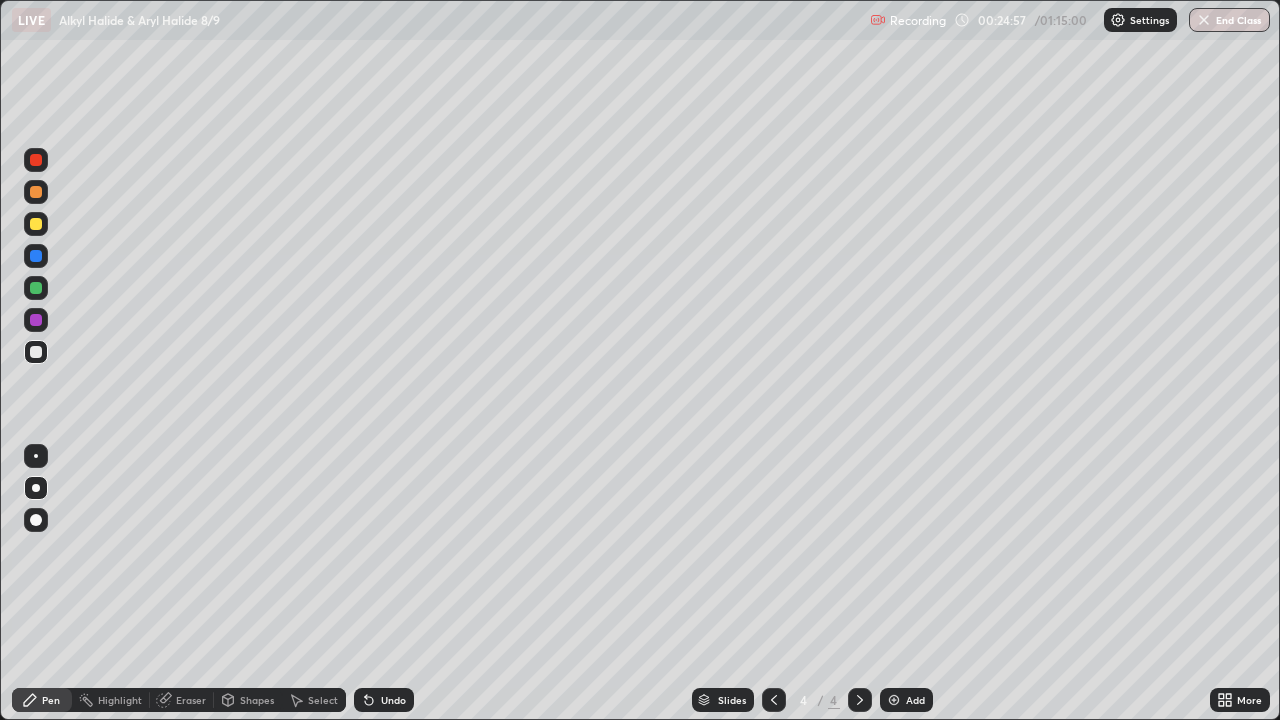 click at bounding box center [36, 320] 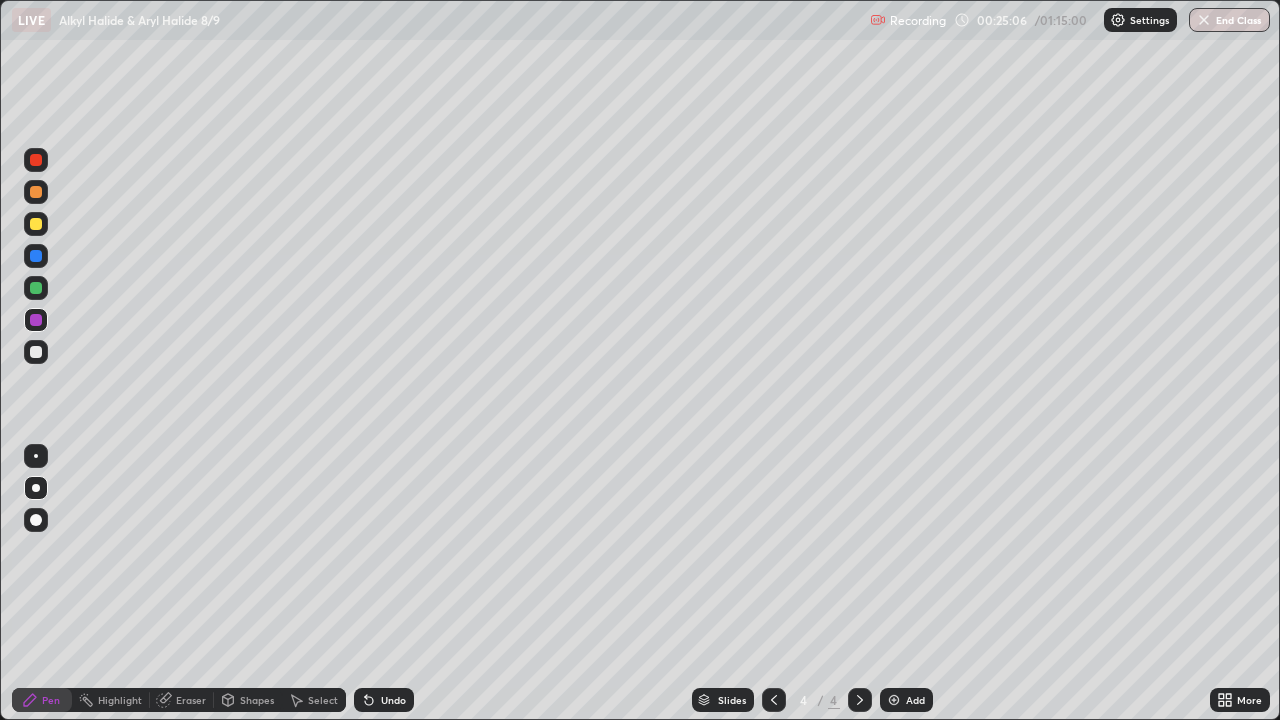 click at bounding box center (36, 352) 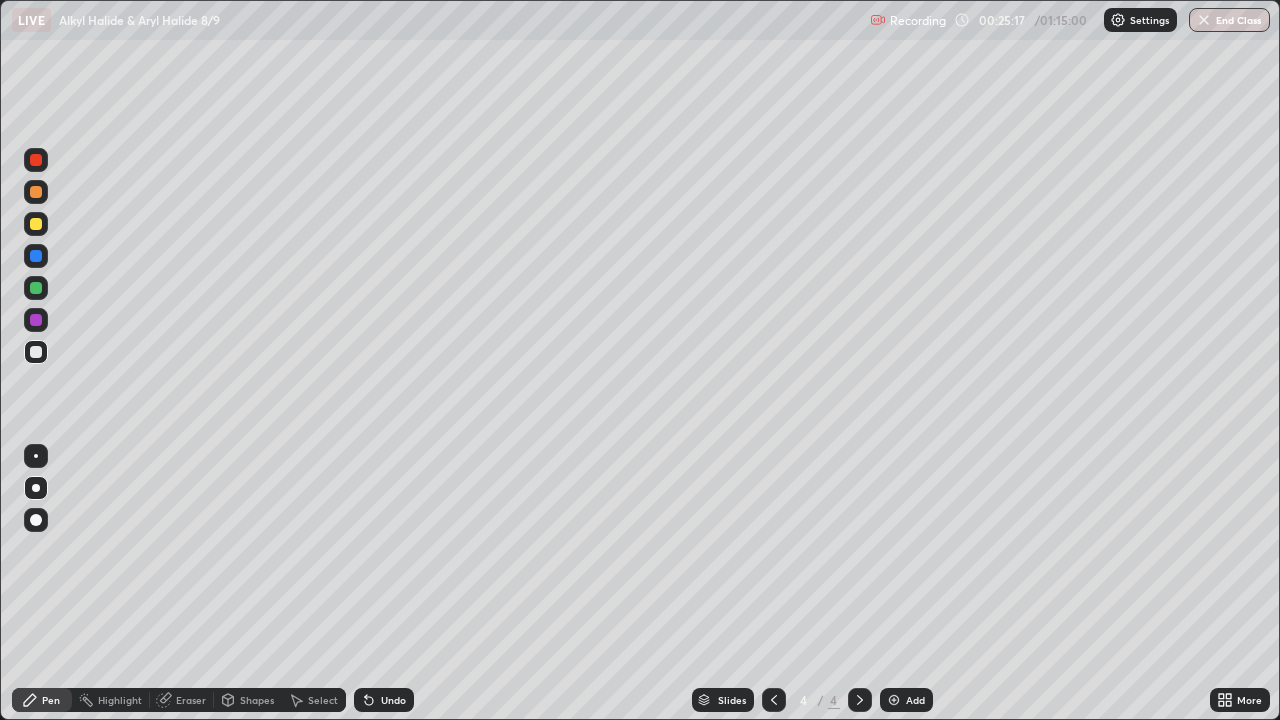 click at bounding box center (36, 224) 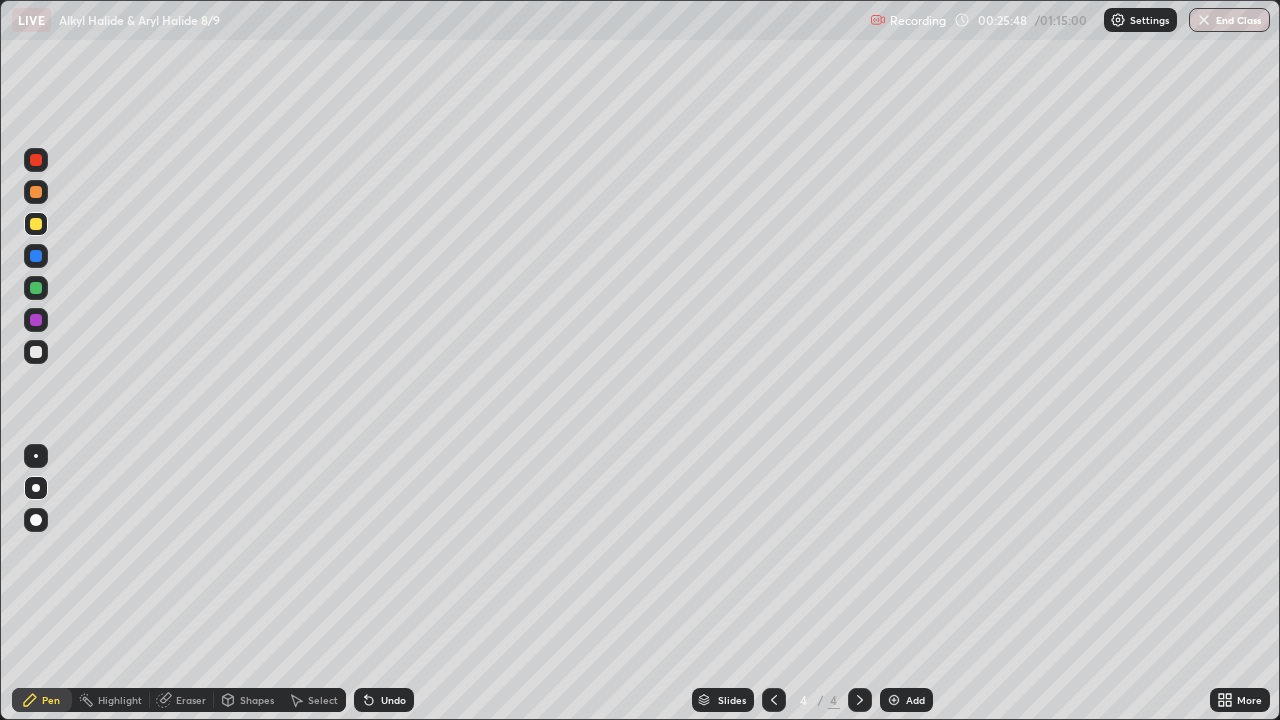 click at bounding box center (36, 352) 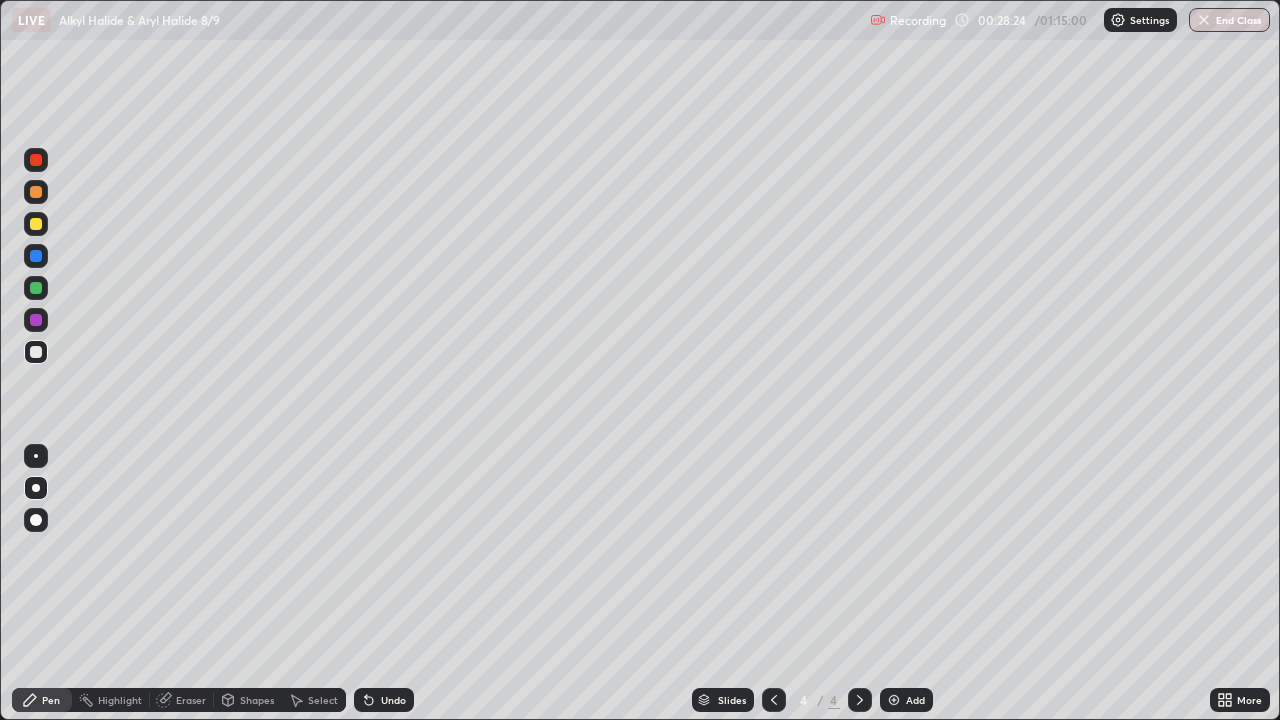 click on "Add" at bounding box center (906, 700) 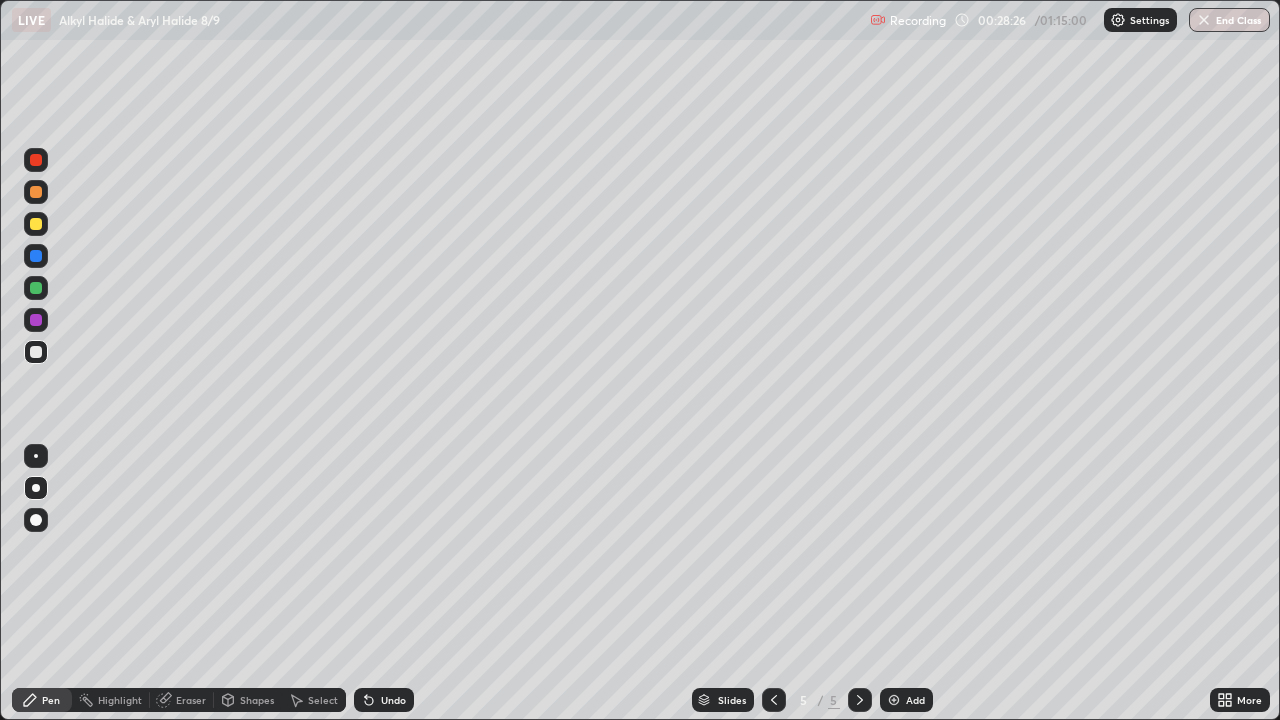 click at bounding box center (36, 352) 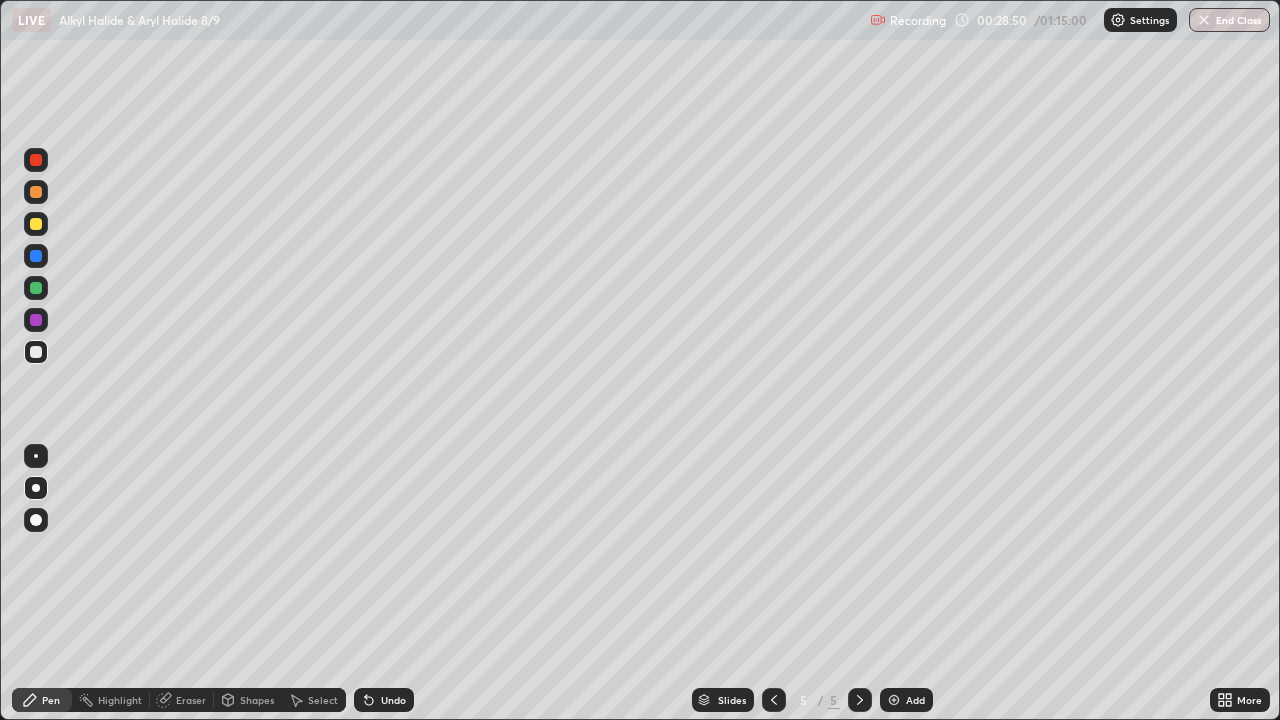 click at bounding box center [36, 224] 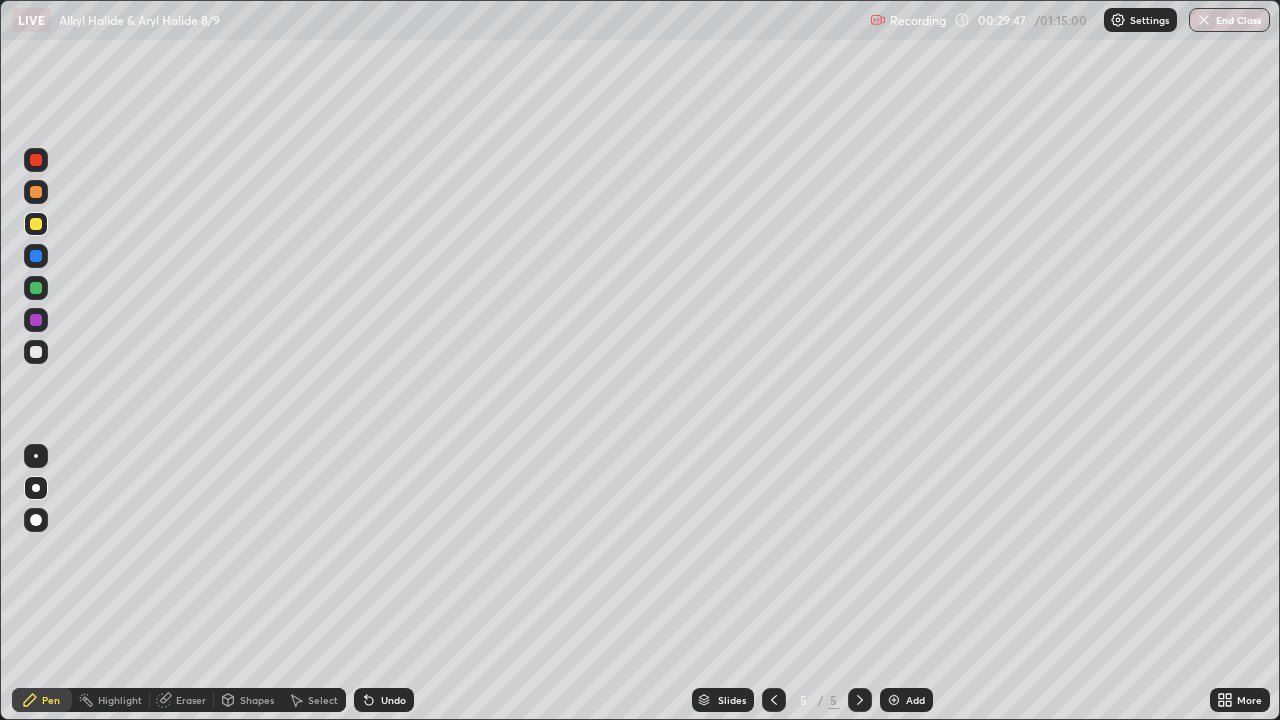 click at bounding box center (774, 700) 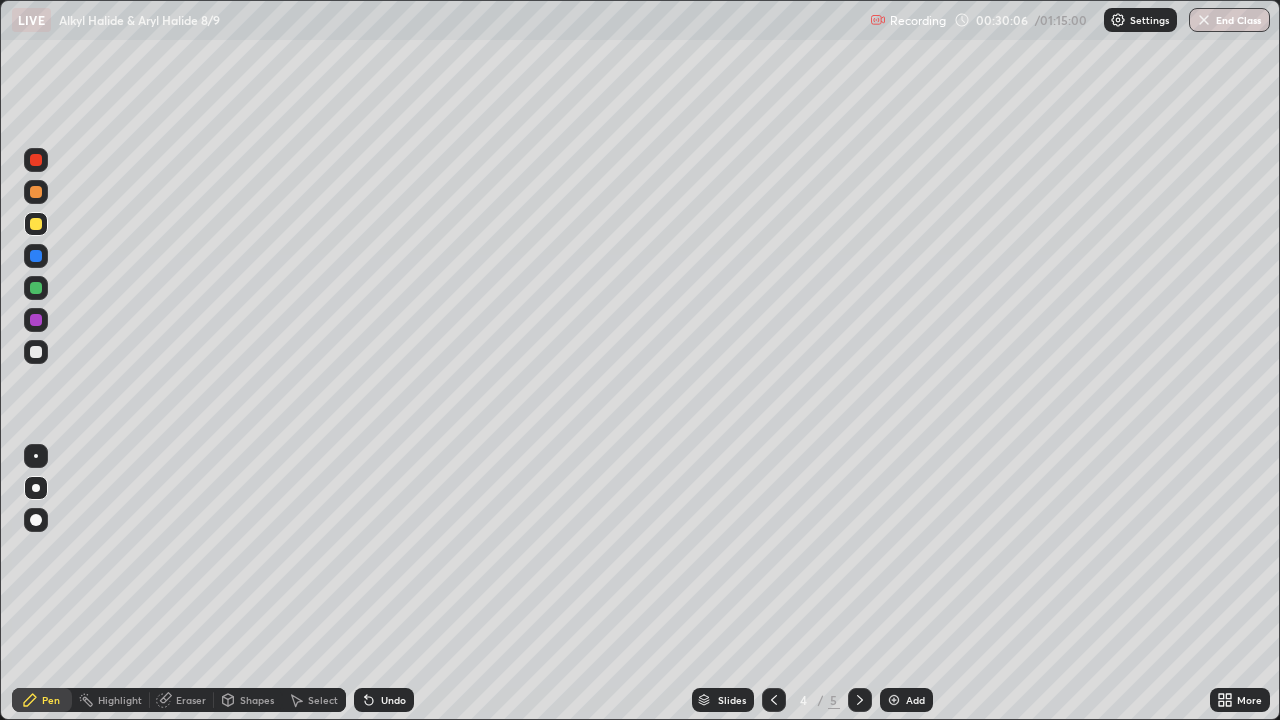 click 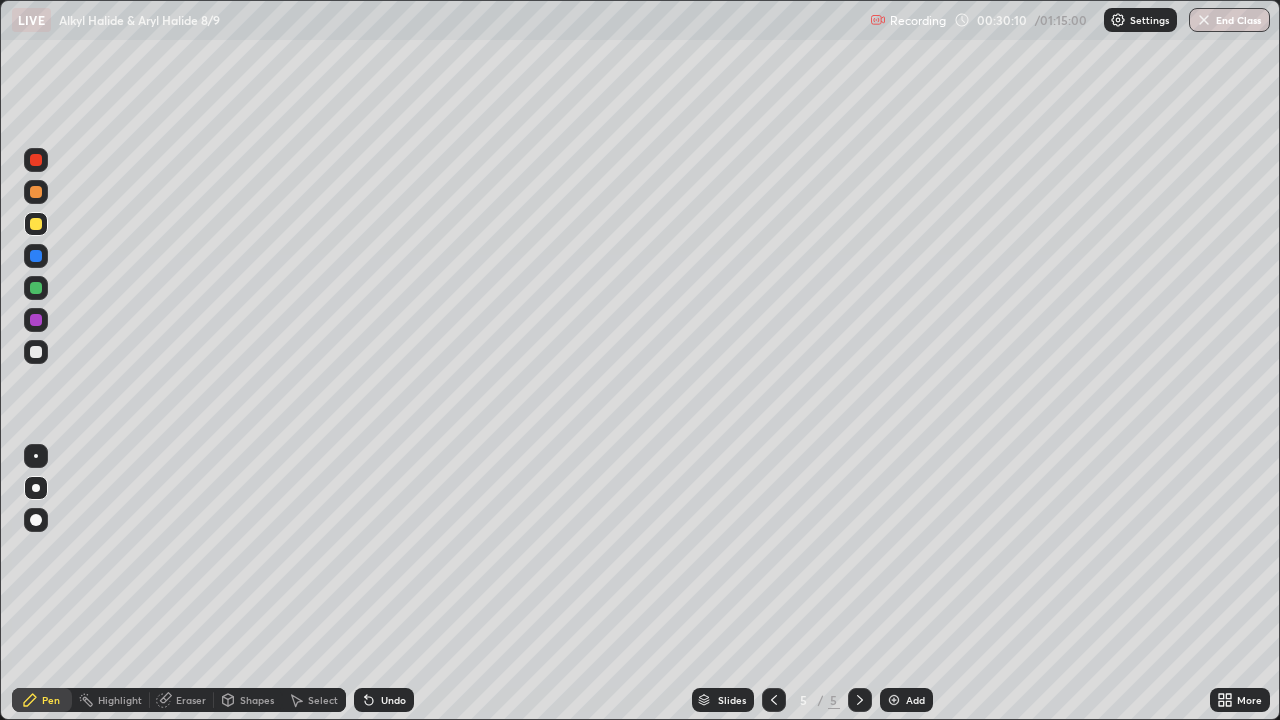 click on "Pen" at bounding box center (42, 700) 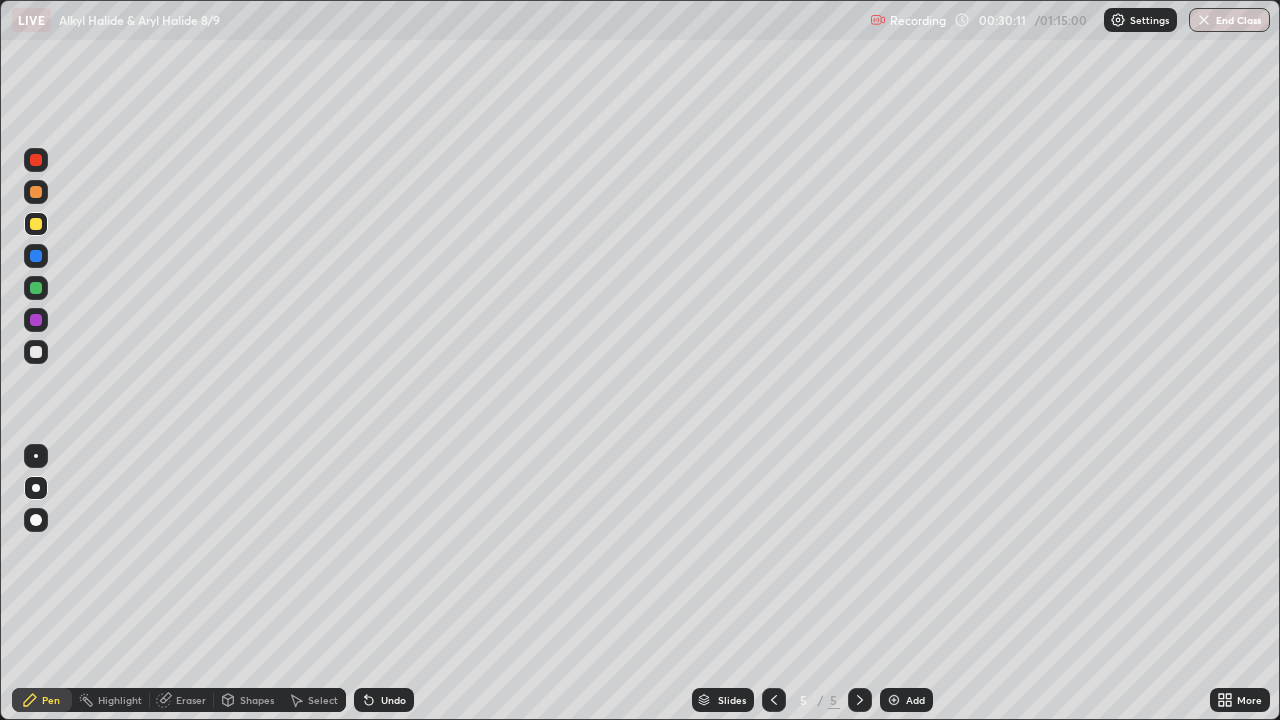 click at bounding box center [36, 352] 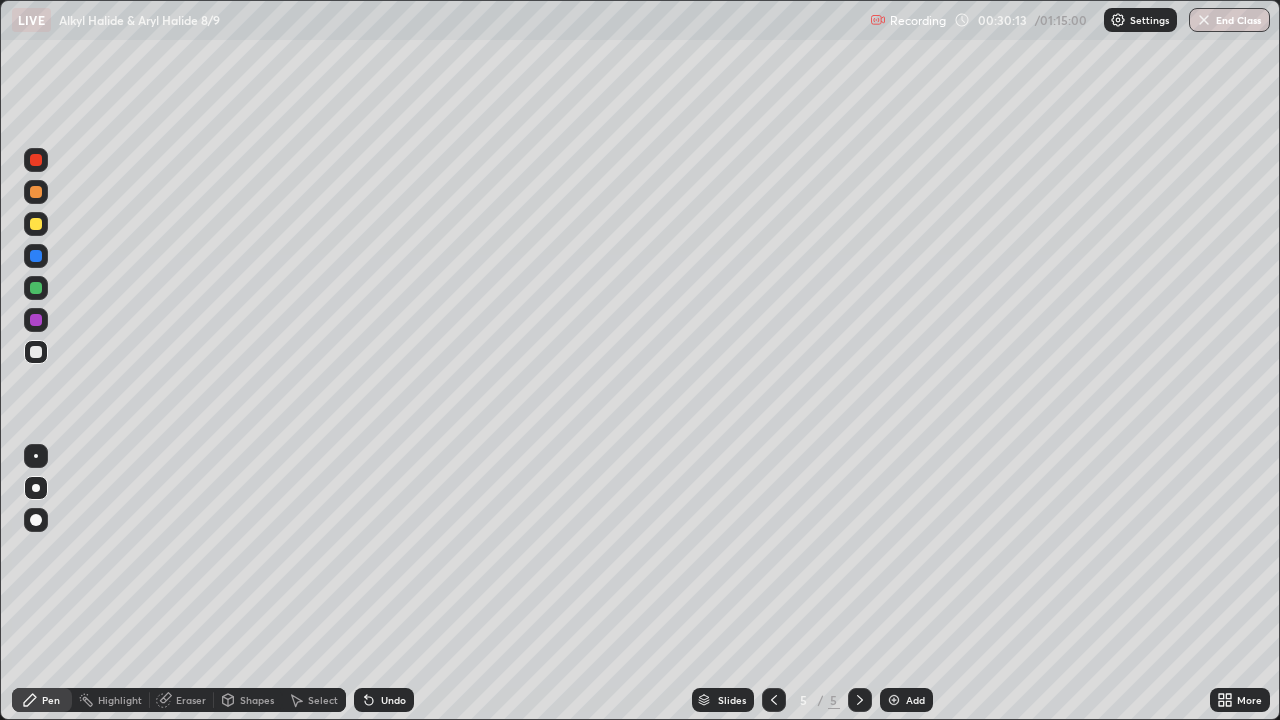 click at bounding box center [36, 352] 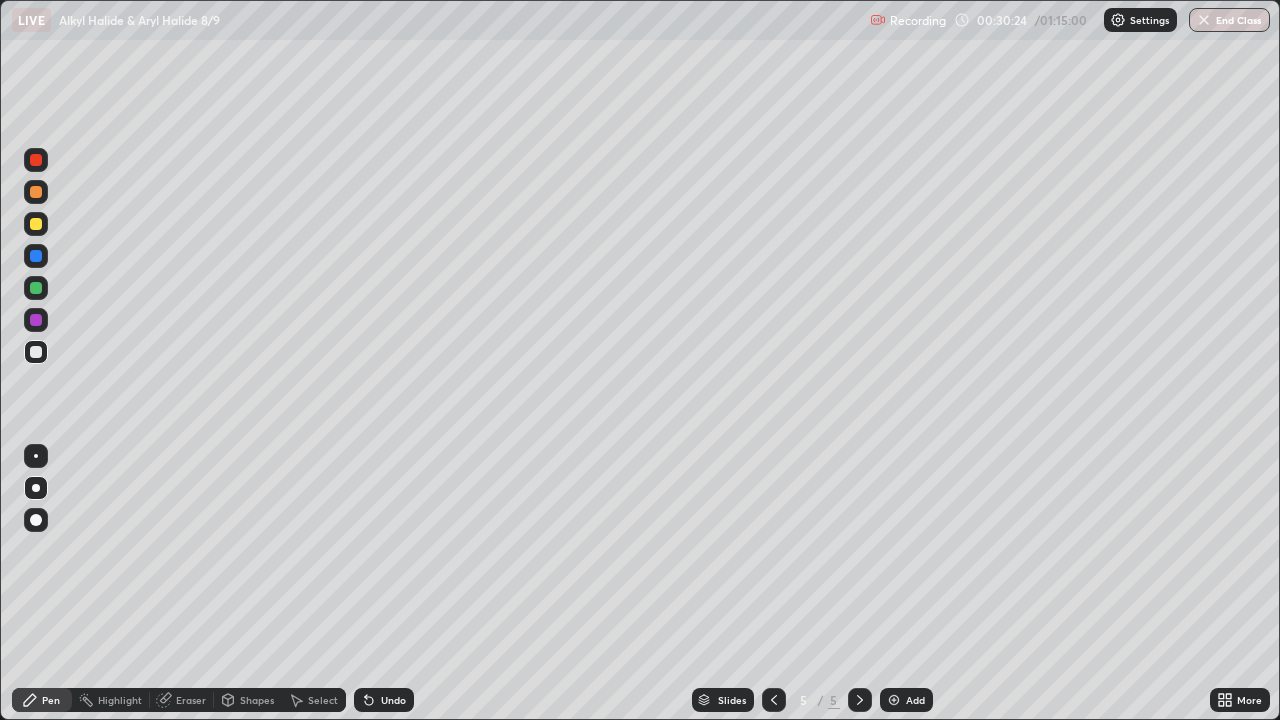 click at bounding box center [36, 224] 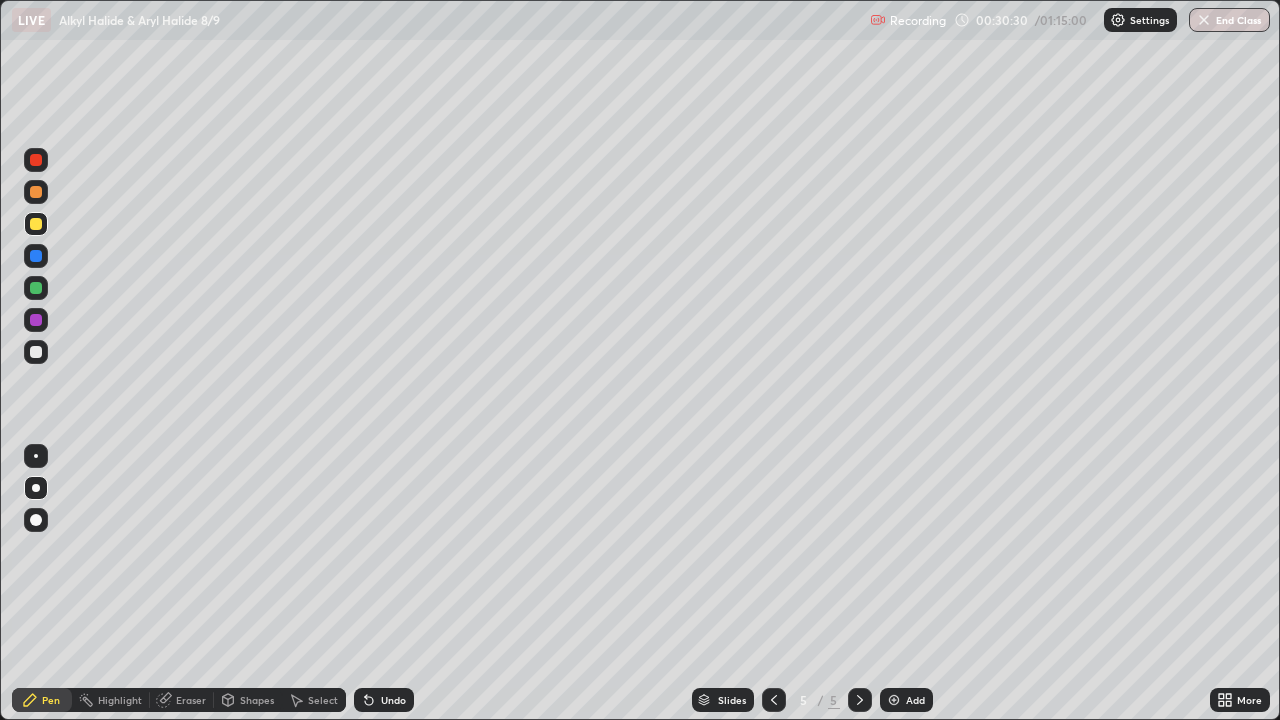 click at bounding box center (36, 224) 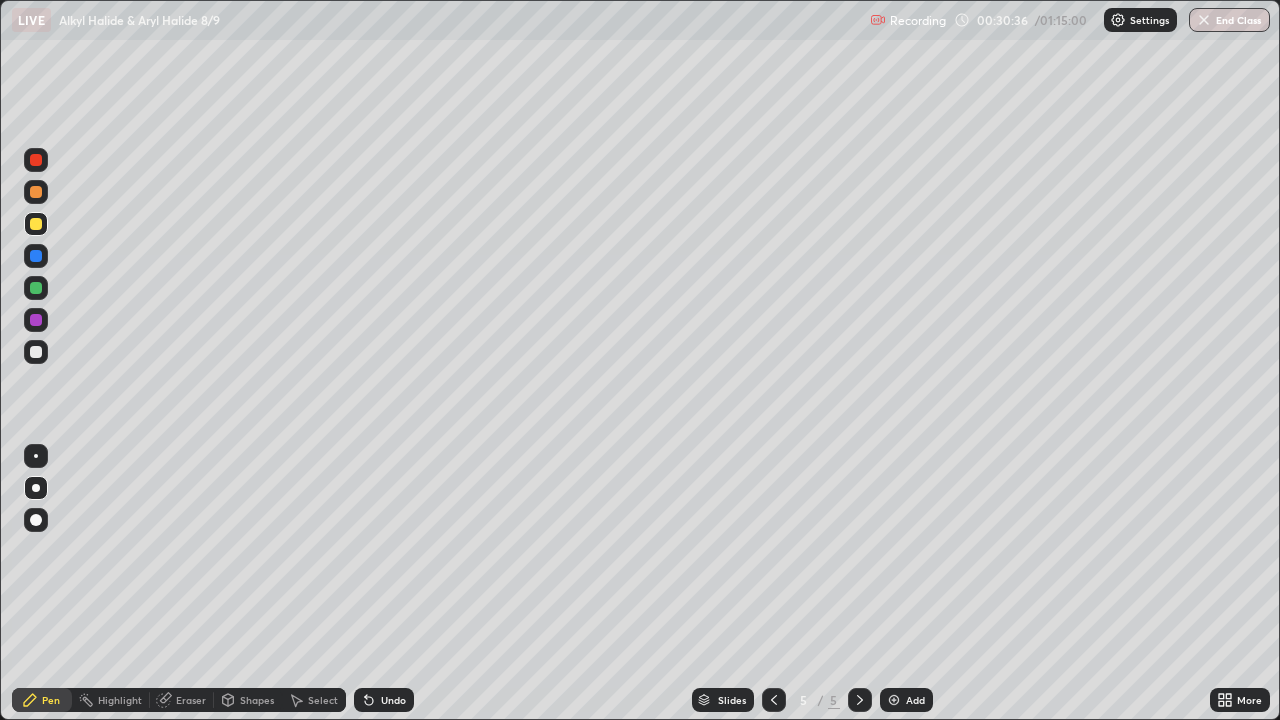 click at bounding box center (36, 288) 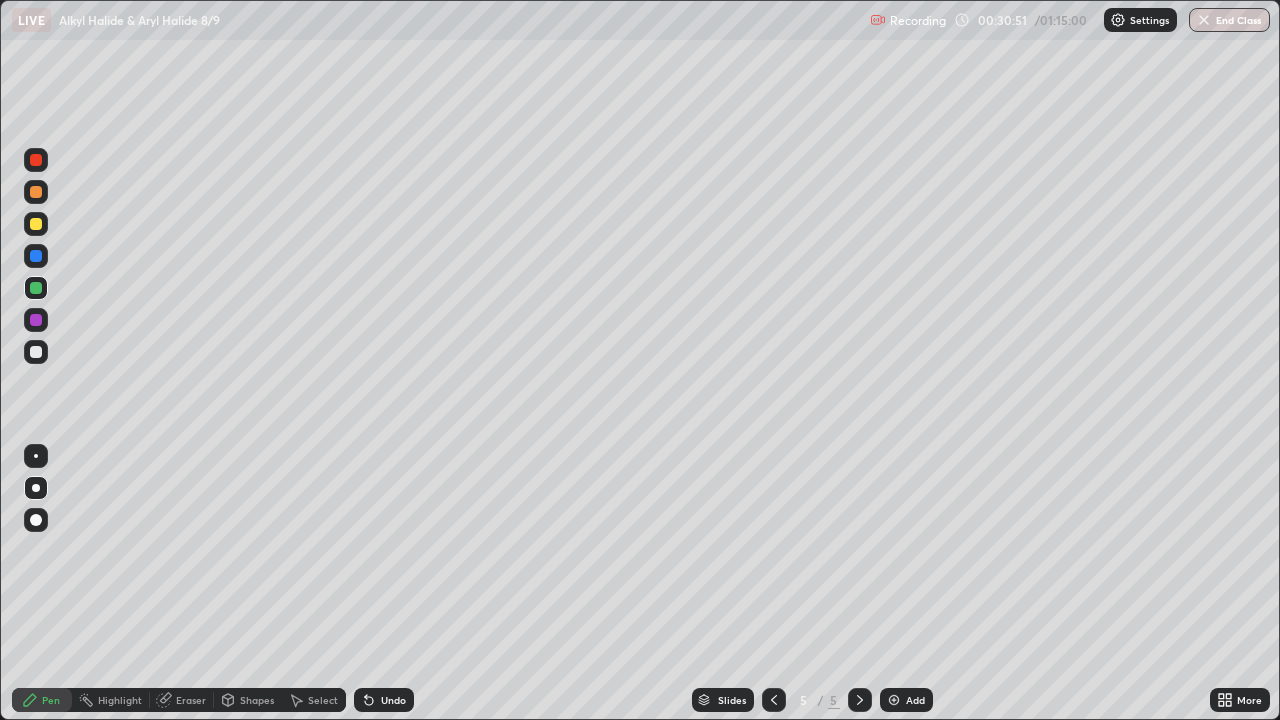 click on "Eraser" at bounding box center [191, 700] 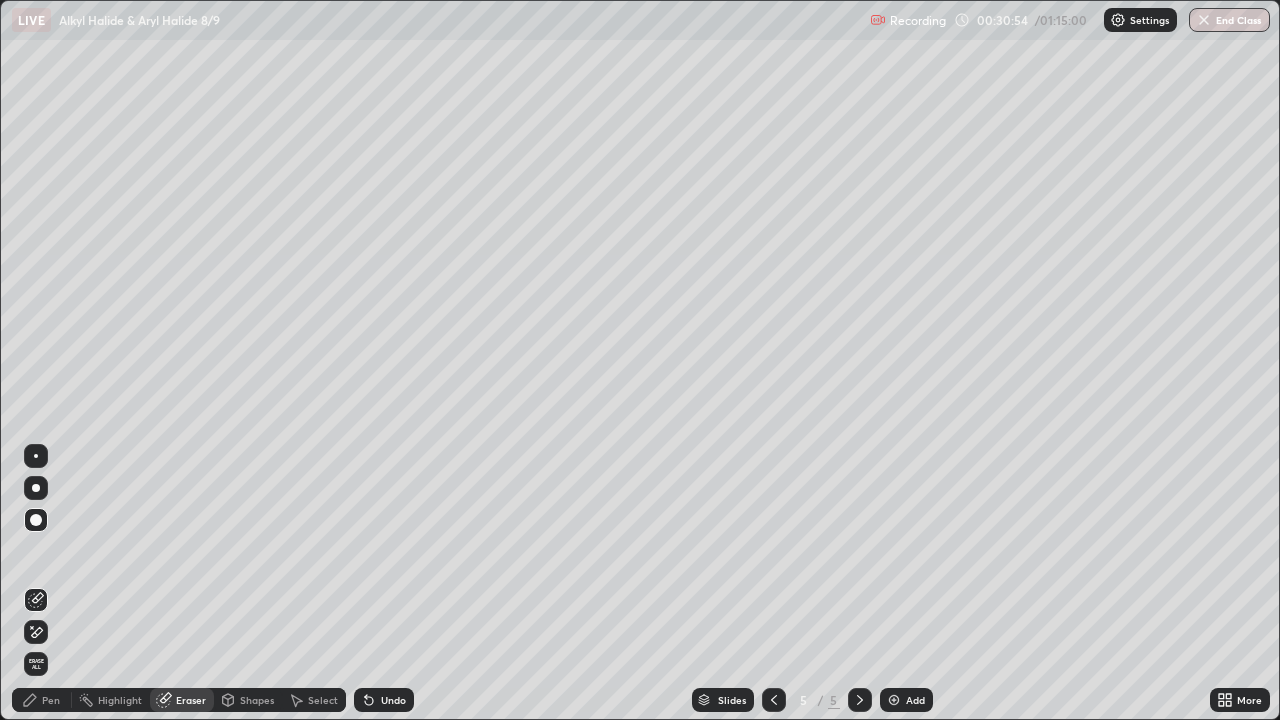 click on "Pen" at bounding box center [42, 700] 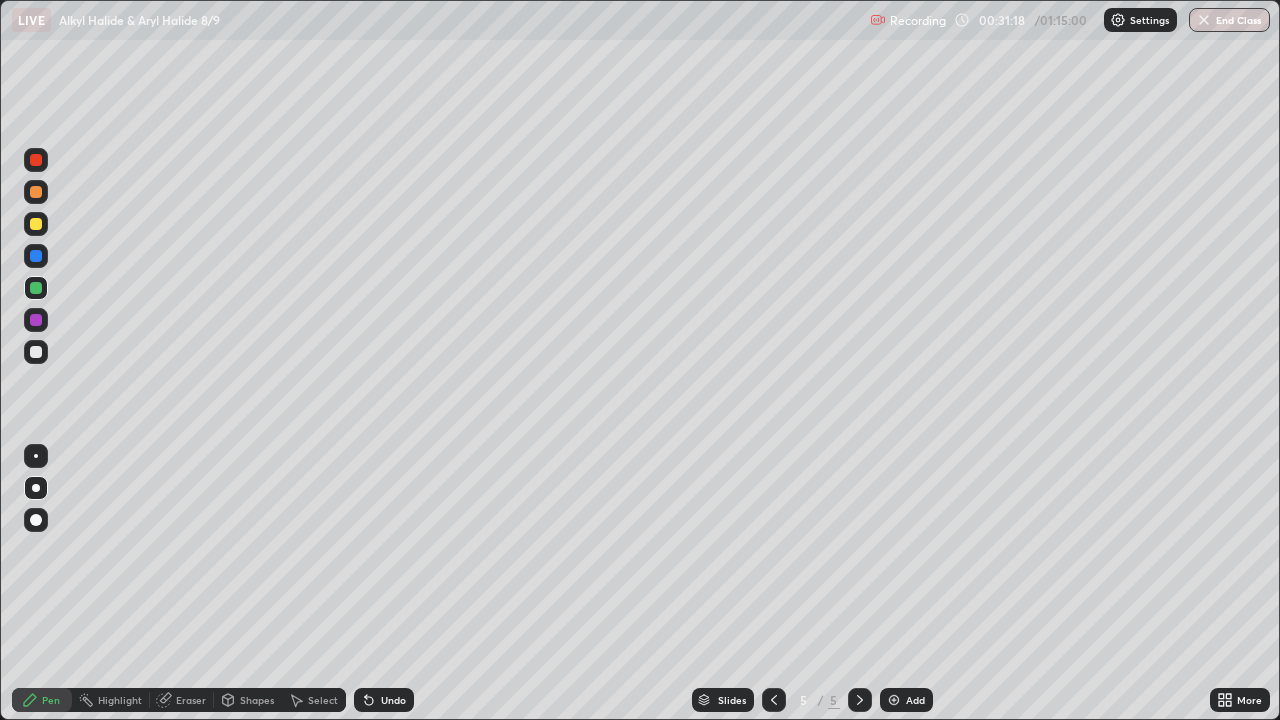 click 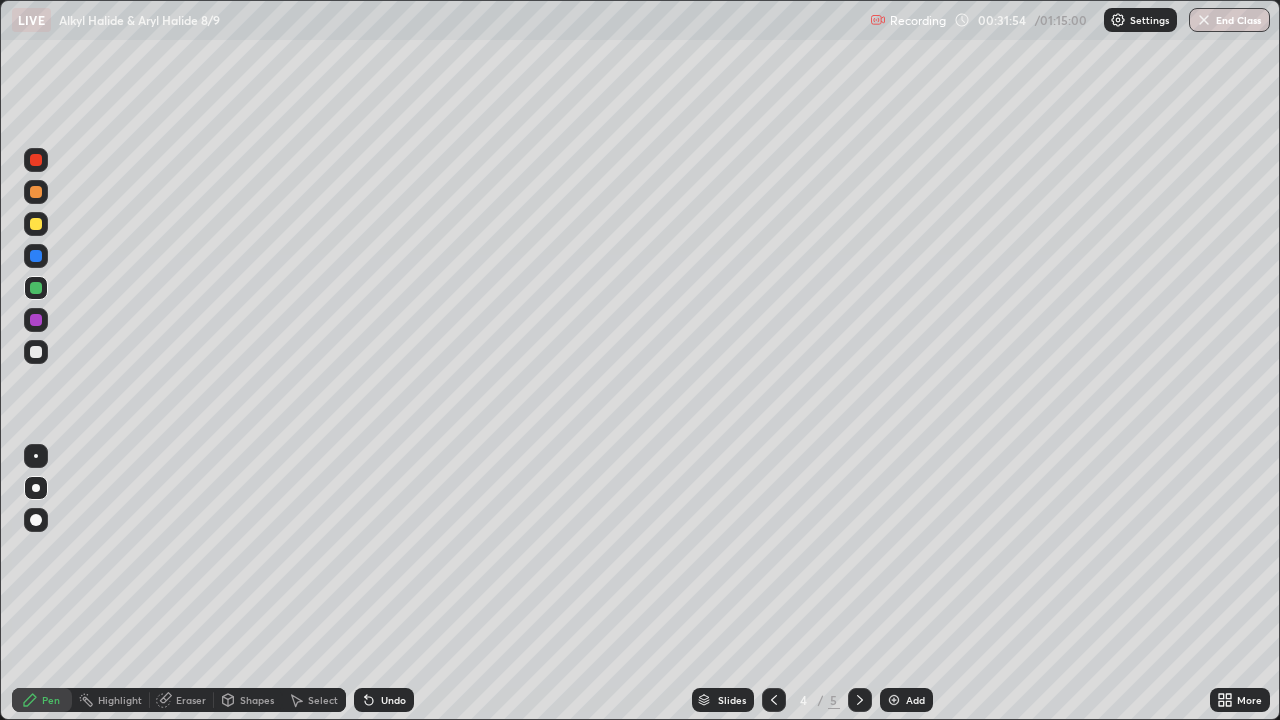 click at bounding box center (860, 700) 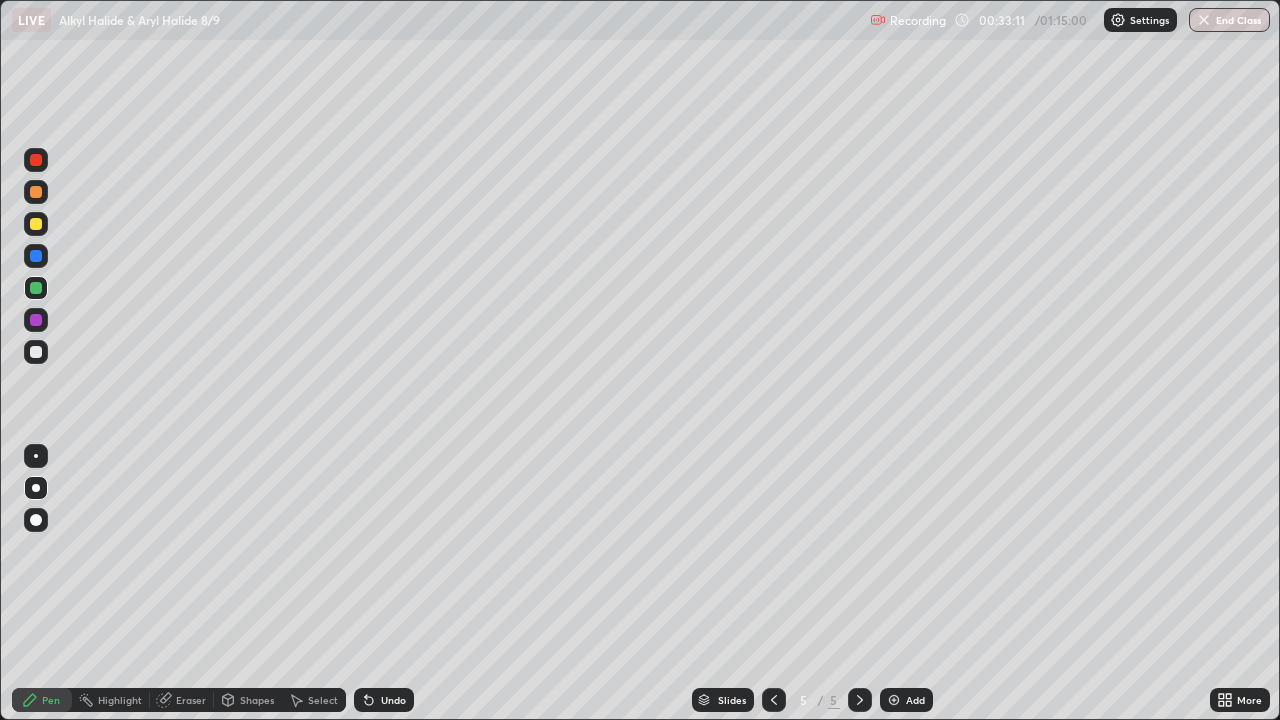 click on "Add" at bounding box center [906, 700] 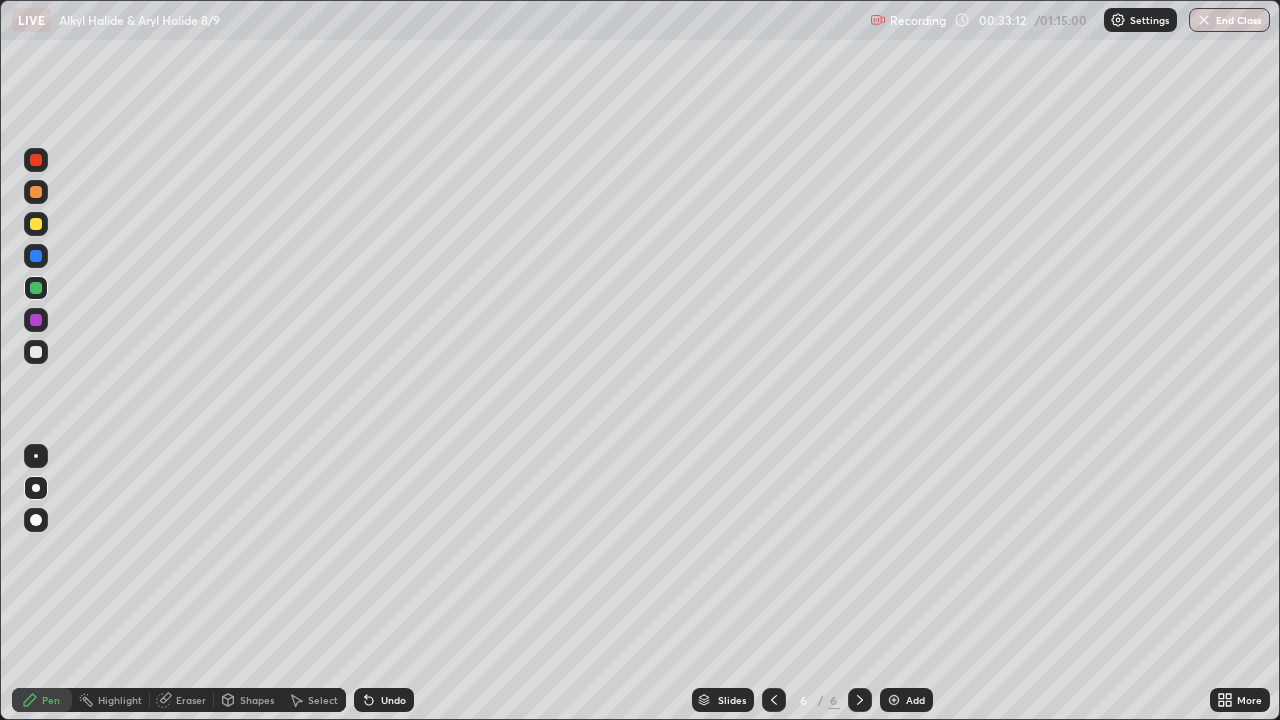 click at bounding box center [36, 352] 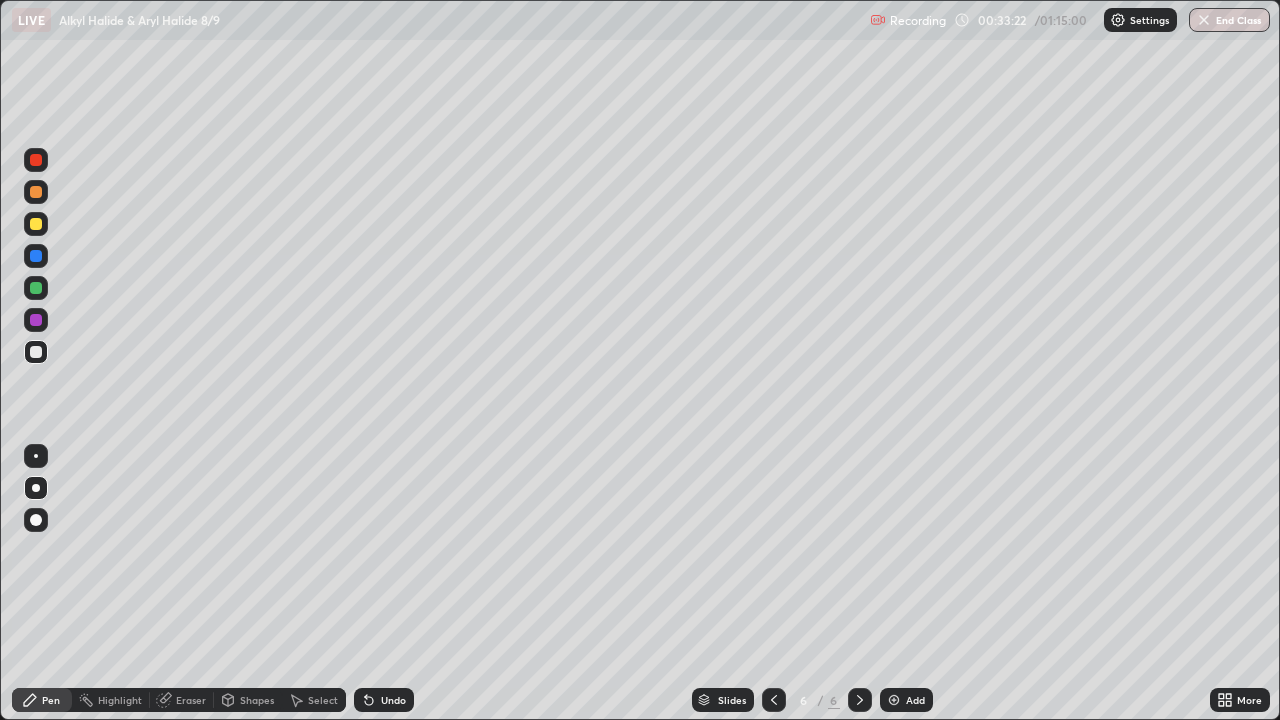 click on "Eraser" at bounding box center [191, 700] 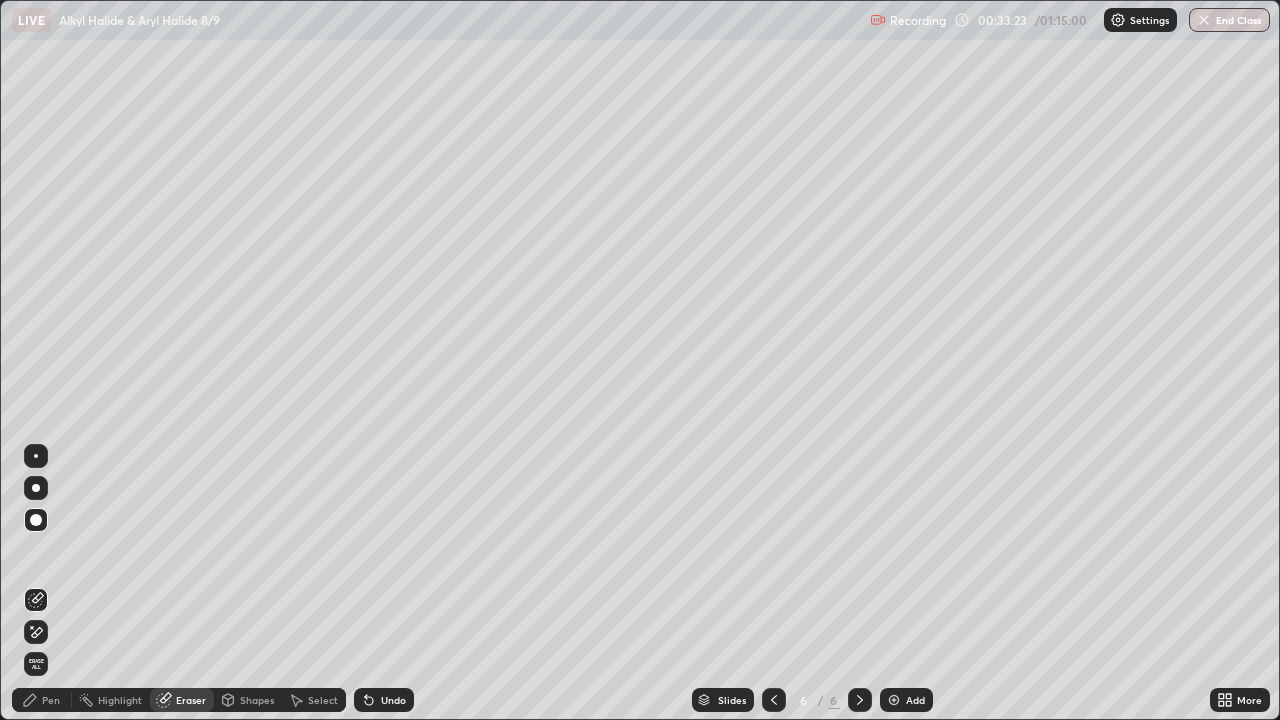 click on "Pen" at bounding box center [42, 700] 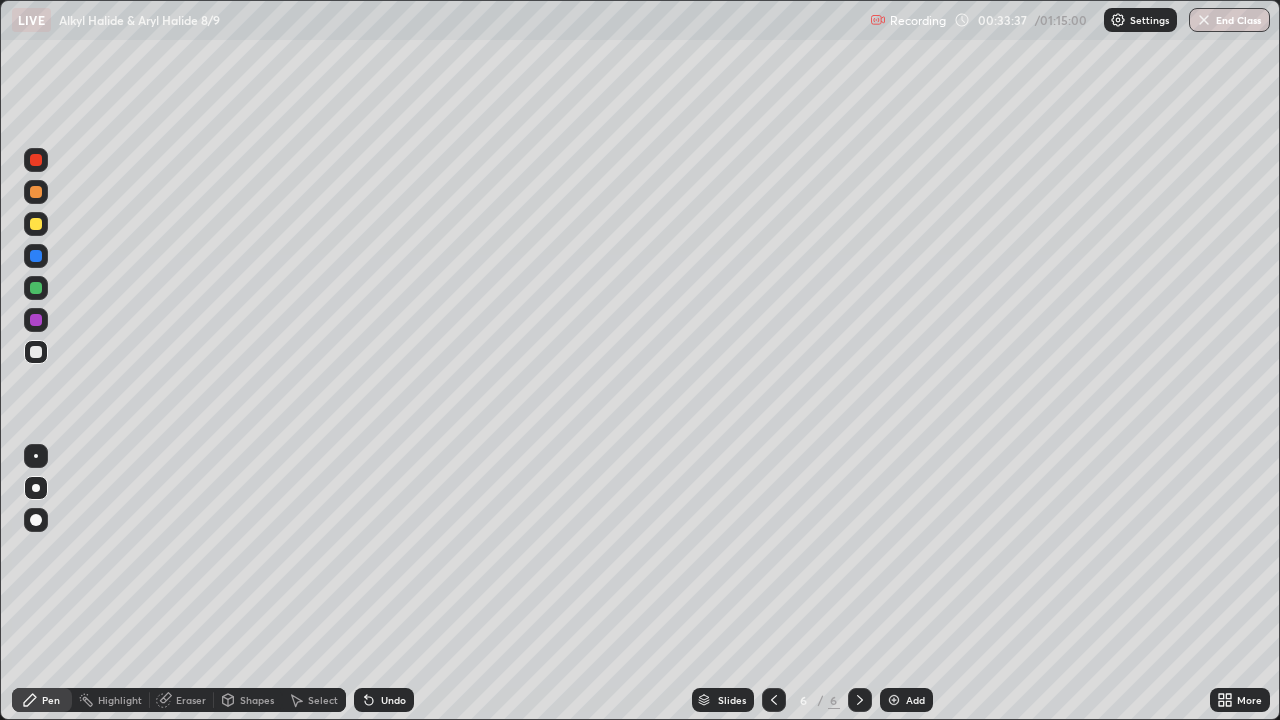 click at bounding box center (36, 352) 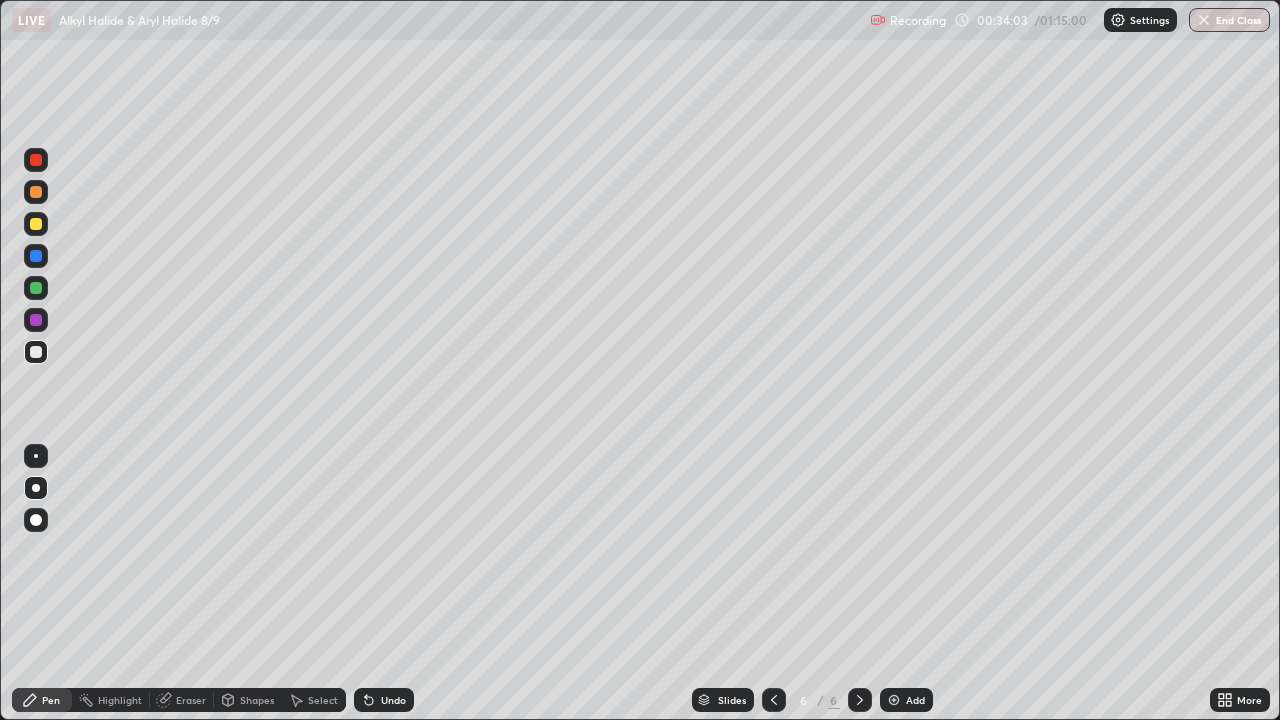 click on "Eraser" at bounding box center (191, 700) 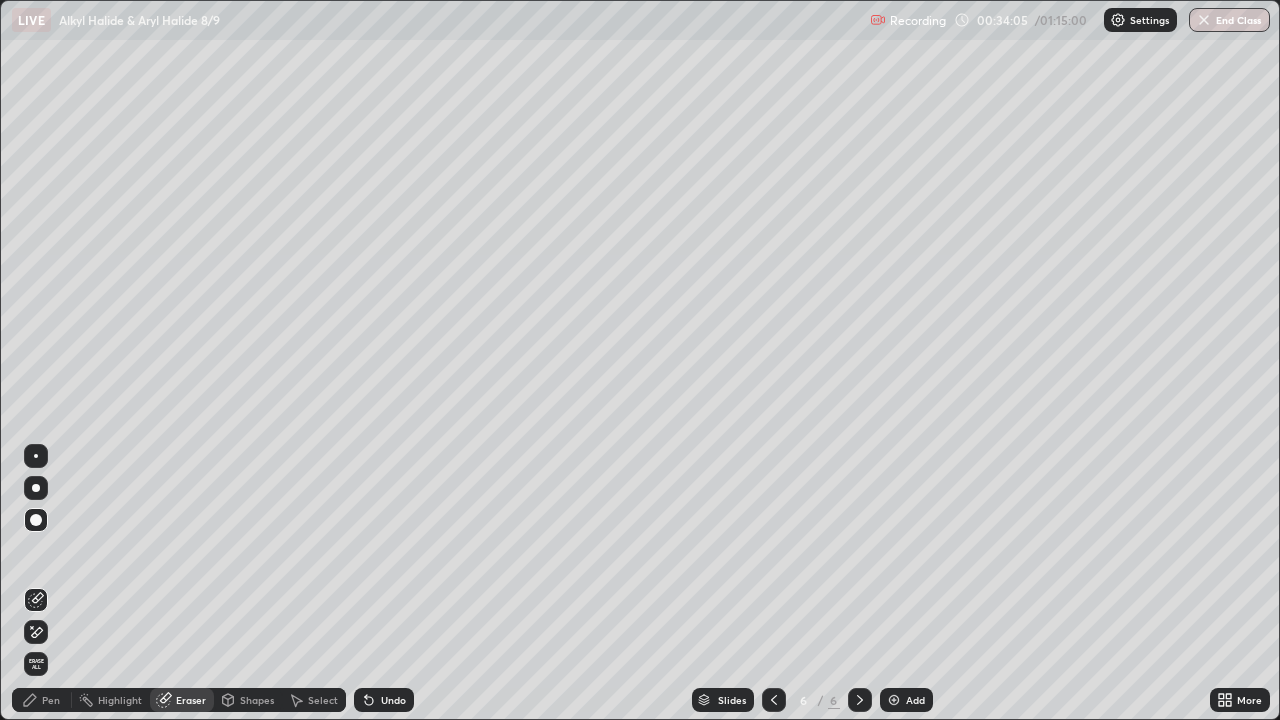 click on "Pen" at bounding box center [42, 700] 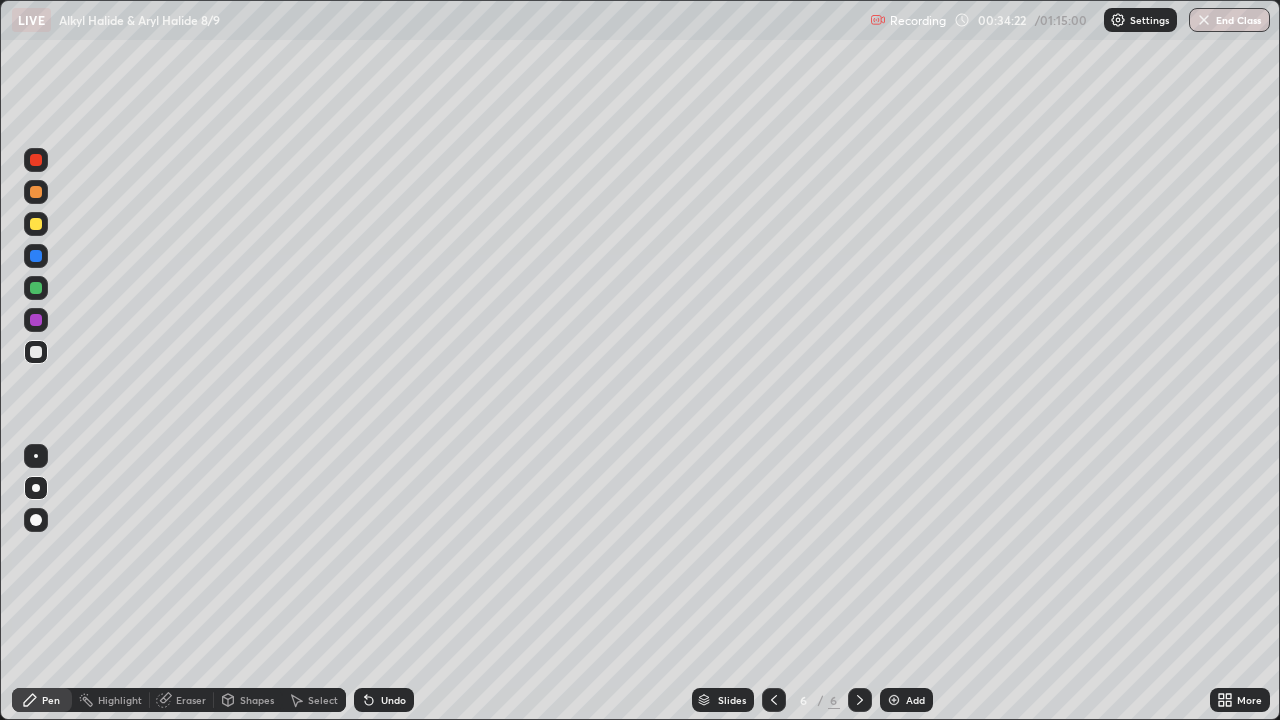 click at bounding box center (36, 488) 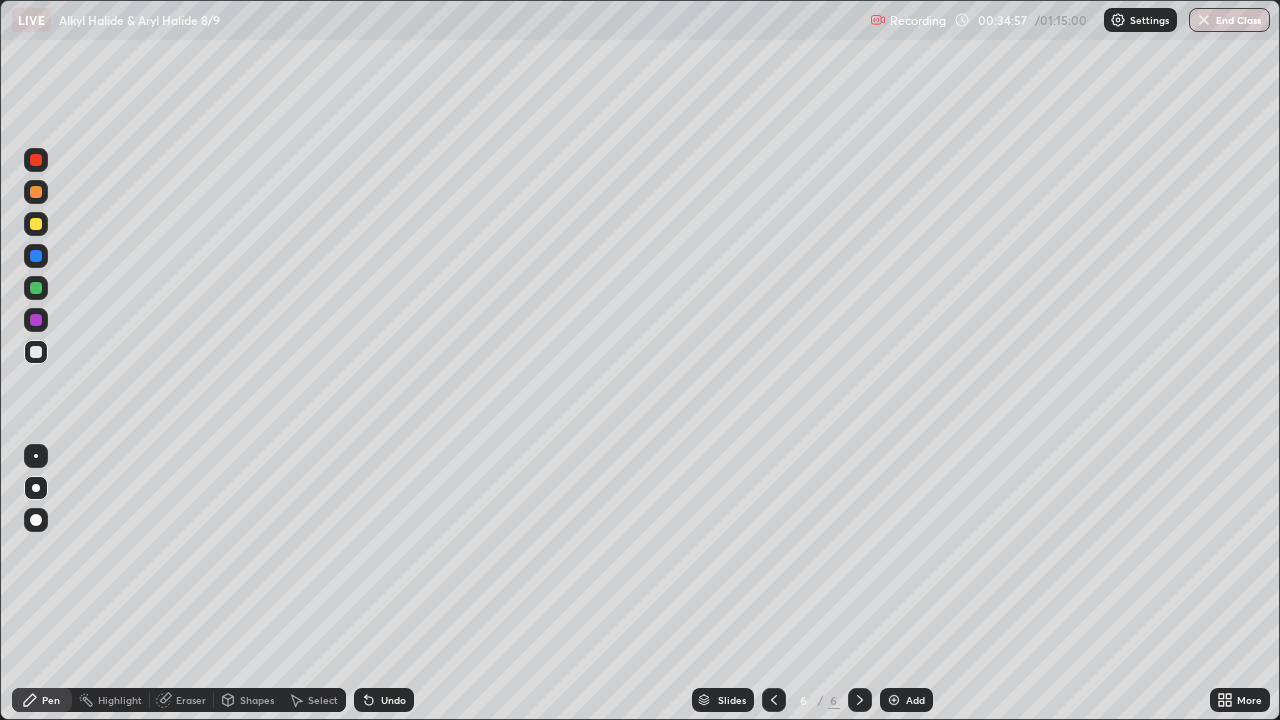 click on "Eraser" at bounding box center [191, 700] 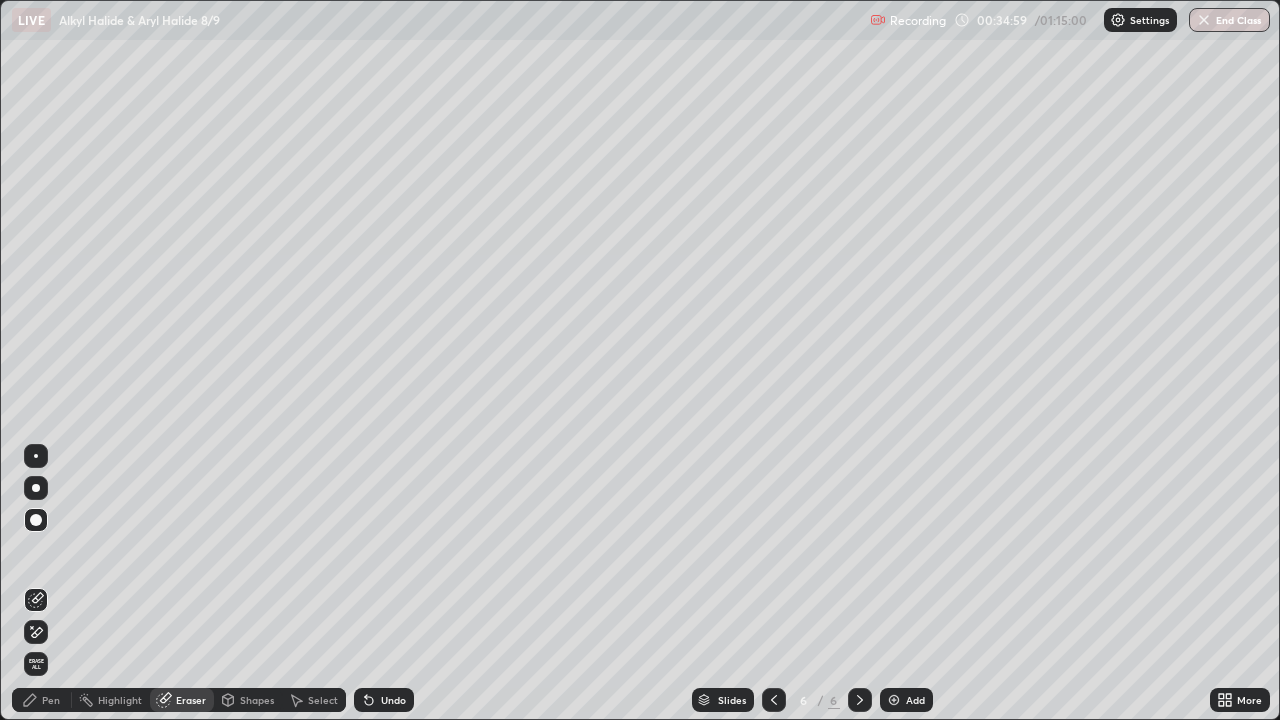 click 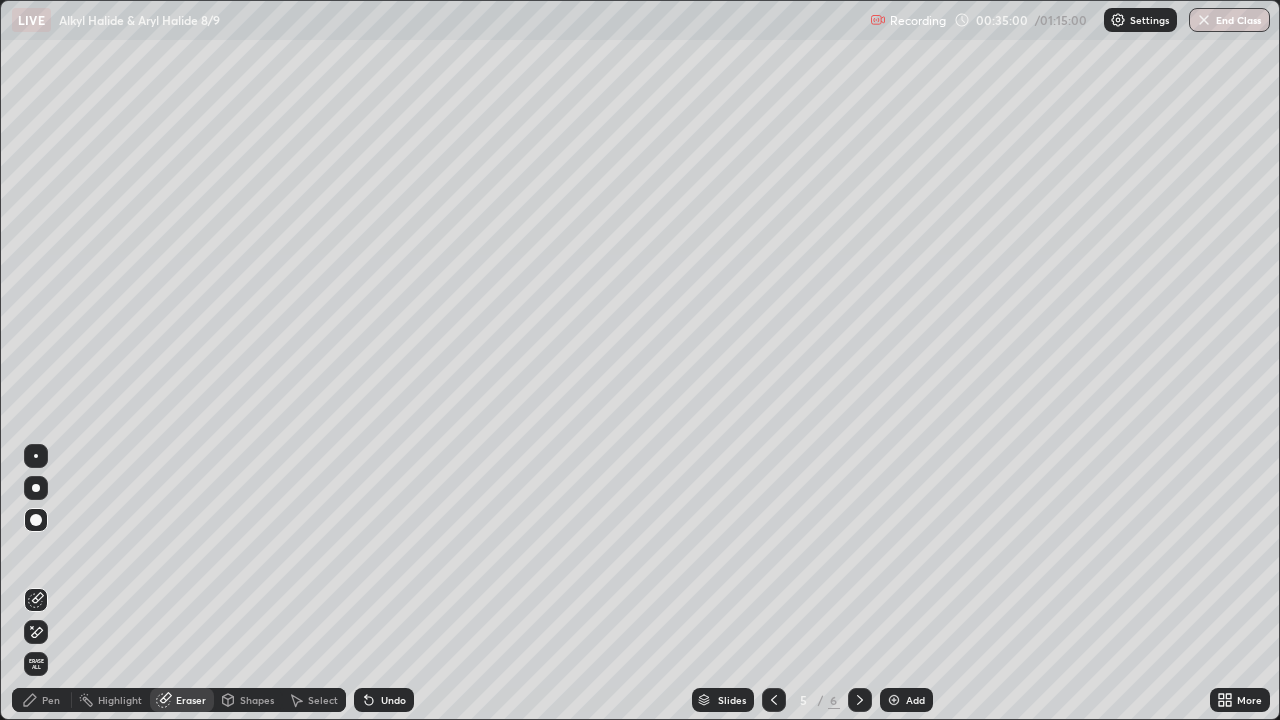 click 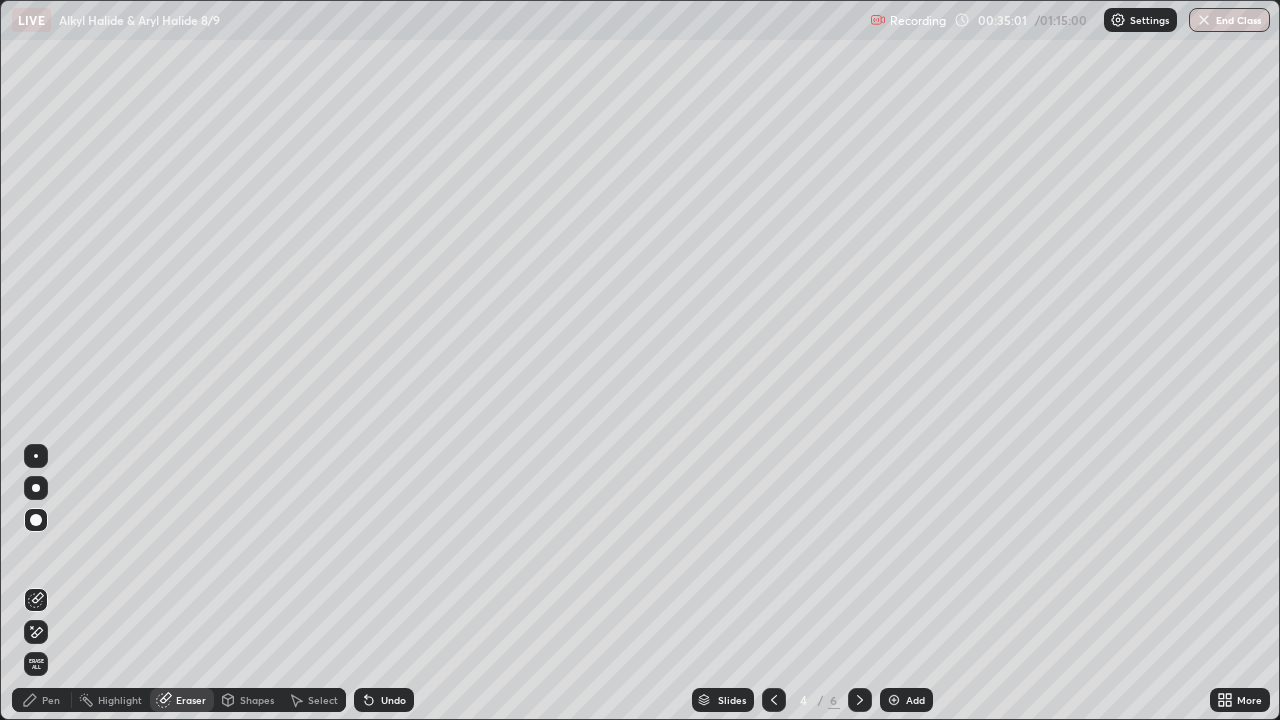 click 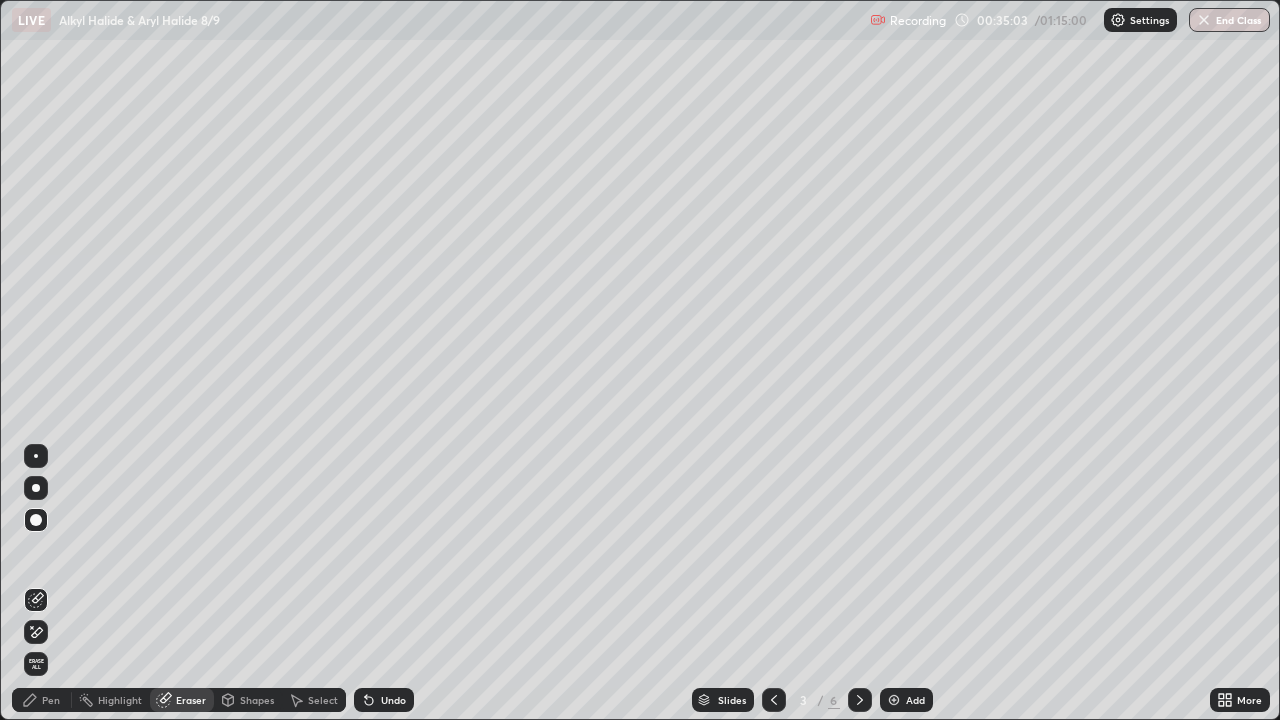 click 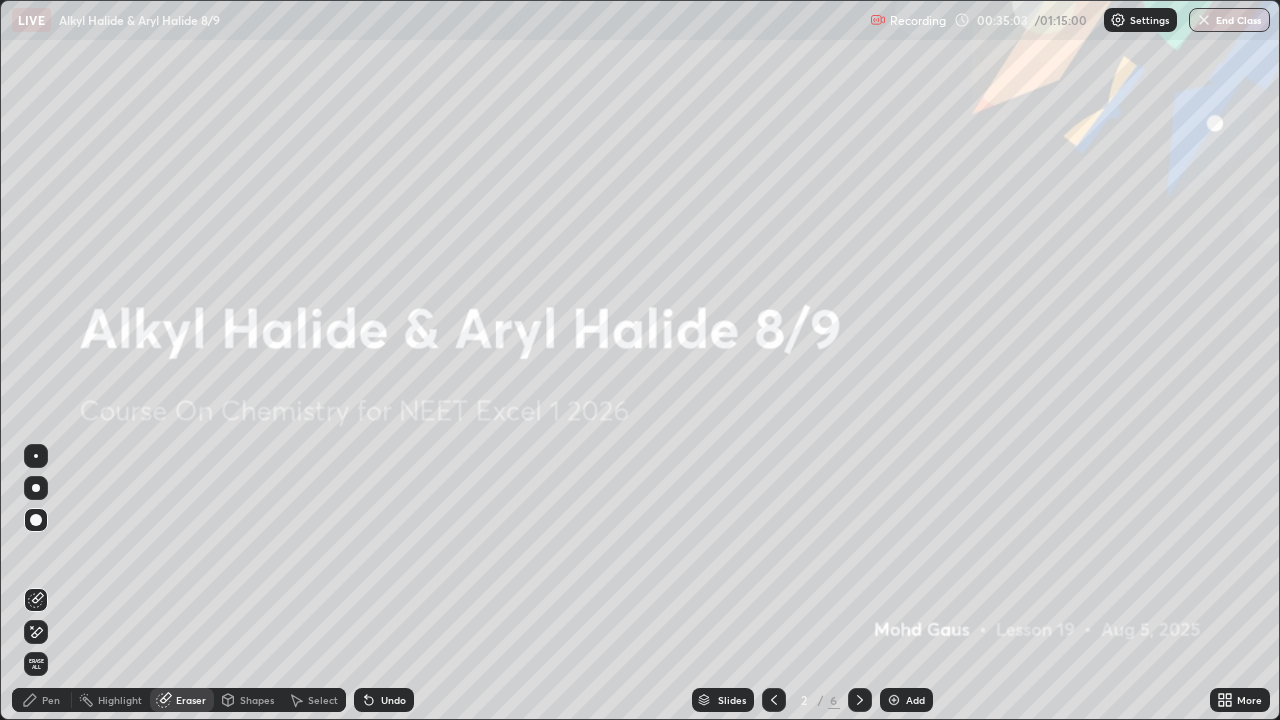 click 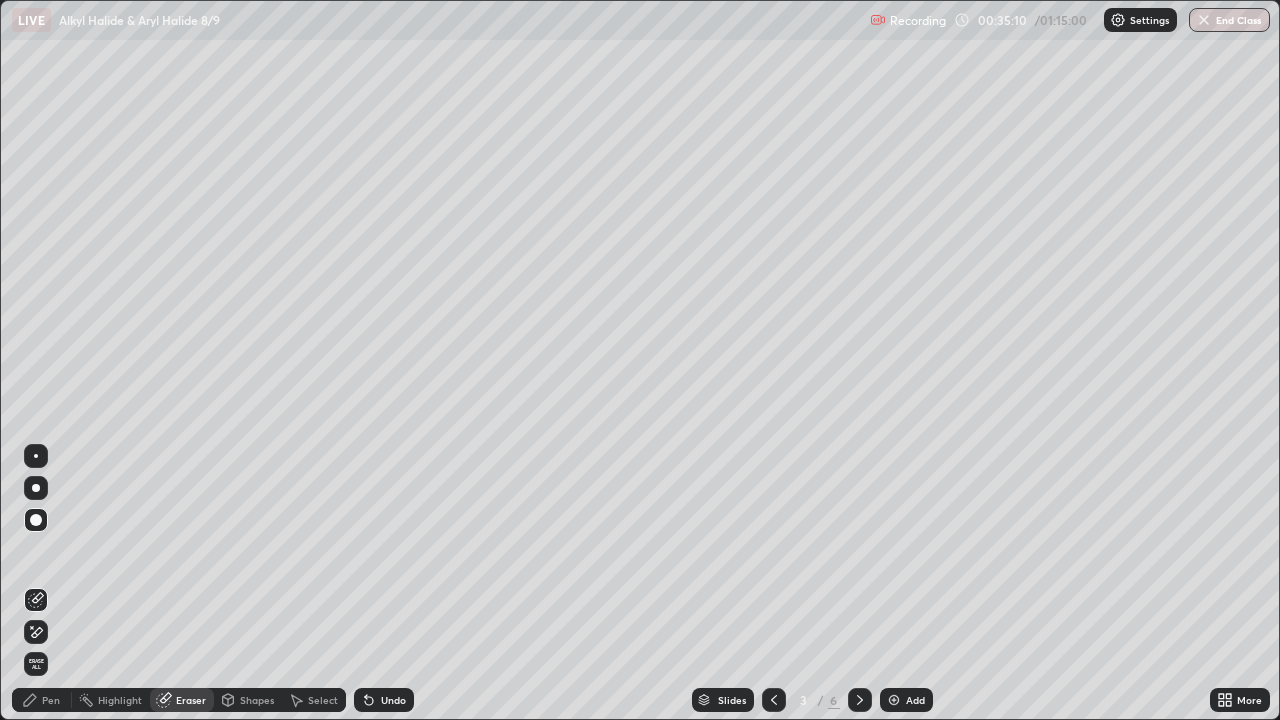 click 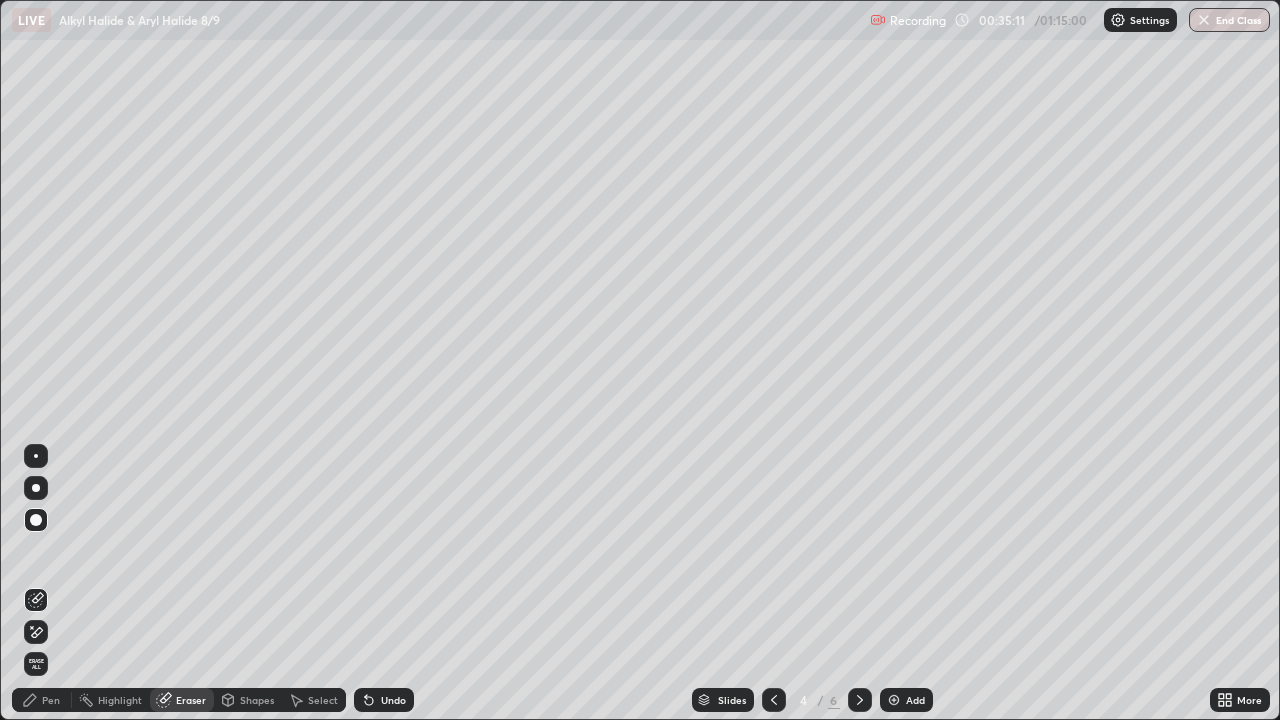 click 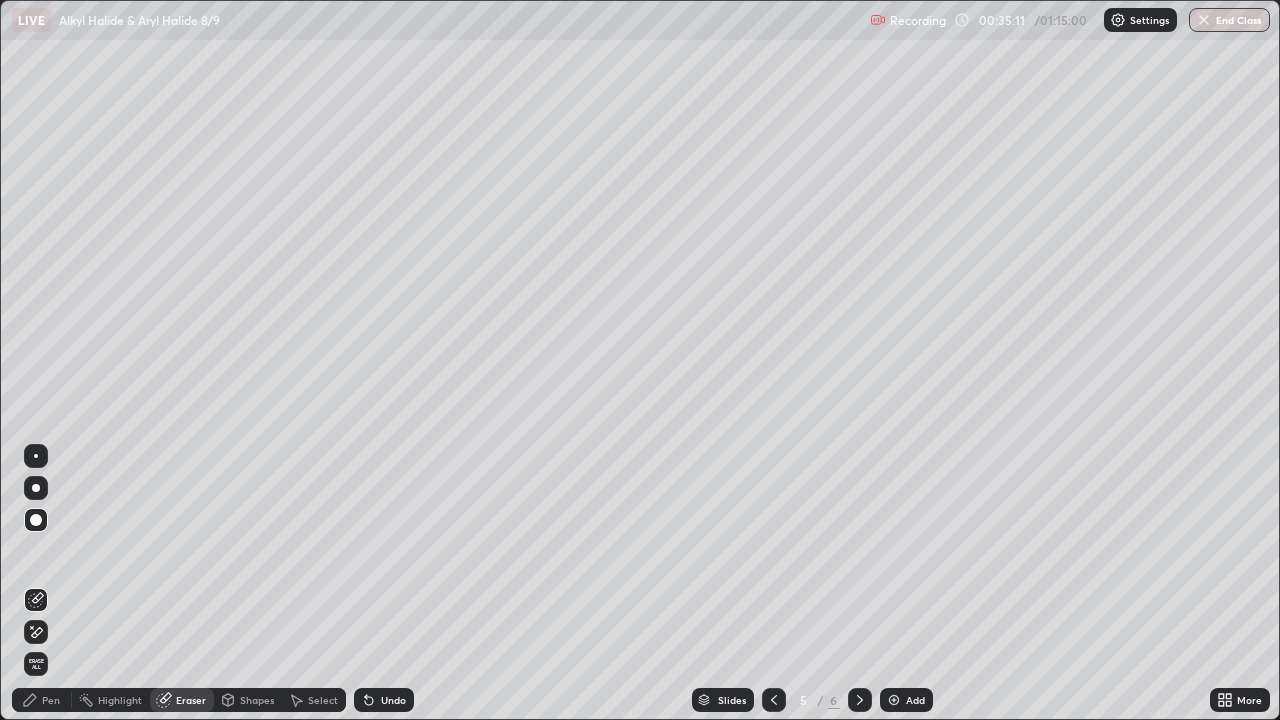 click 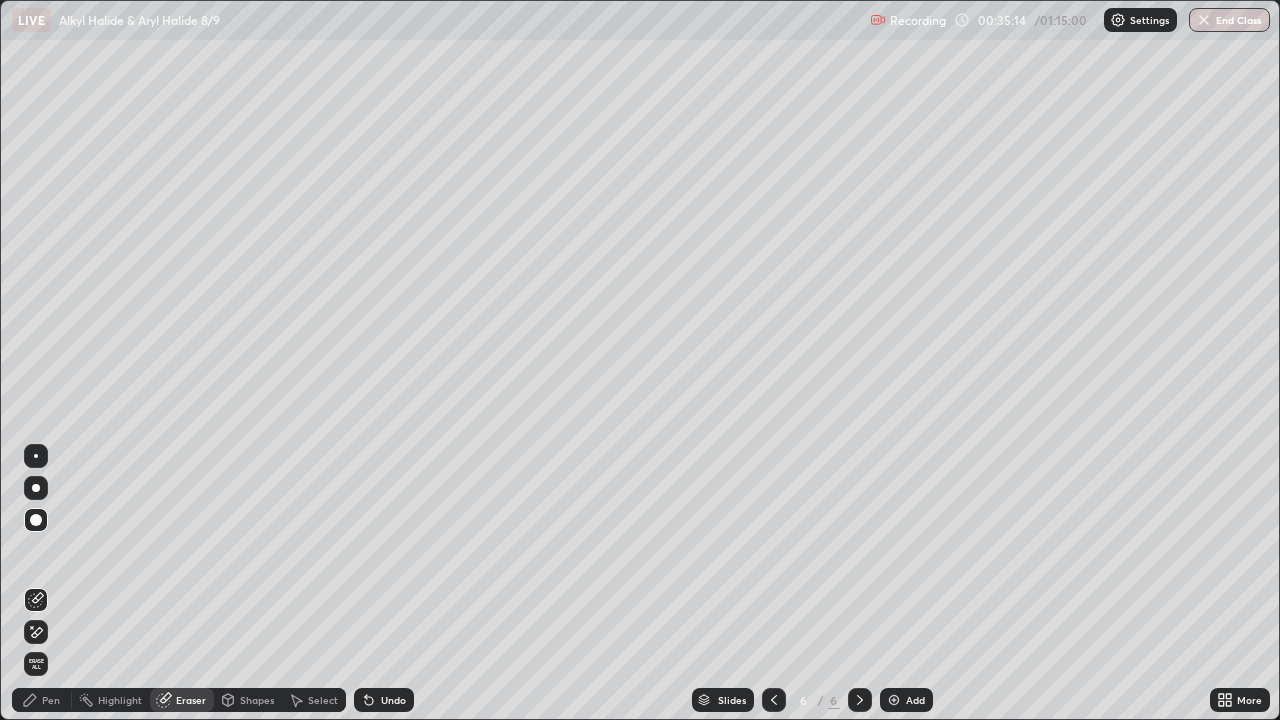 click on "Pen" at bounding box center [42, 700] 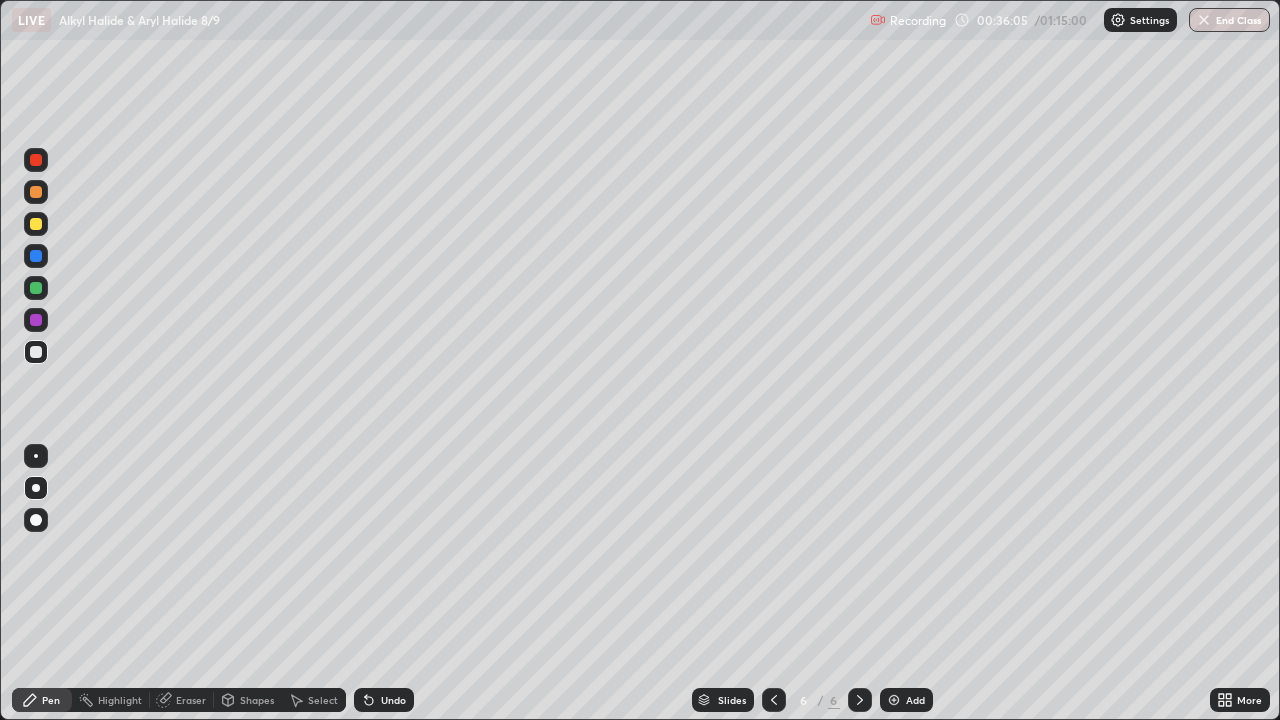 click on "Add" at bounding box center [906, 700] 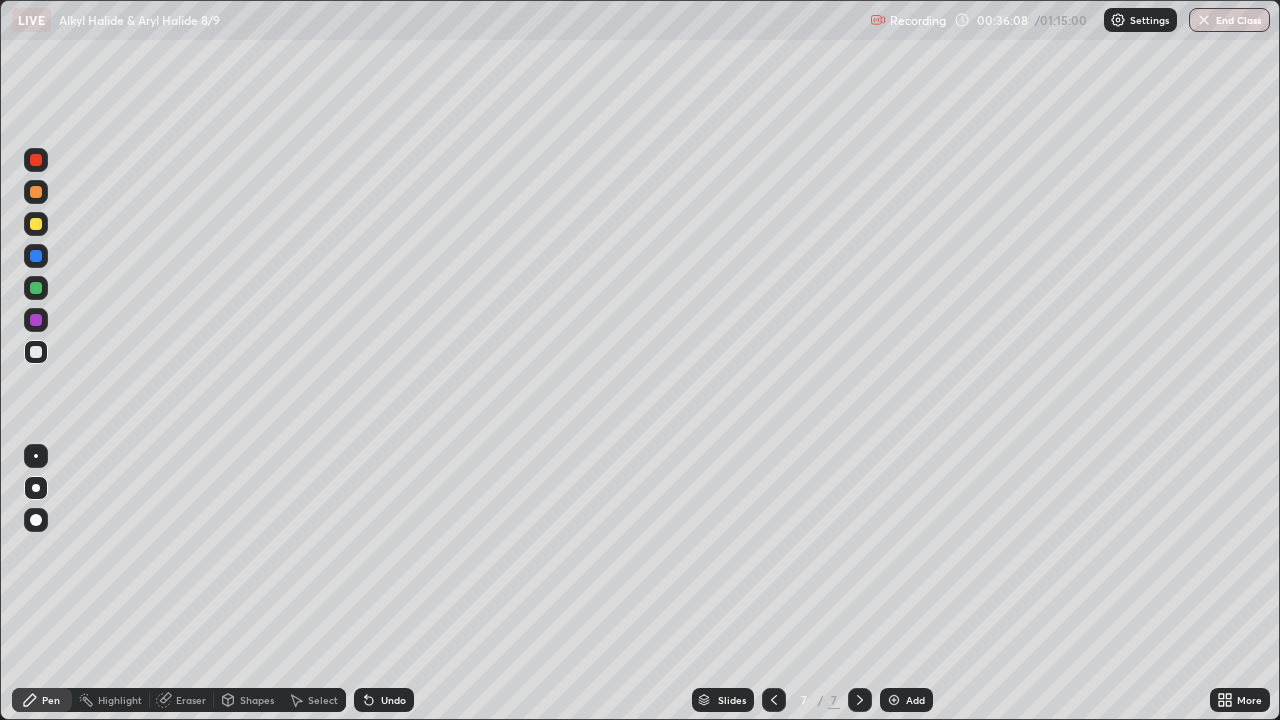 click at bounding box center [774, 700] 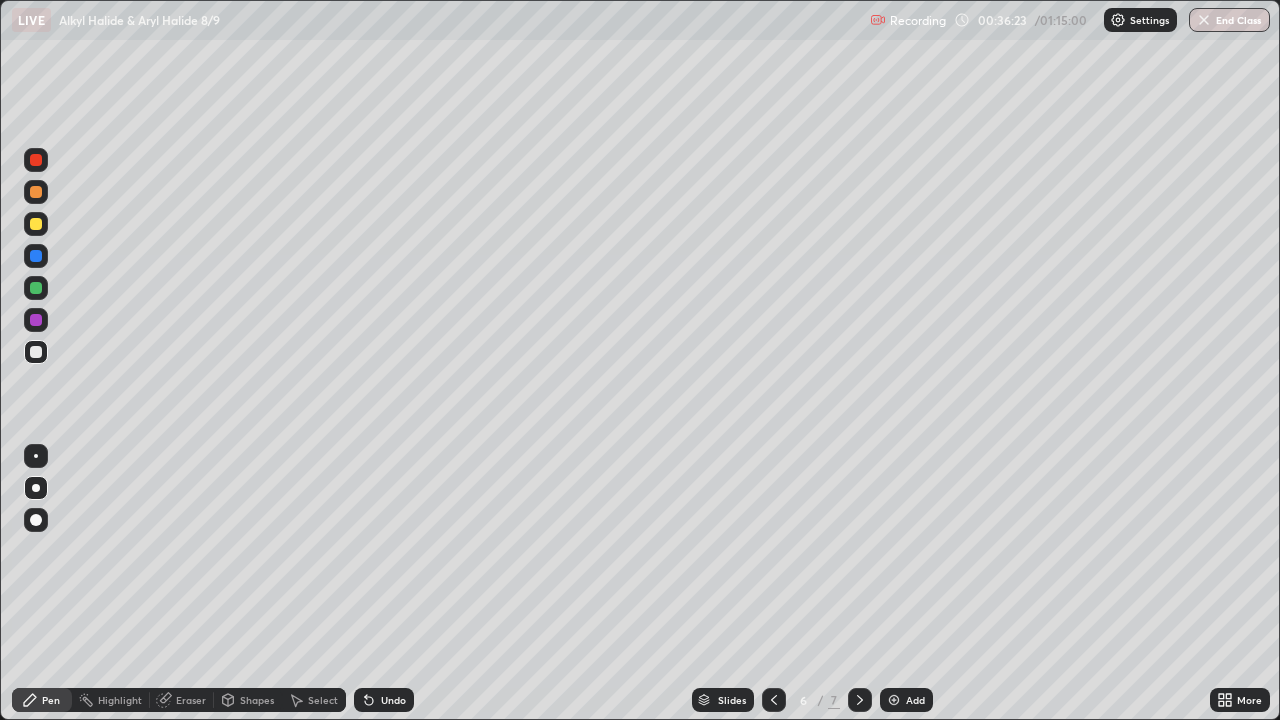 click 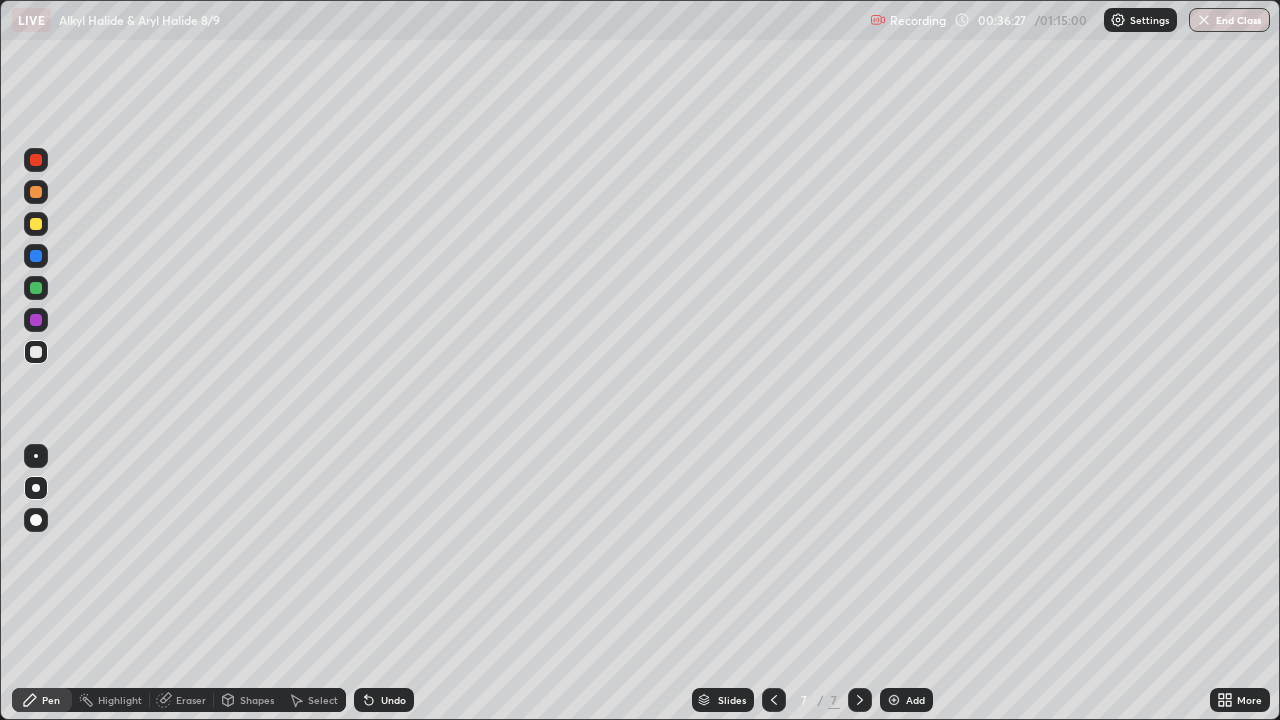 click at bounding box center [36, 288] 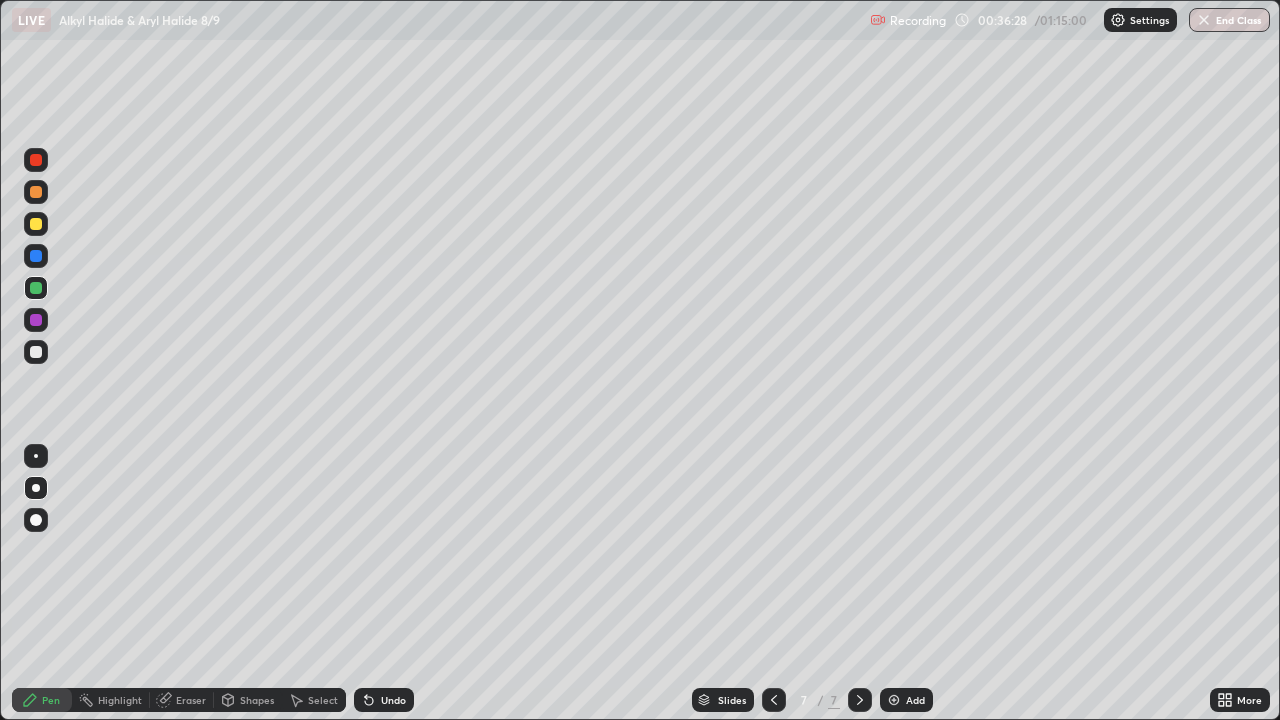 click at bounding box center (36, 352) 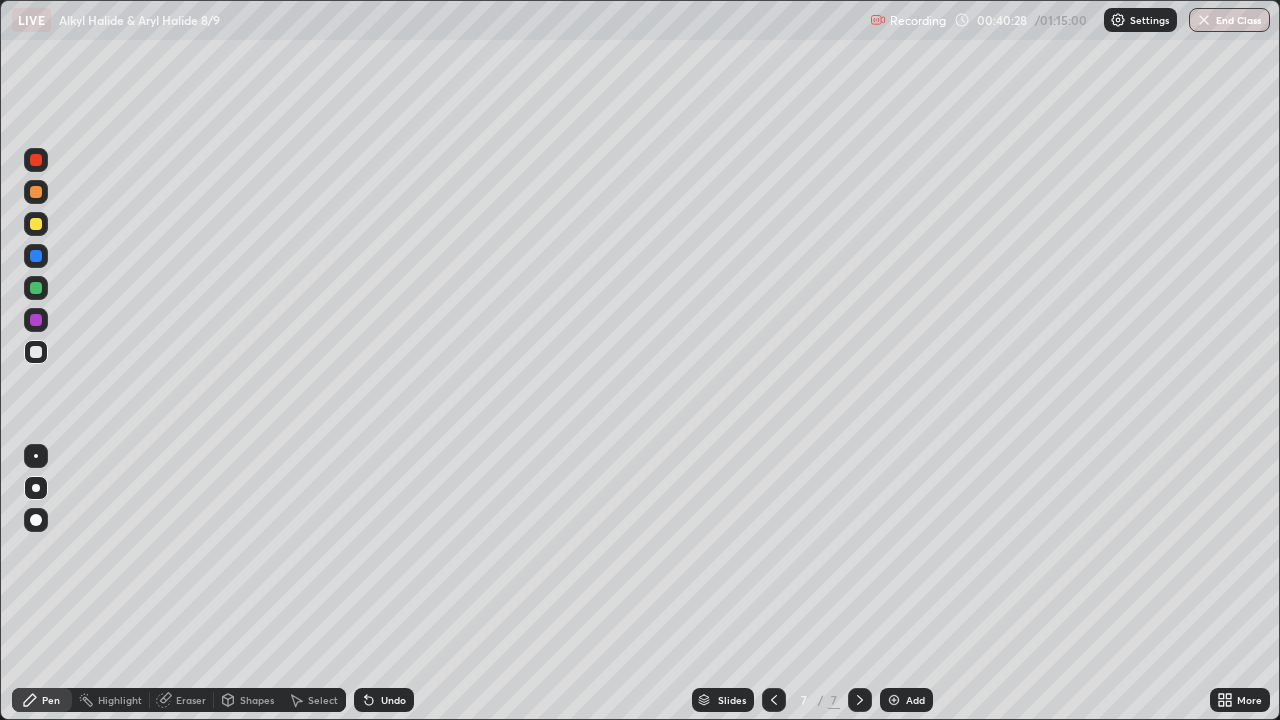 click at bounding box center (36, 488) 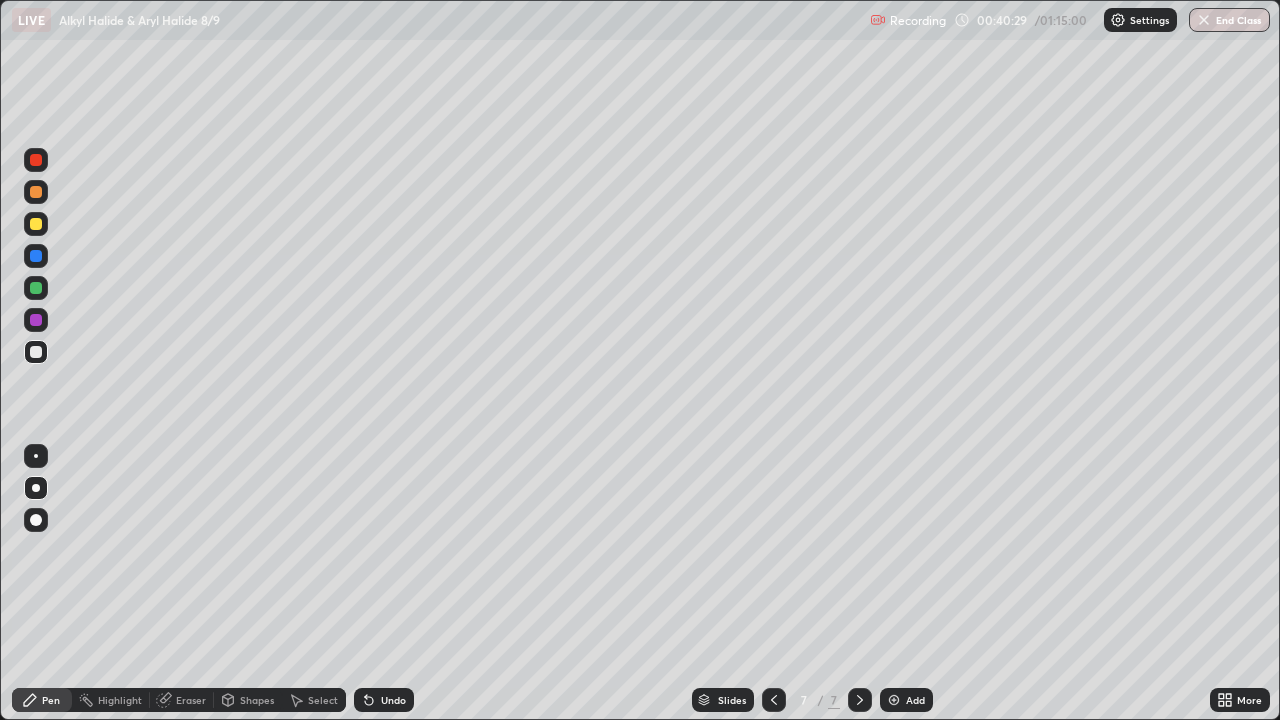 click at bounding box center [36, 352] 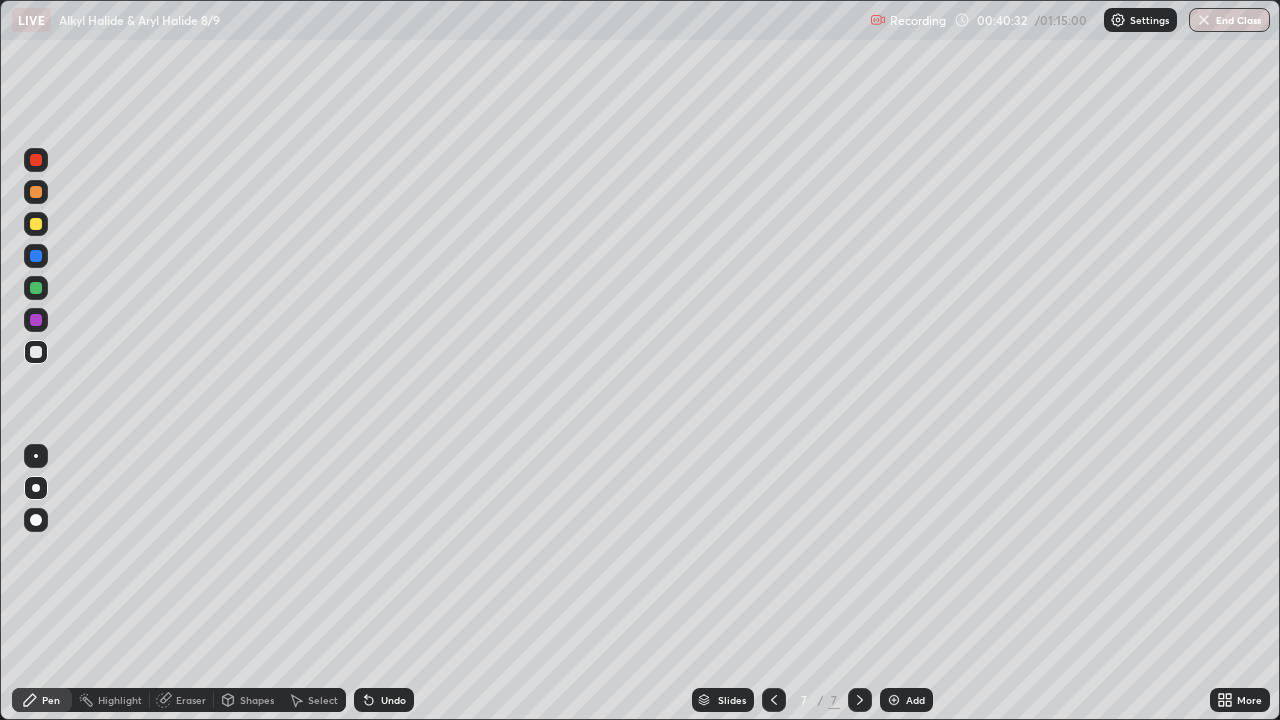 click 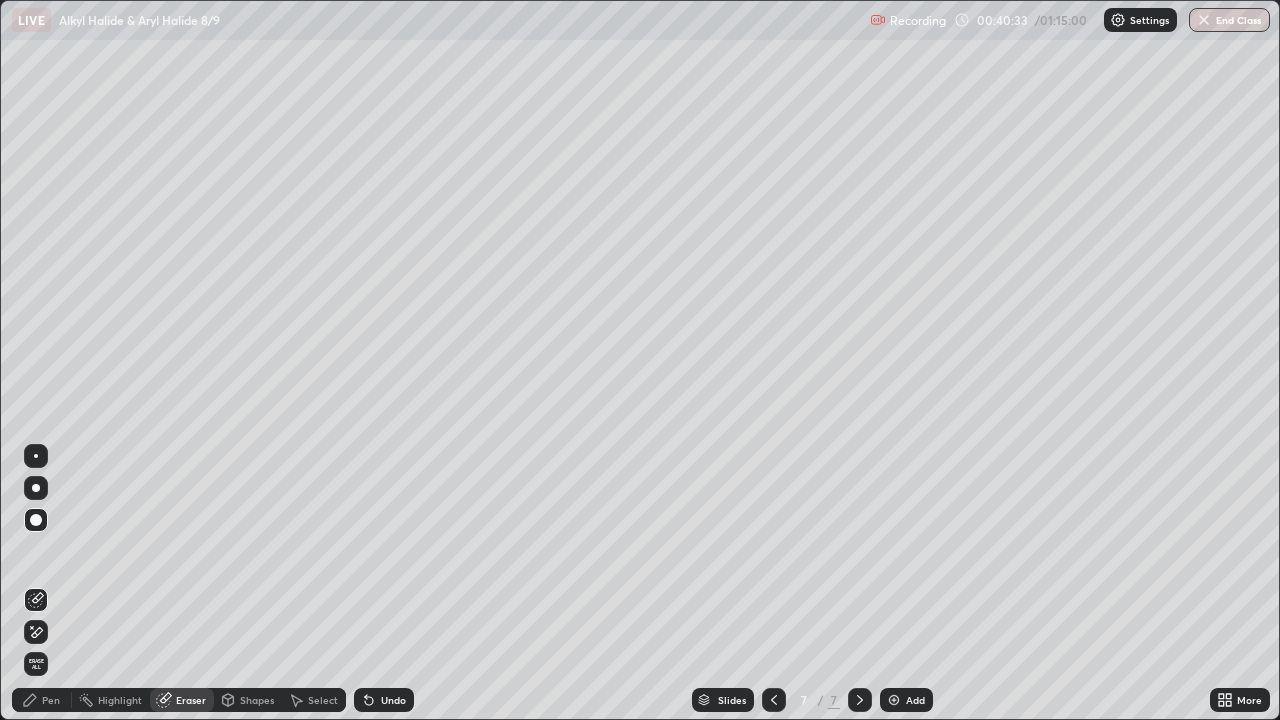 click 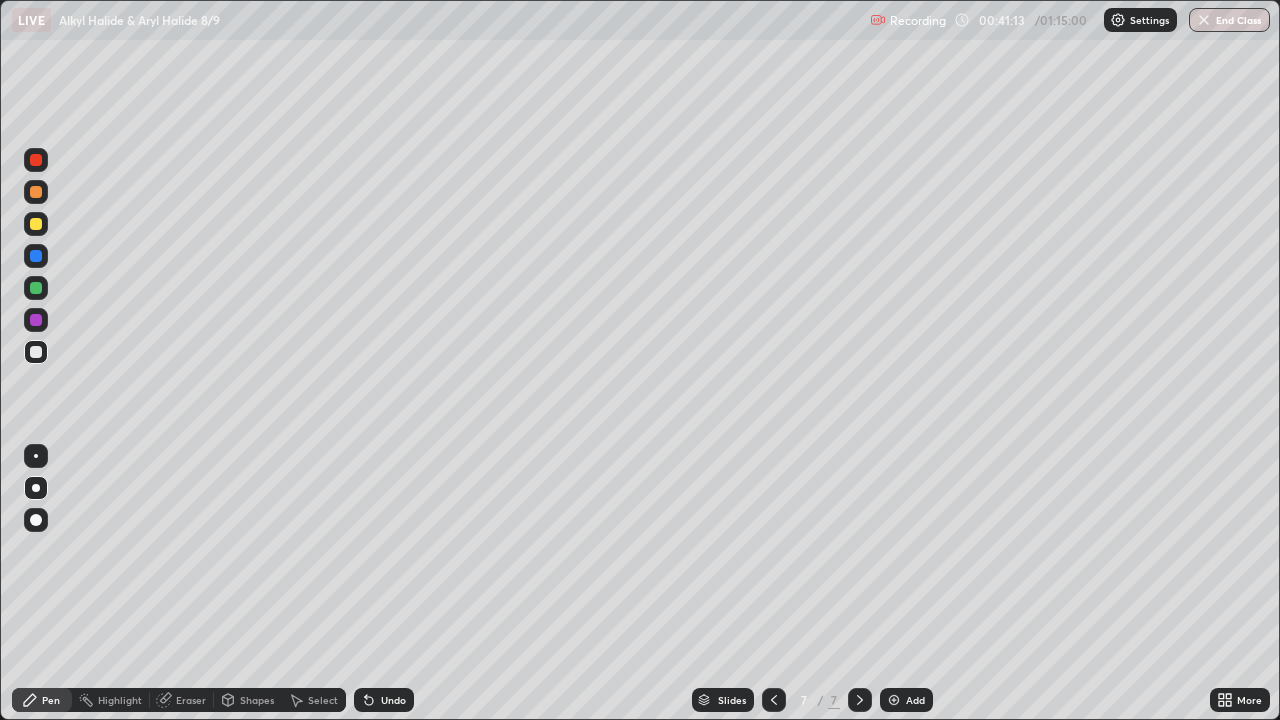 click on "Eraser" at bounding box center (191, 700) 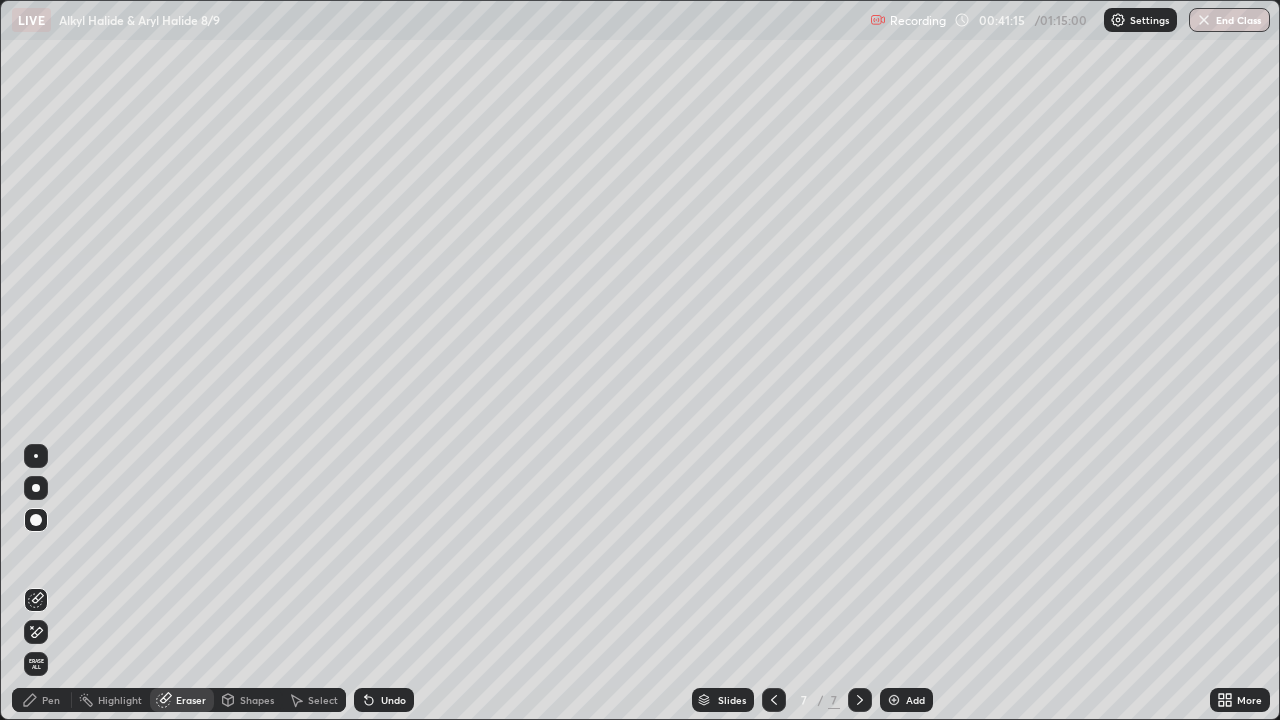 click on "Pen" at bounding box center [42, 700] 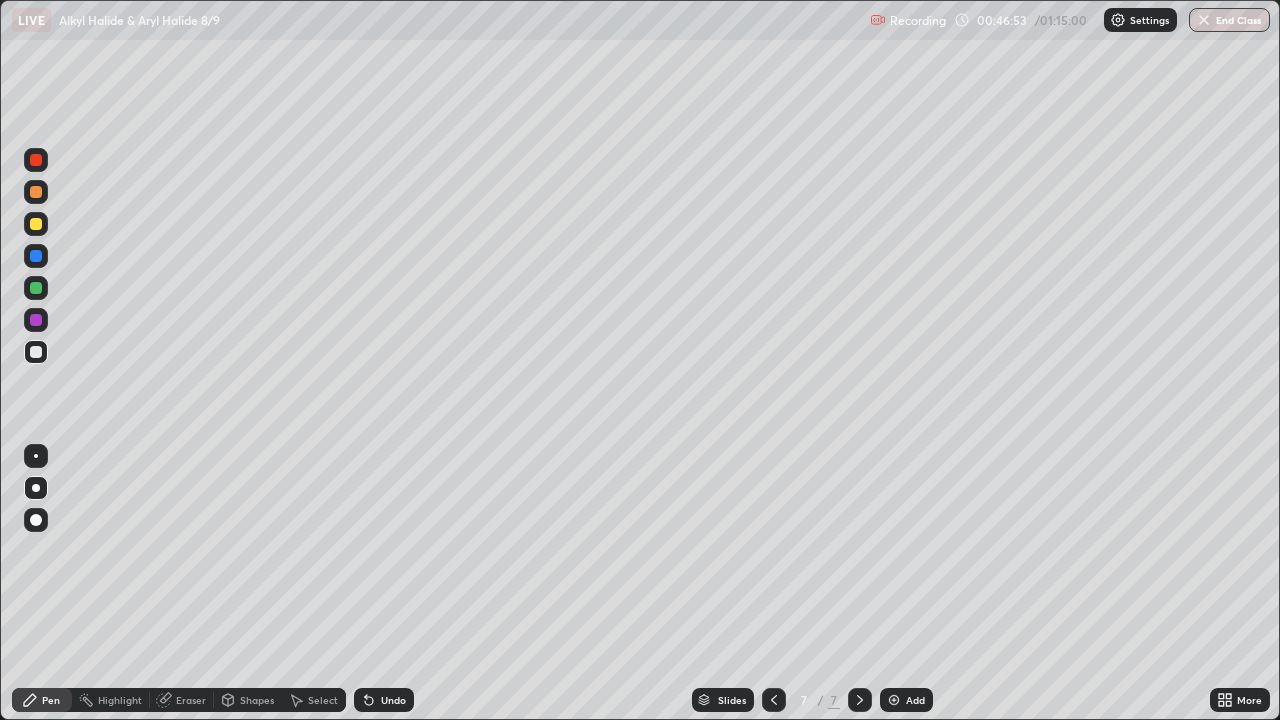 click on "Add" at bounding box center [906, 700] 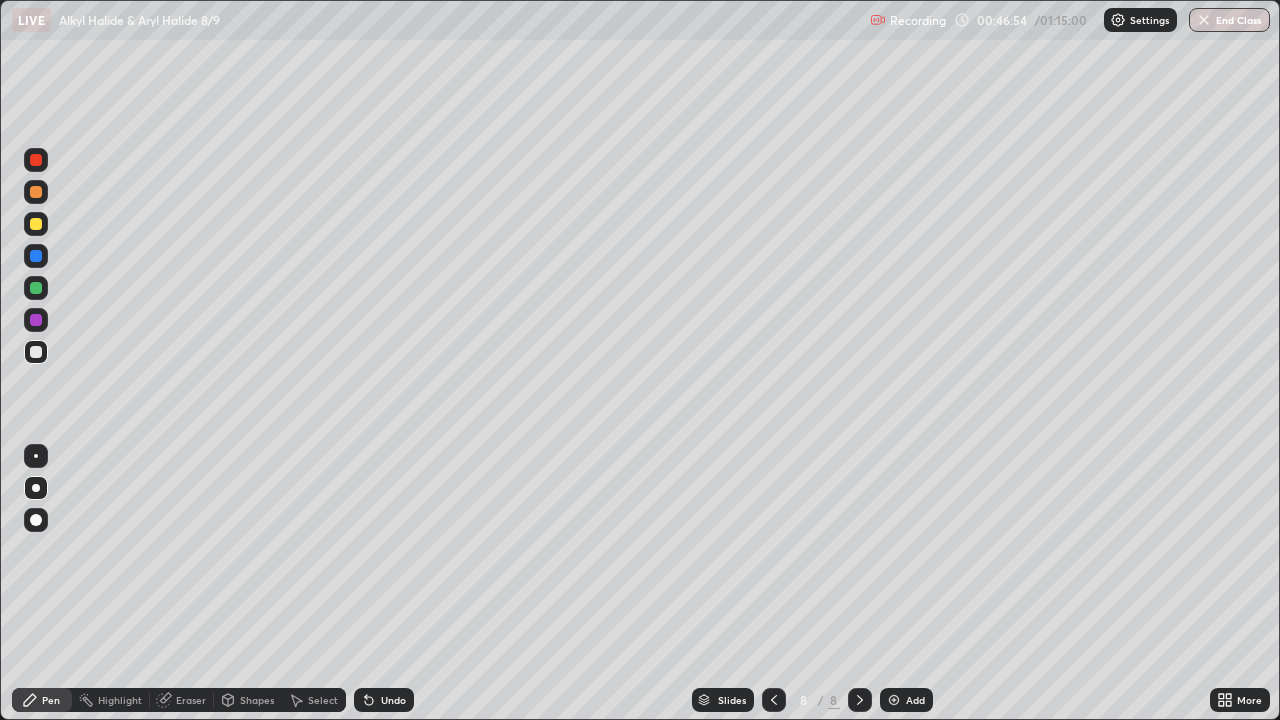 click at bounding box center [36, 488] 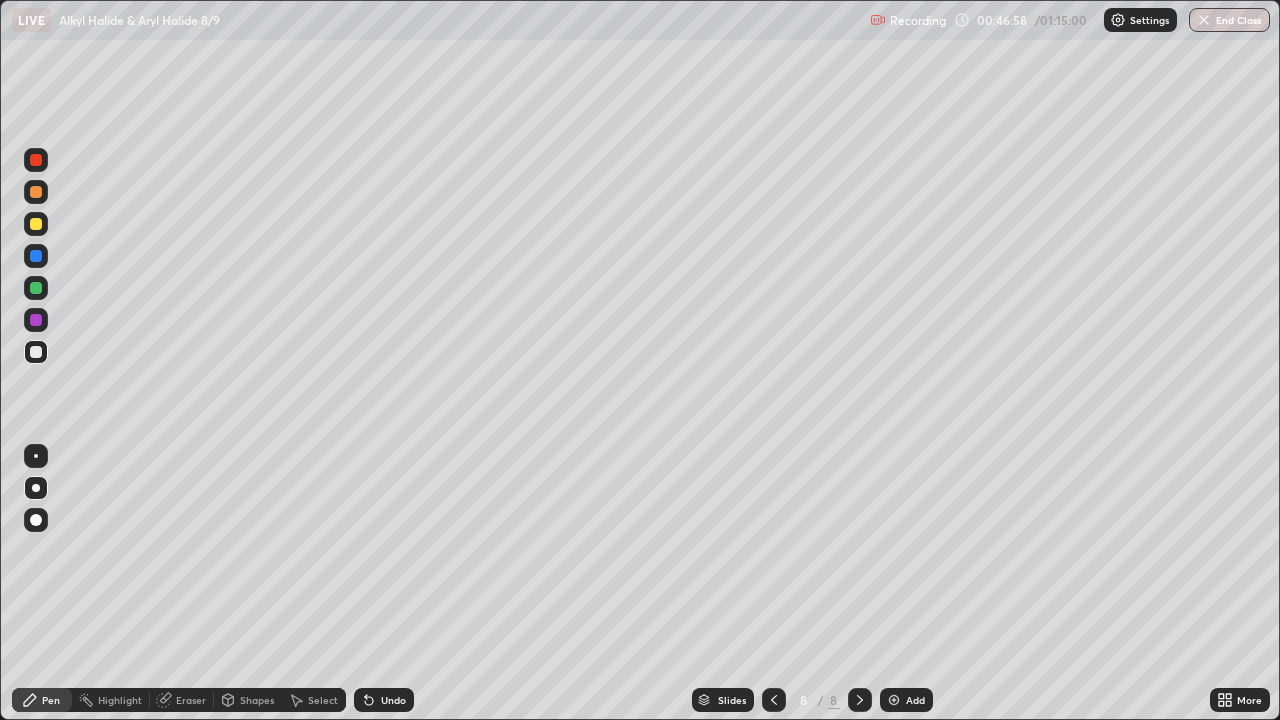 click on "Eraser" at bounding box center [191, 700] 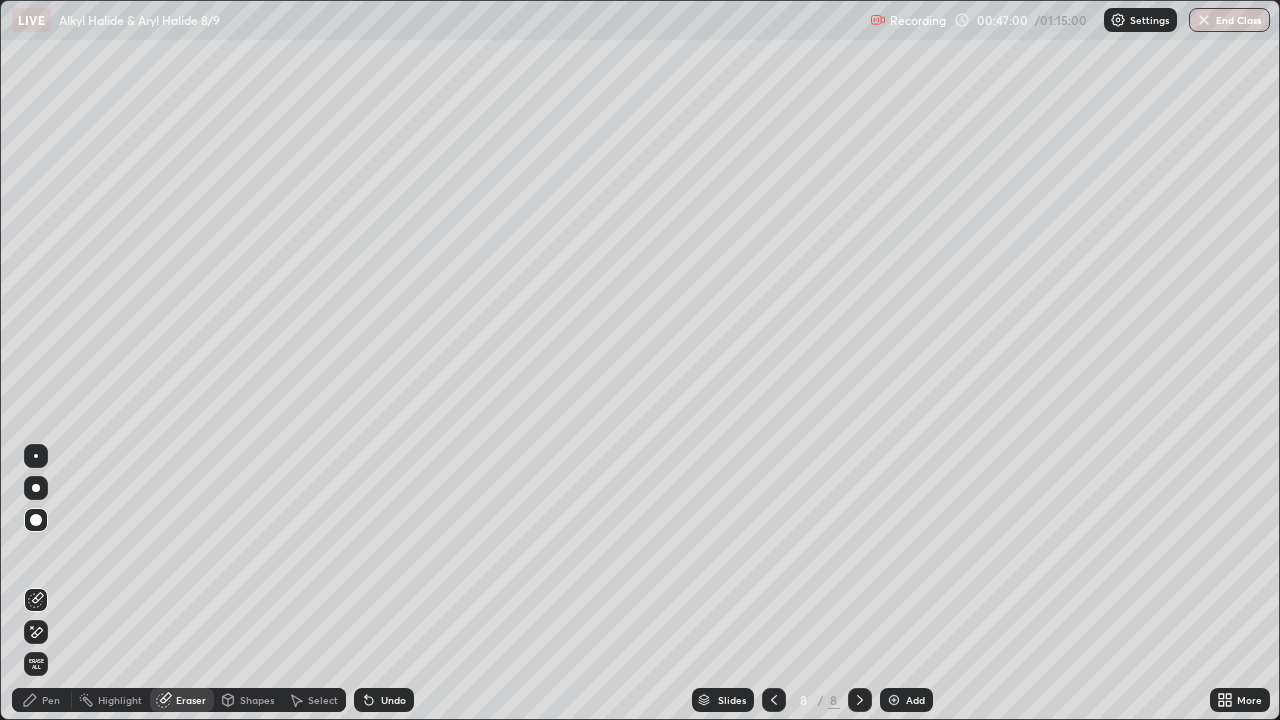 click on "Pen" at bounding box center [42, 700] 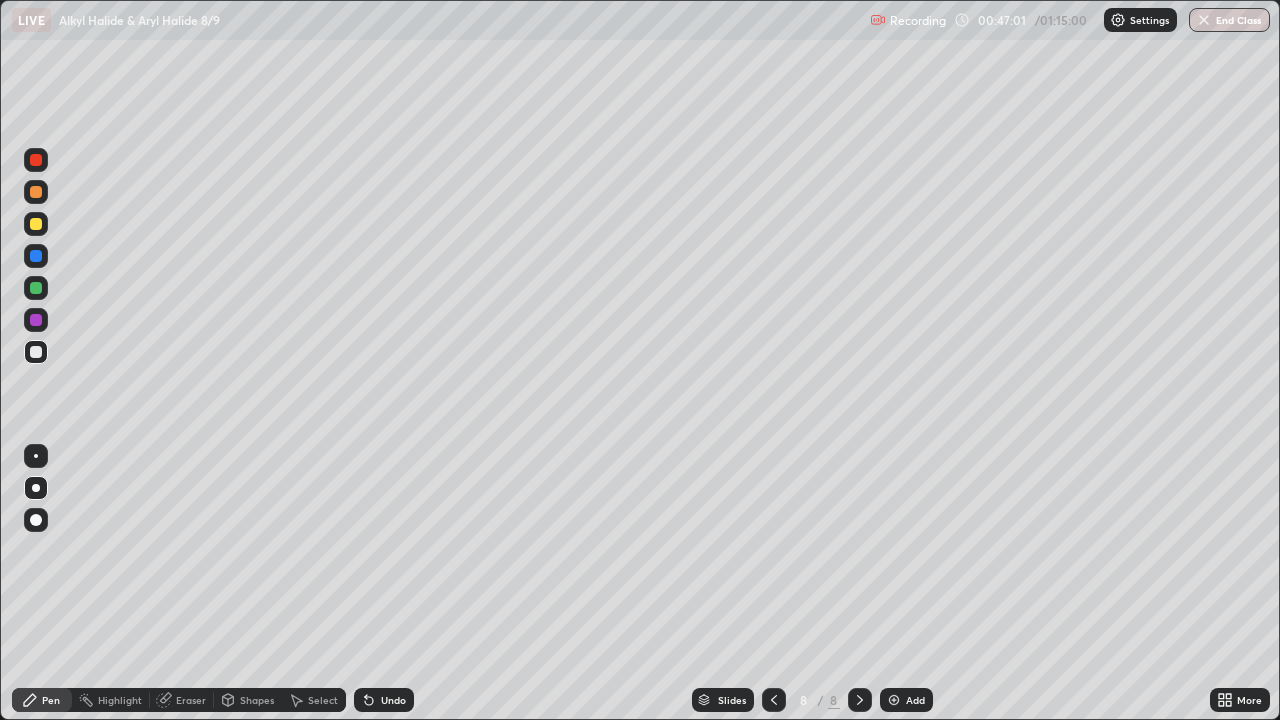click at bounding box center [36, 488] 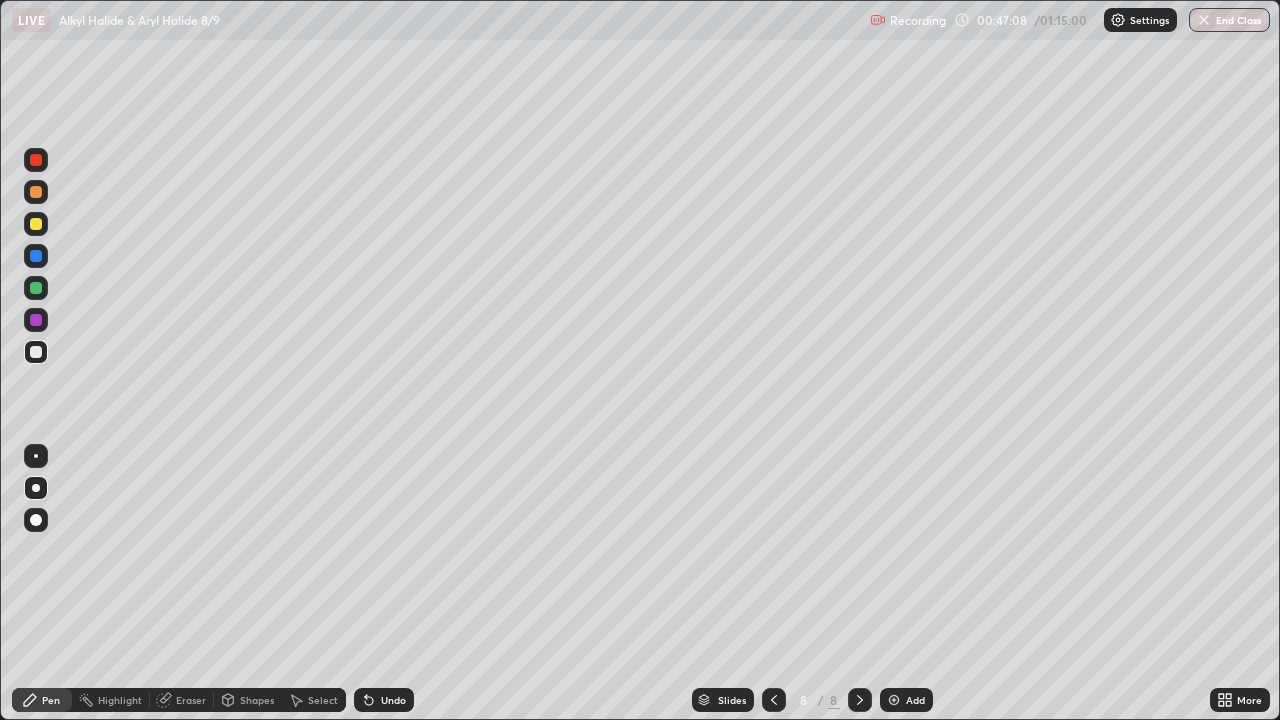 click at bounding box center (36, 352) 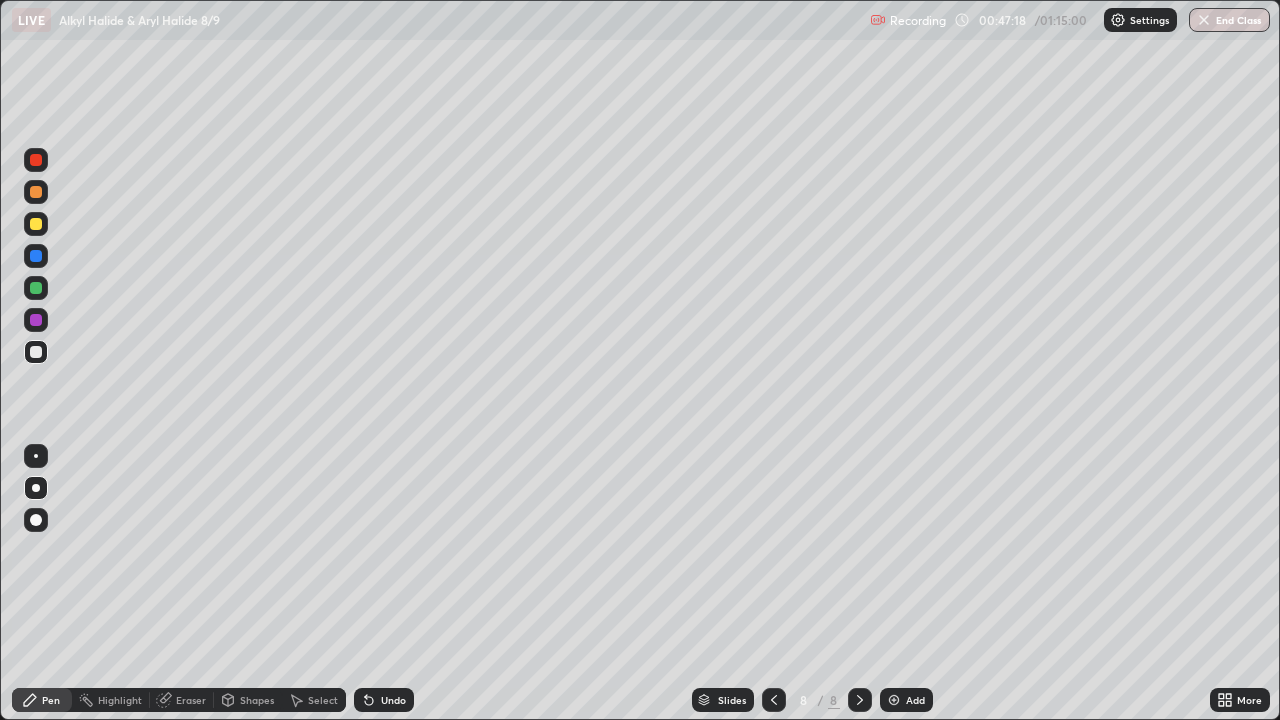 click at bounding box center [36, 224] 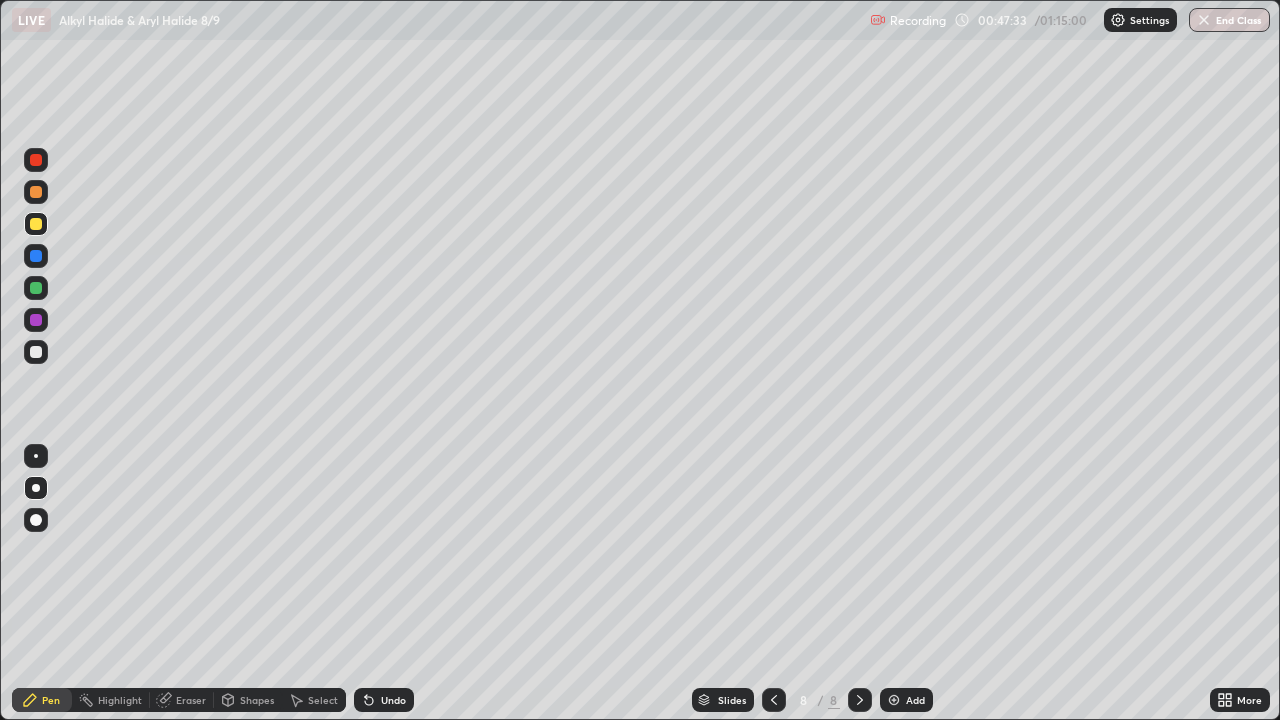 click on "Pen" at bounding box center [51, 700] 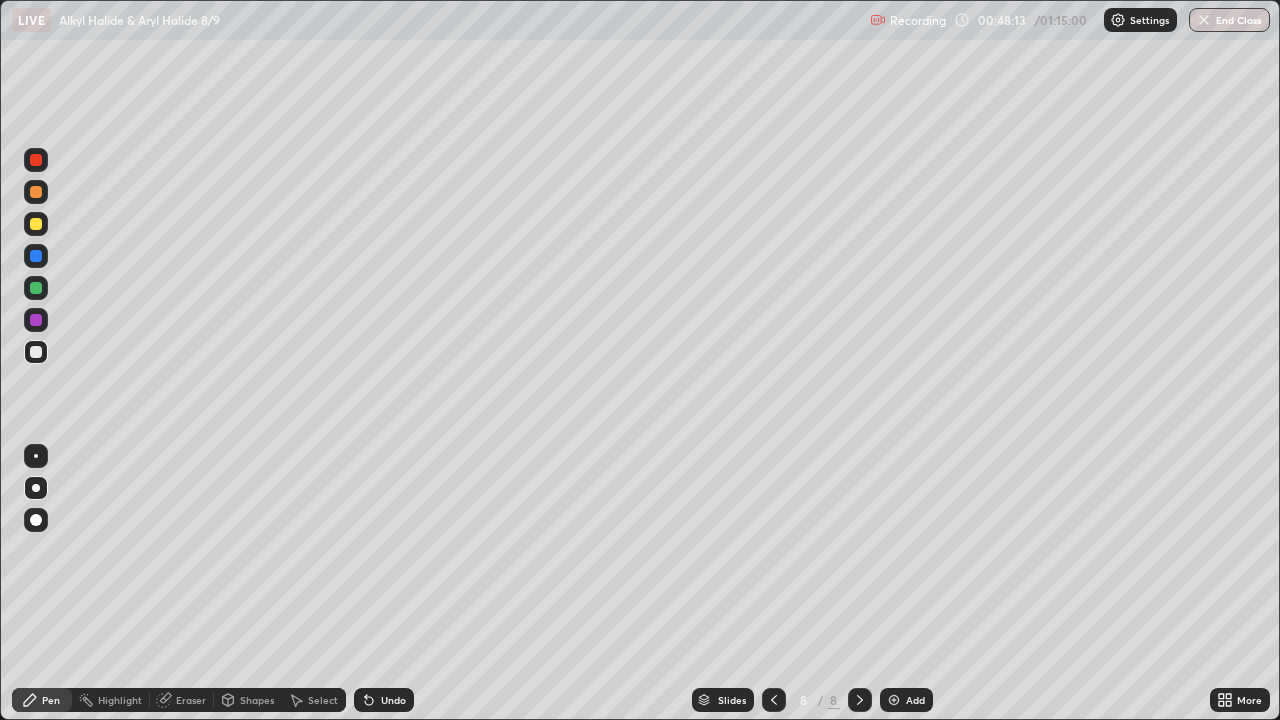 click 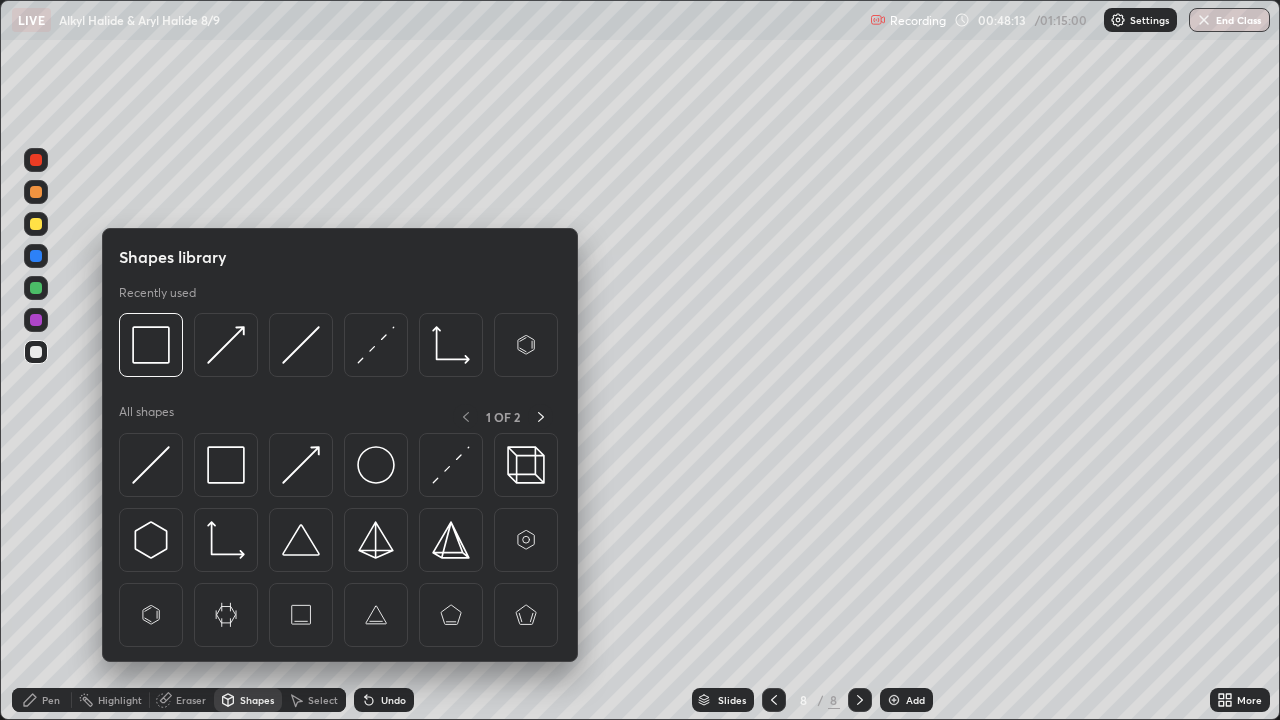 click on "Eraser" at bounding box center (191, 700) 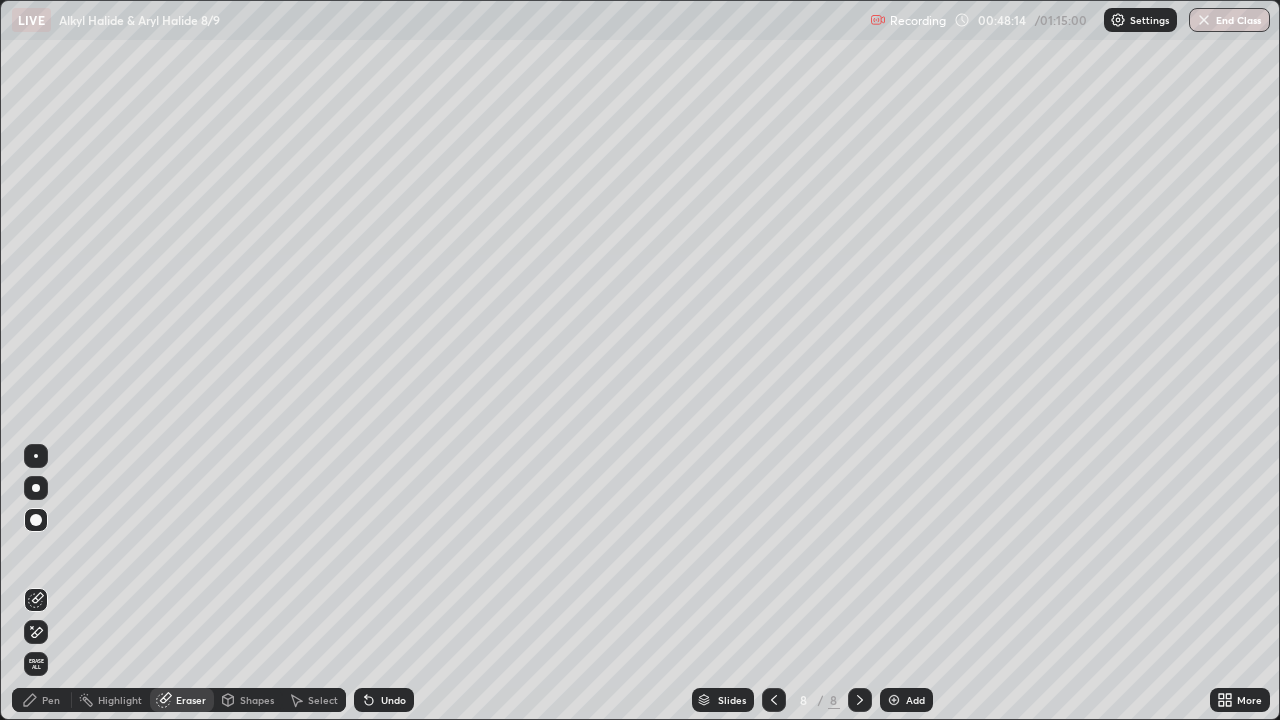 click on "Pen" at bounding box center [42, 700] 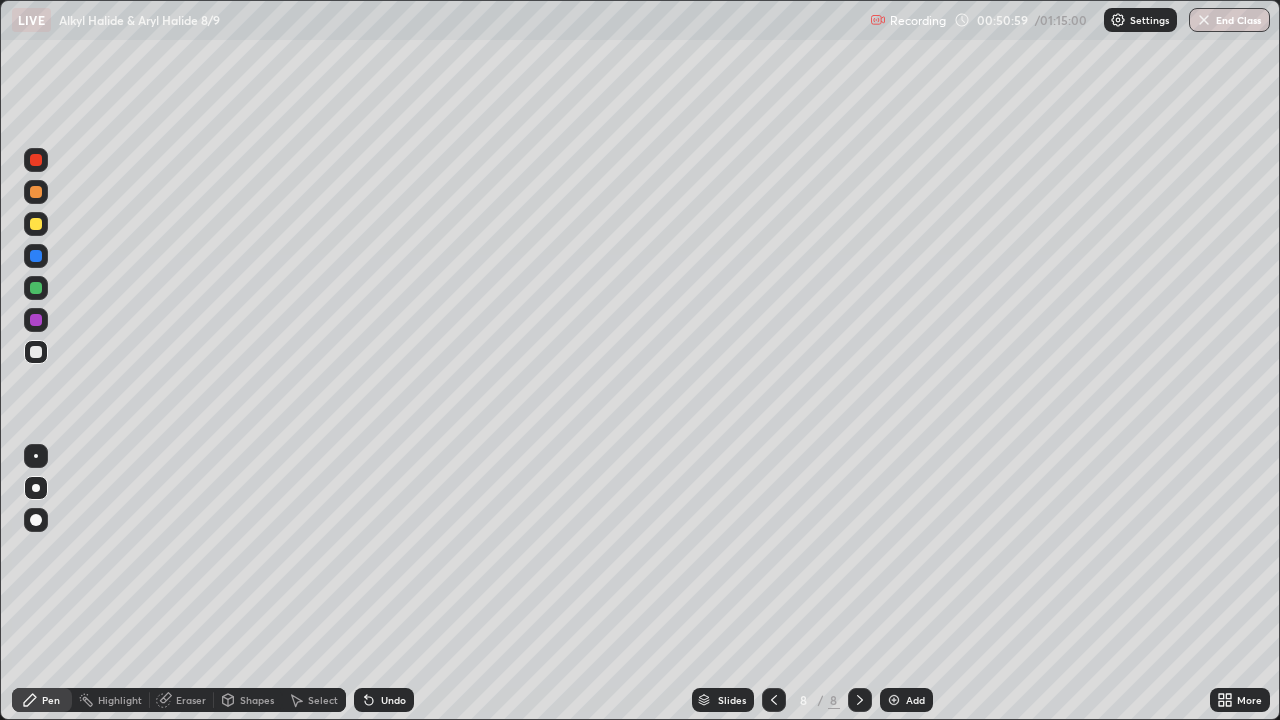 click on "Add" at bounding box center [906, 700] 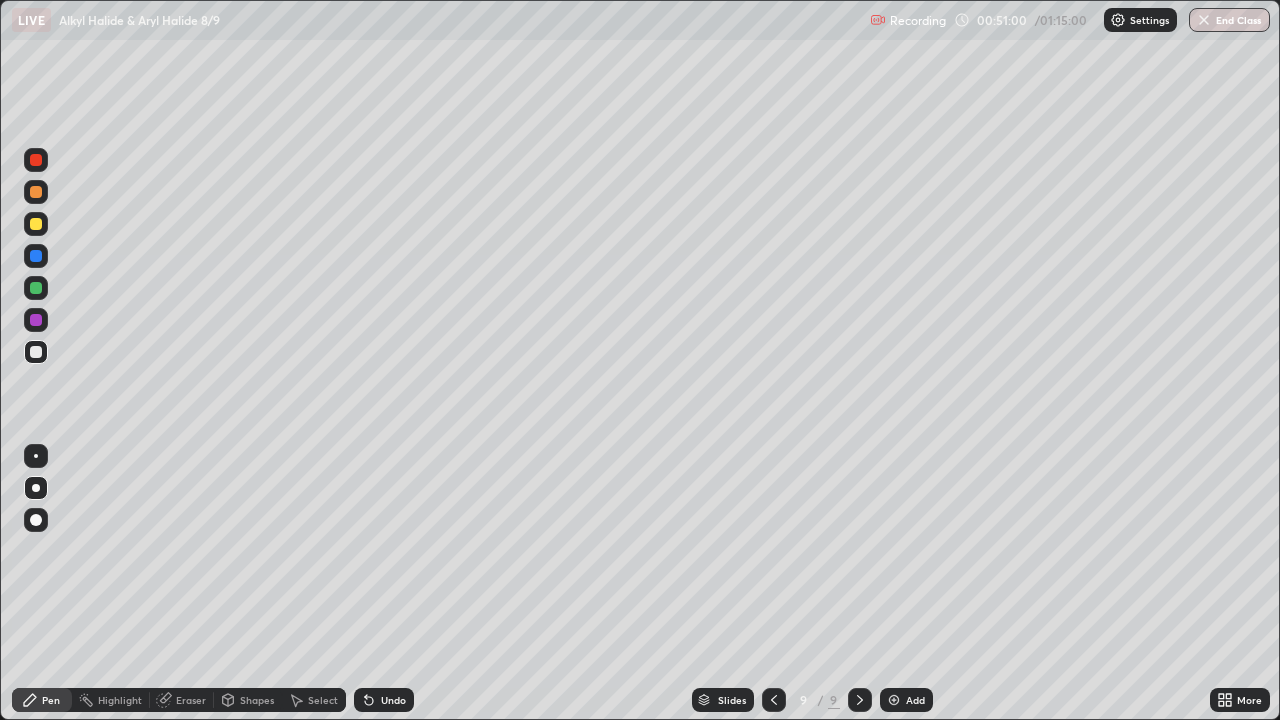 click at bounding box center (36, 488) 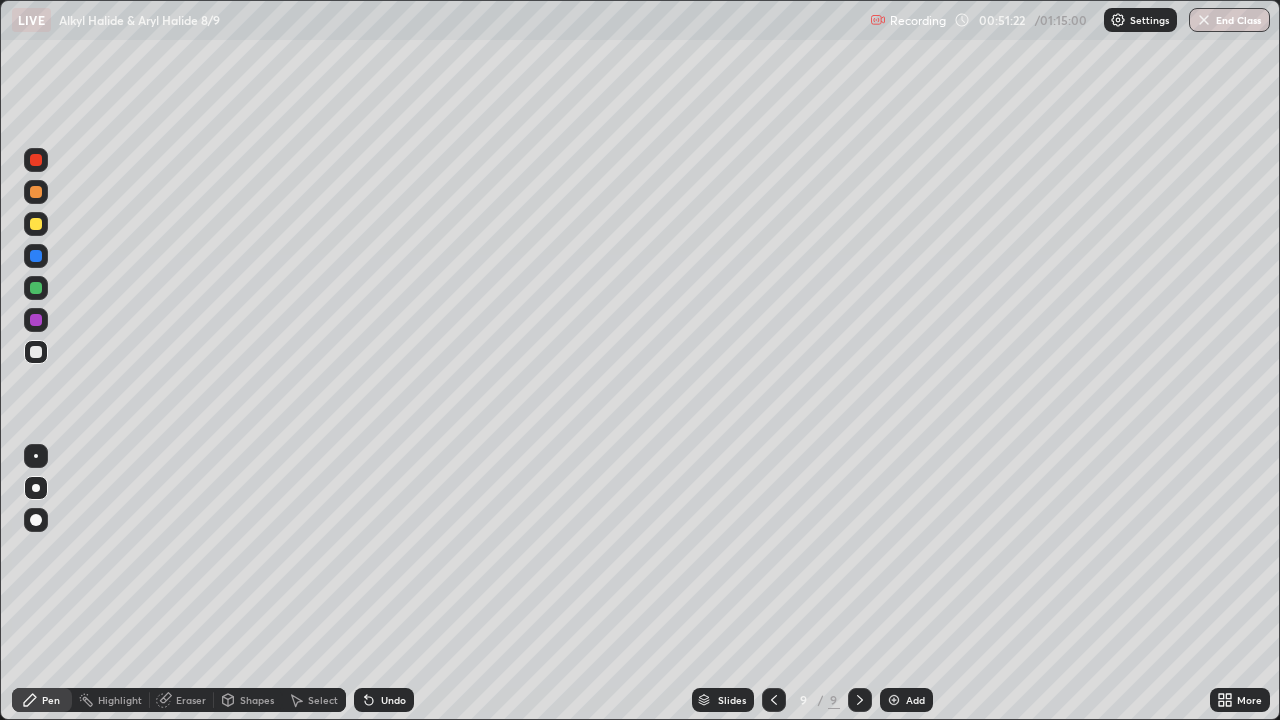 click at bounding box center (36, 352) 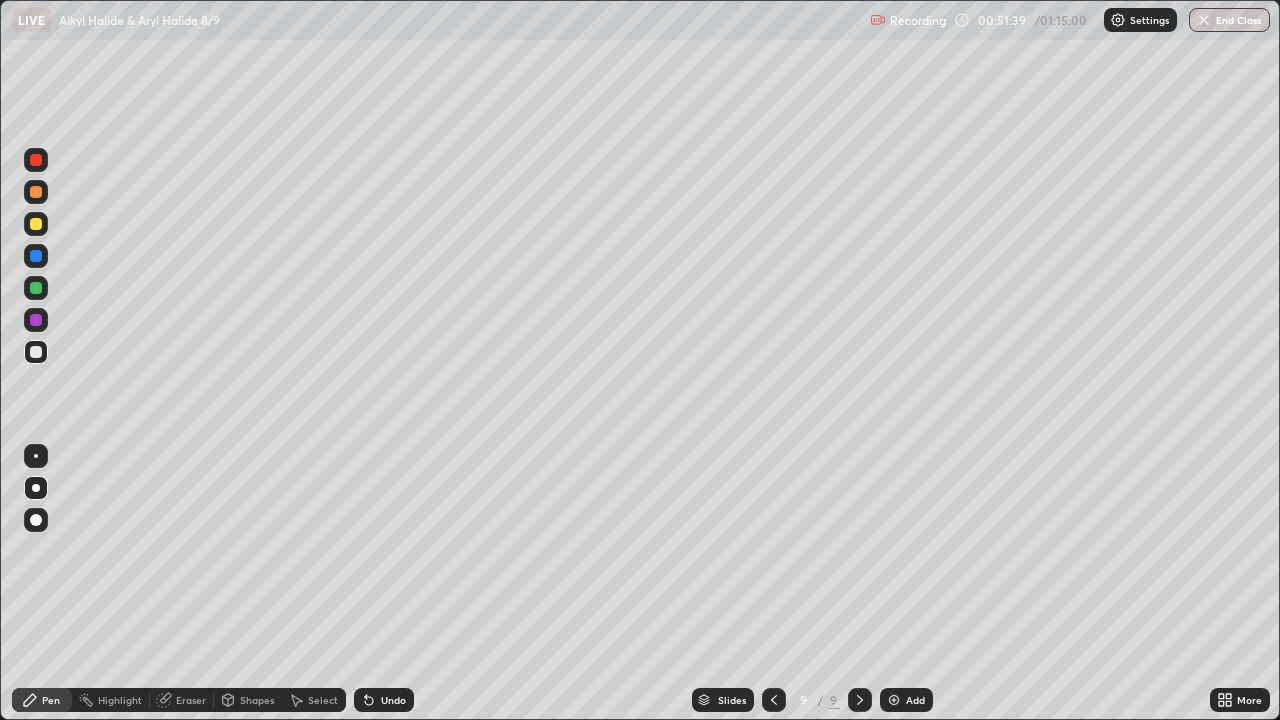 click on "Eraser" at bounding box center (191, 700) 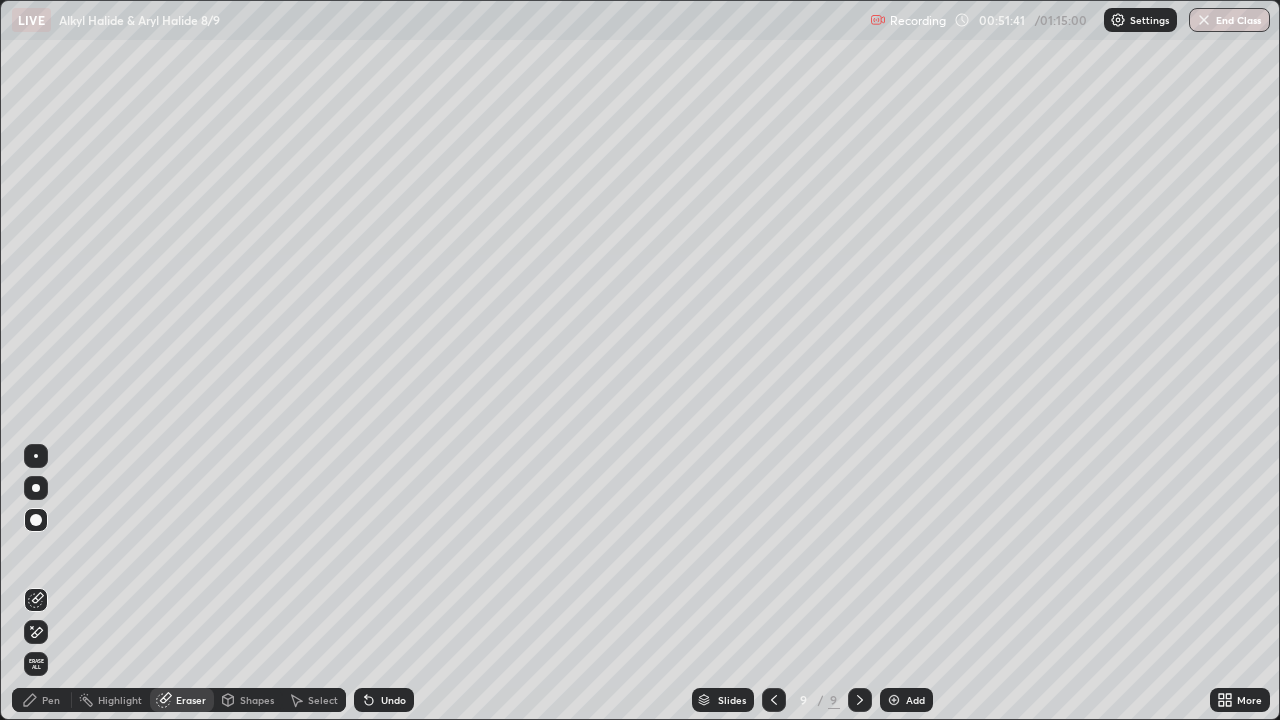 click on "Pen" at bounding box center [51, 700] 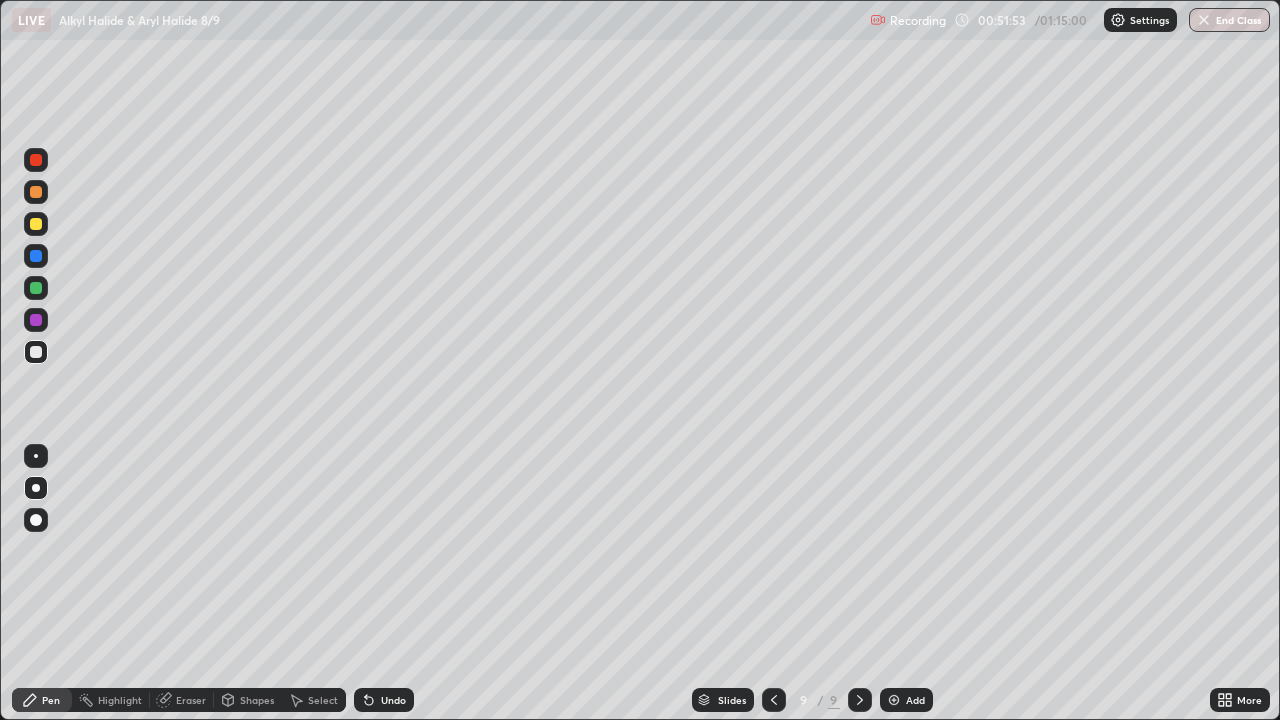 click on "Eraser" at bounding box center (191, 700) 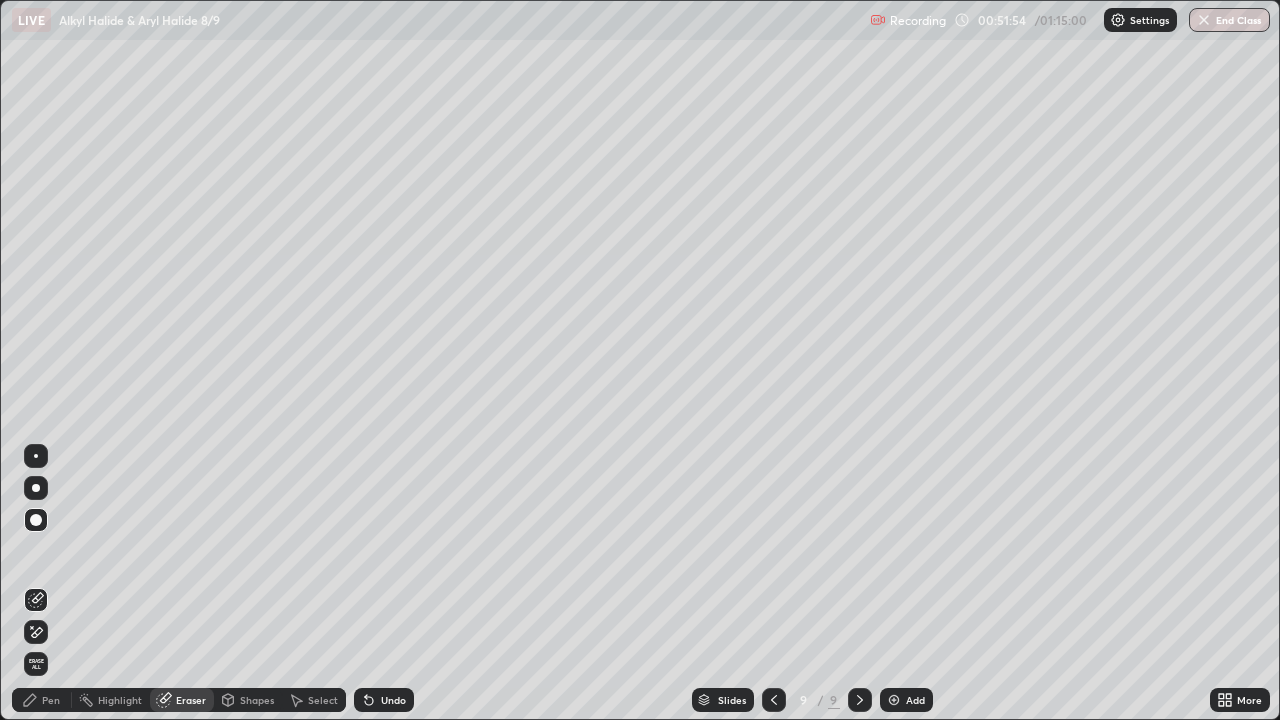 click on "Pen" at bounding box center [51, 700] 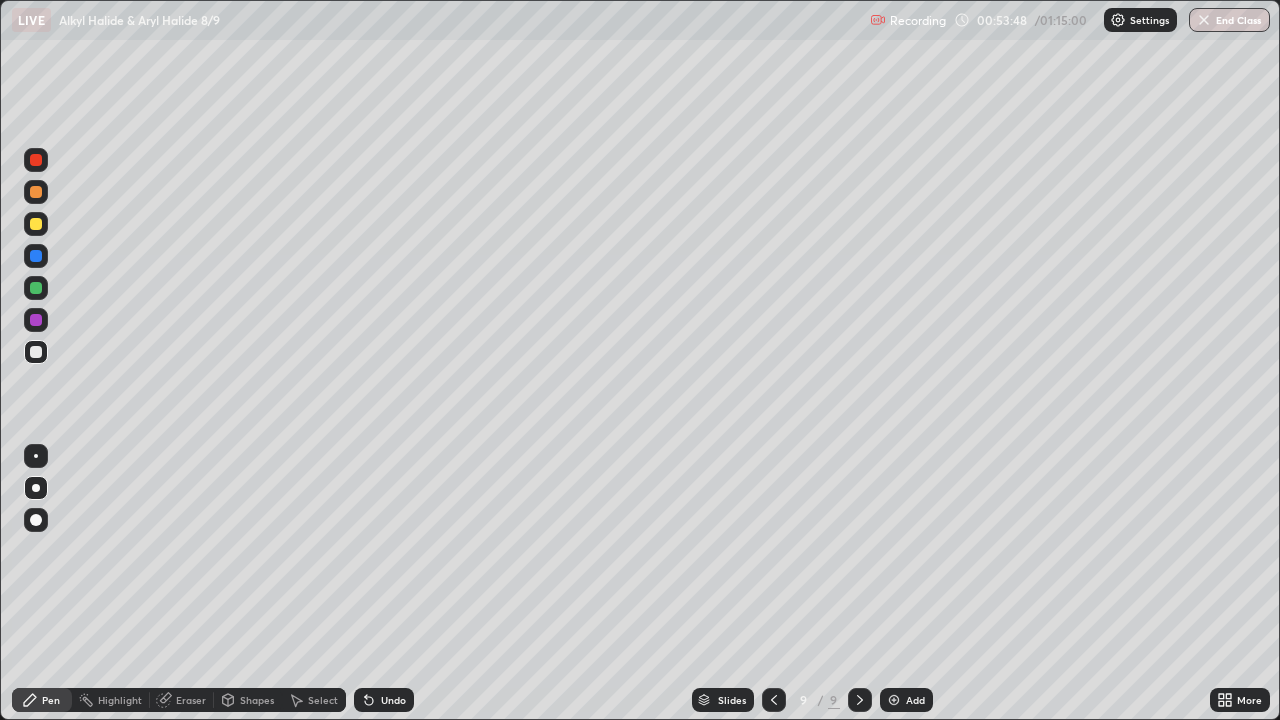 click at bounding box center (36, 224) 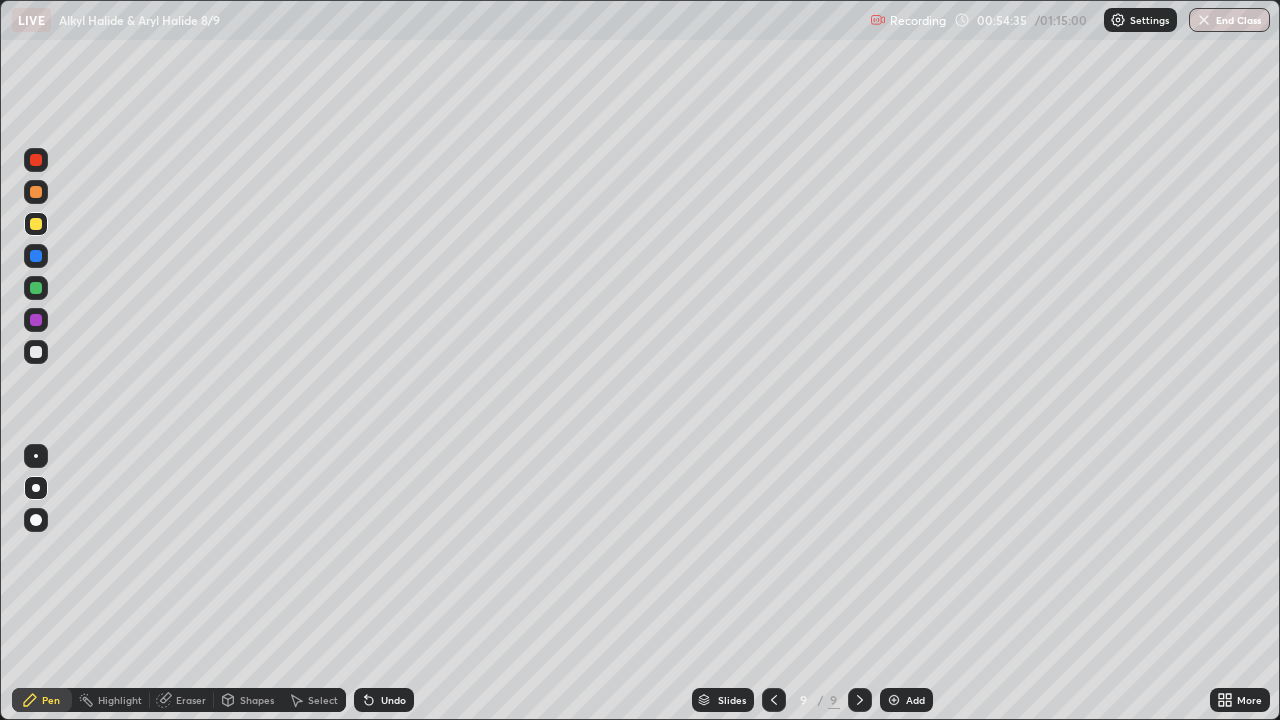 click at bounding box center (894, 700) 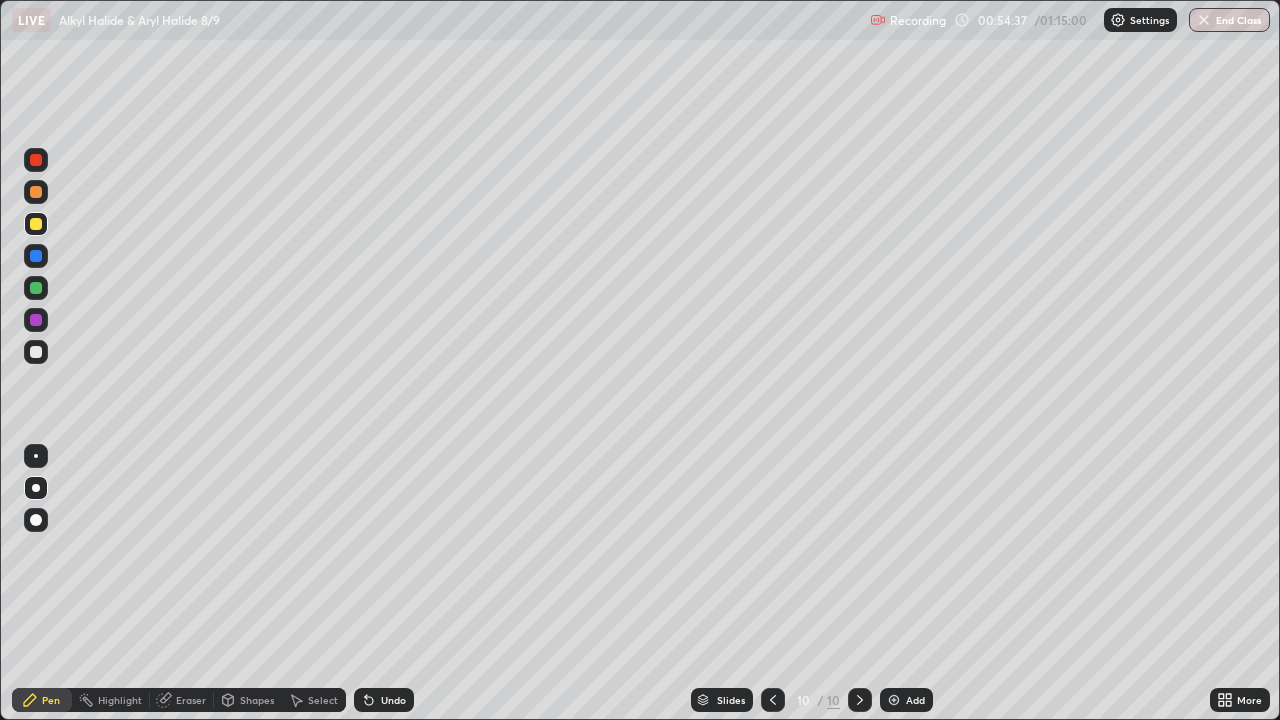 click at bounding box center [36, 352] 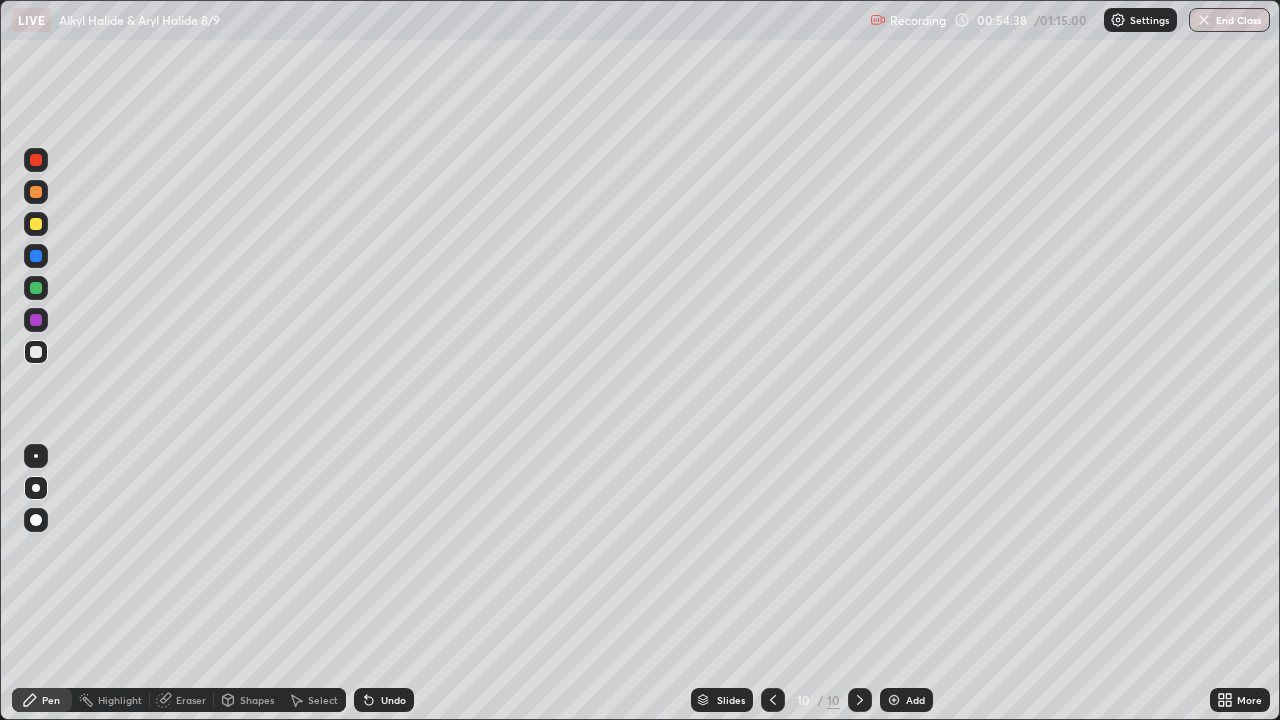 click at bounding box center (36, 288) 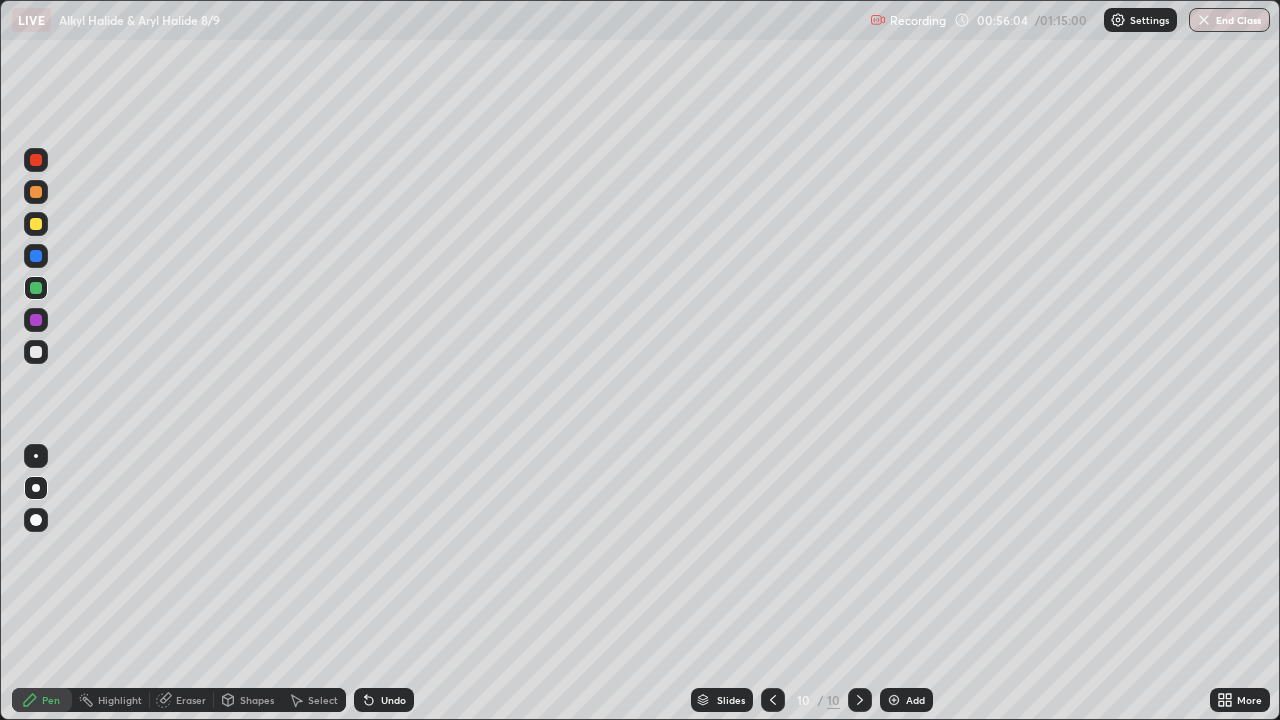 click at bounding box center (36, 352) 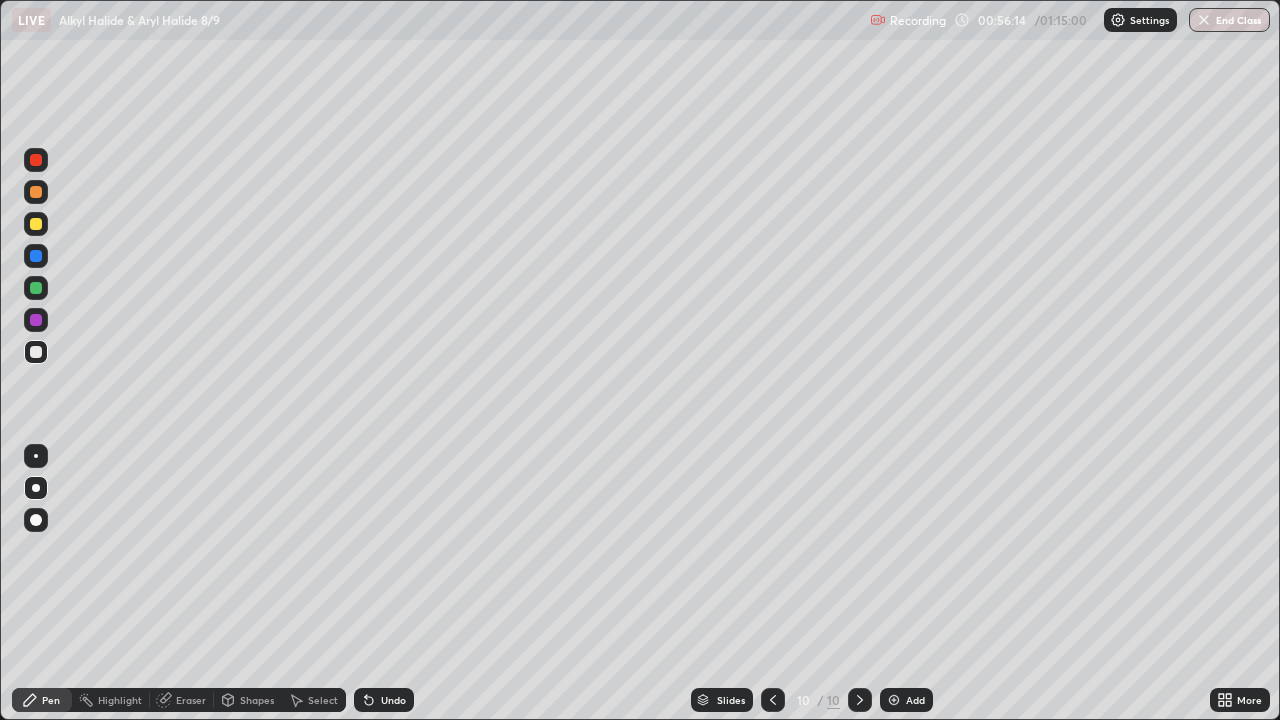 click on "Eraser" at bounding box center [191, 700] 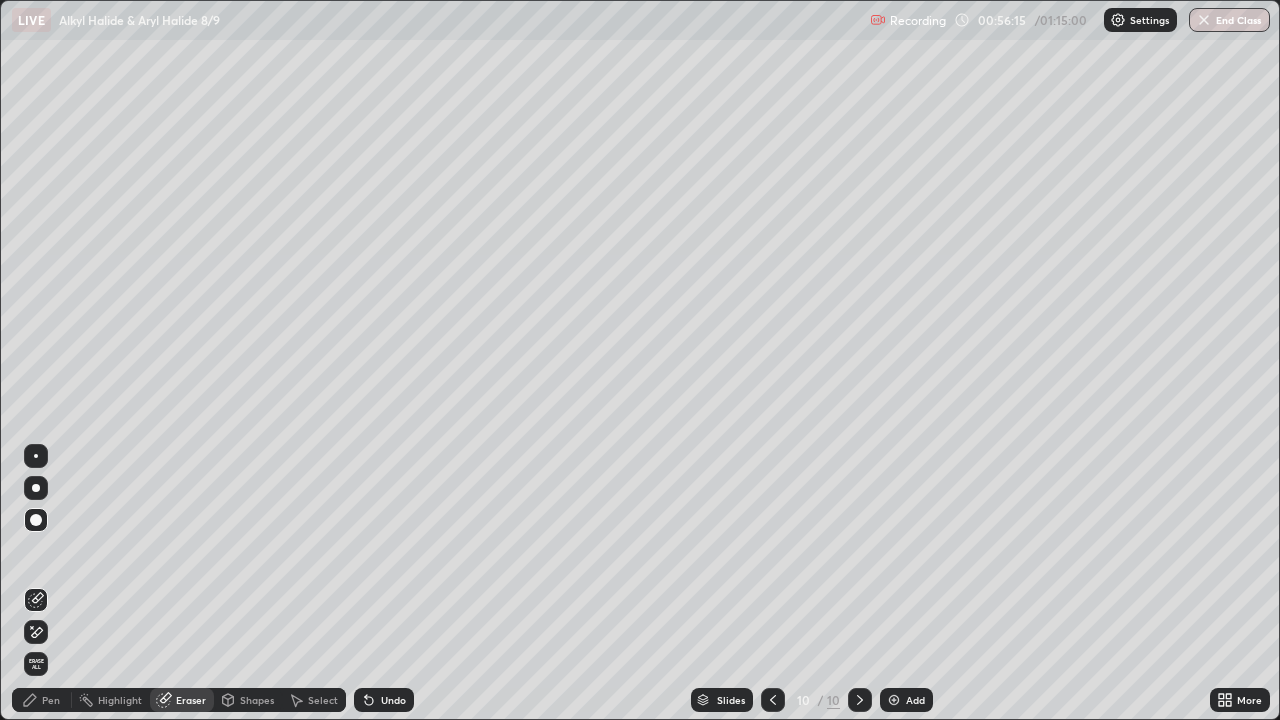 click on "Pen" at bounding box center (51, 700) 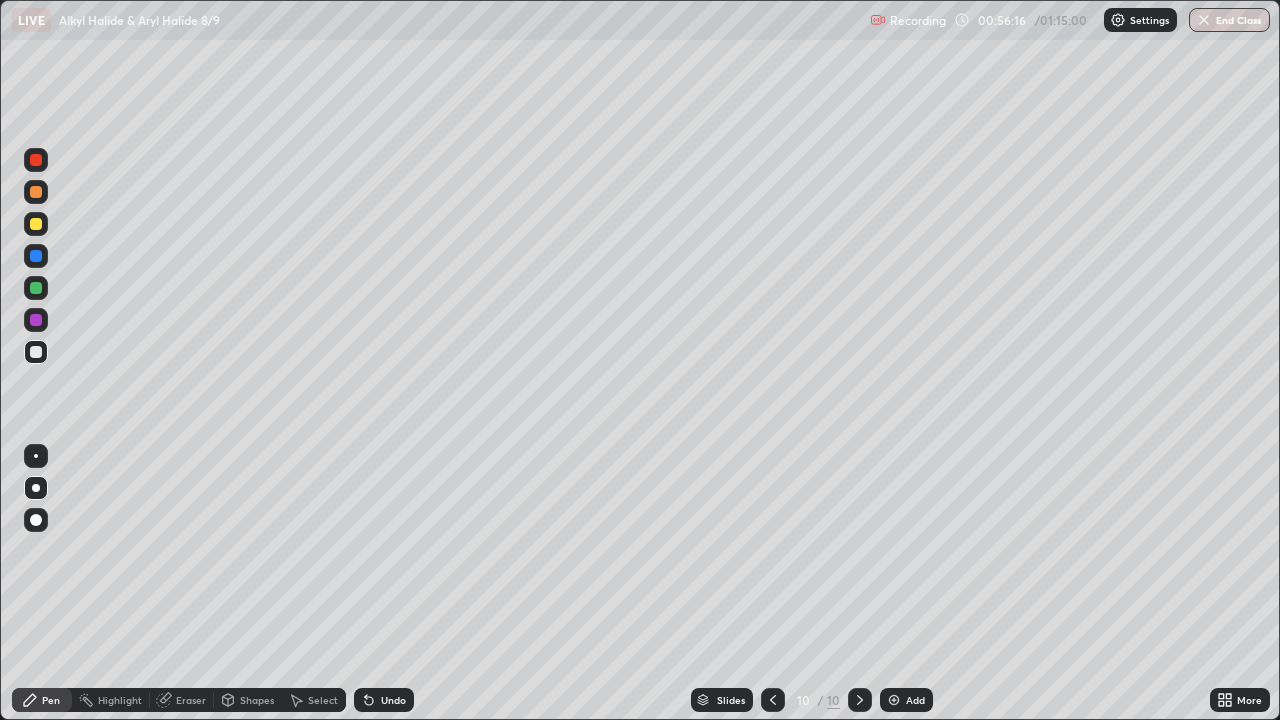 click at bounding box center (36, 352) 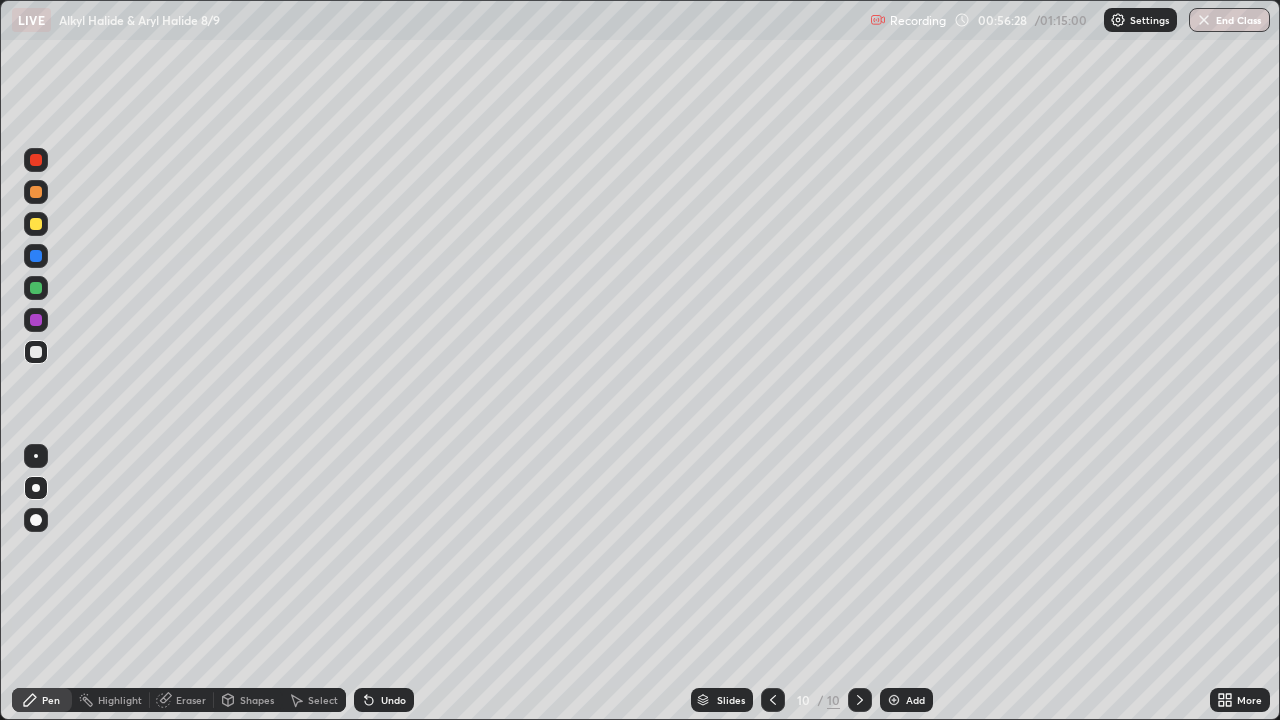 click at bounding box center (36, 224) 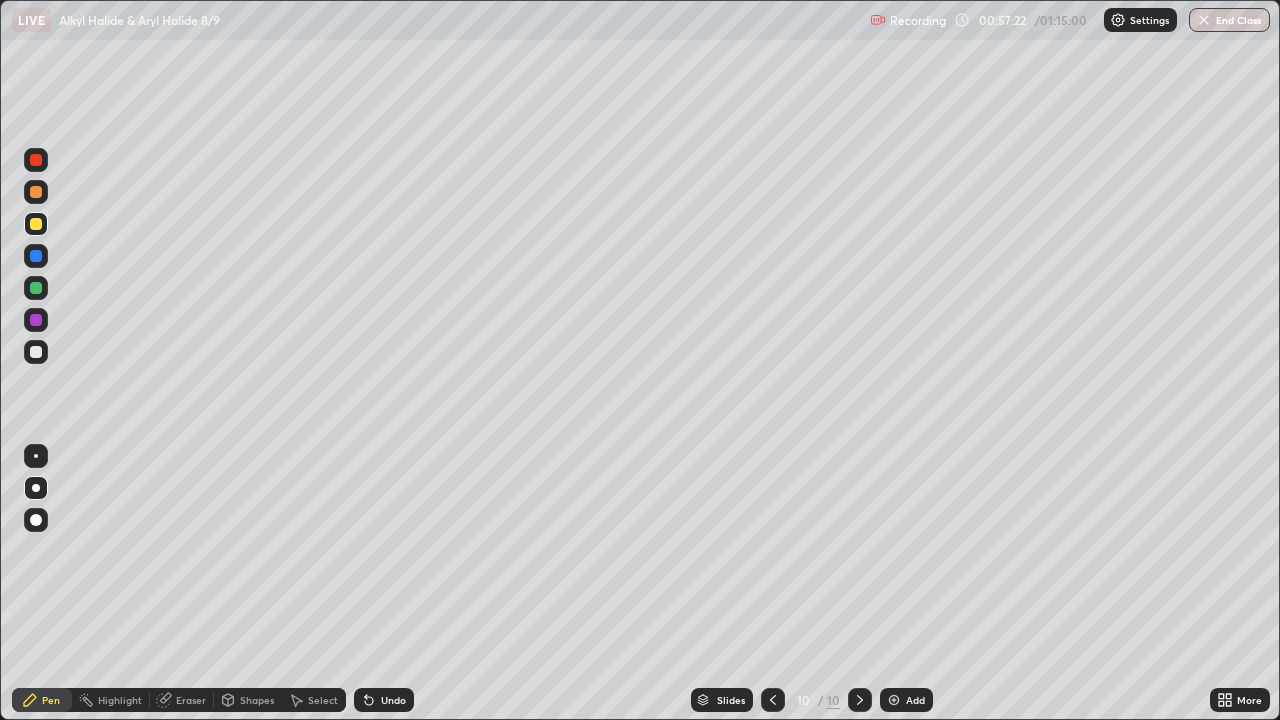 click at bounding box center (773, 700) 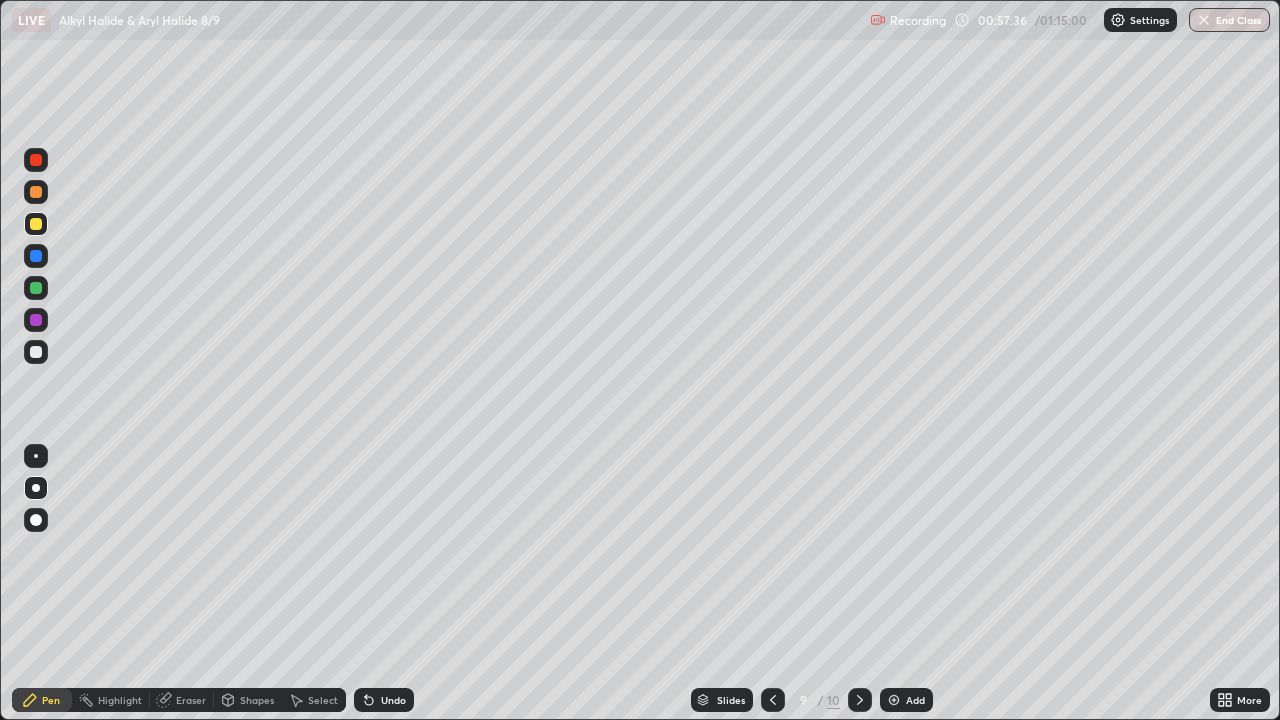 click 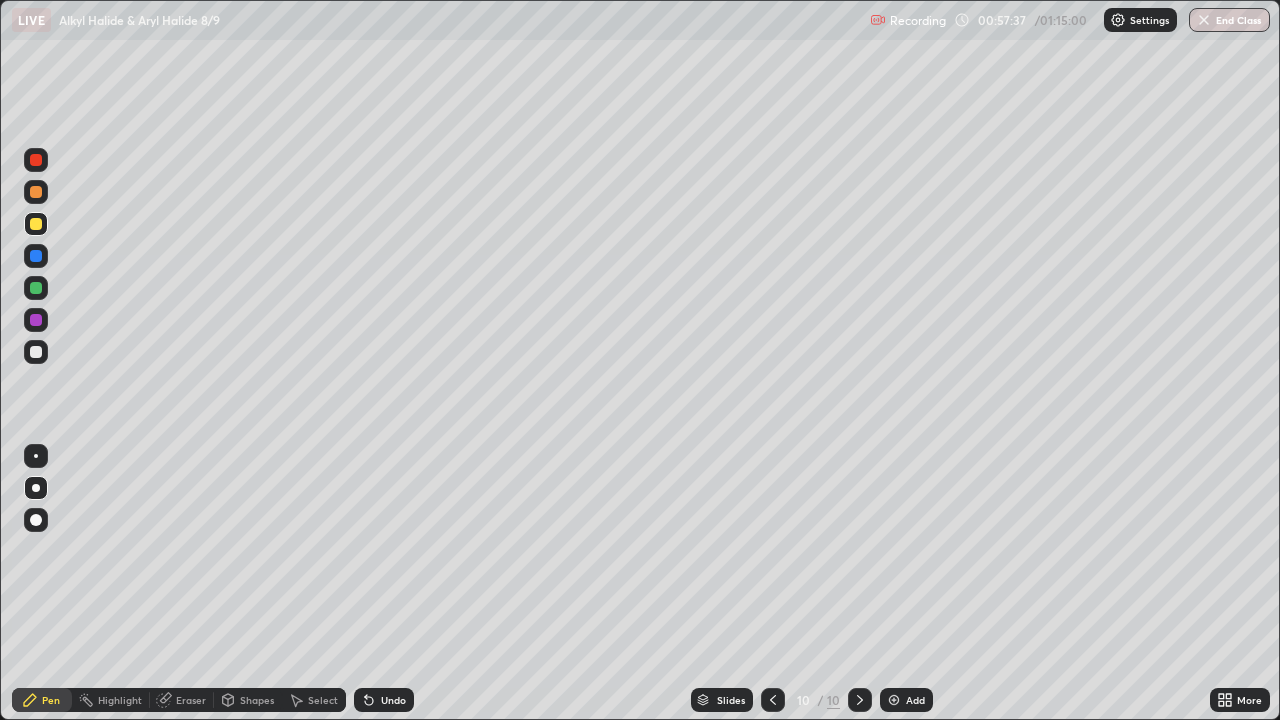 click at bounding box center [36, 256] 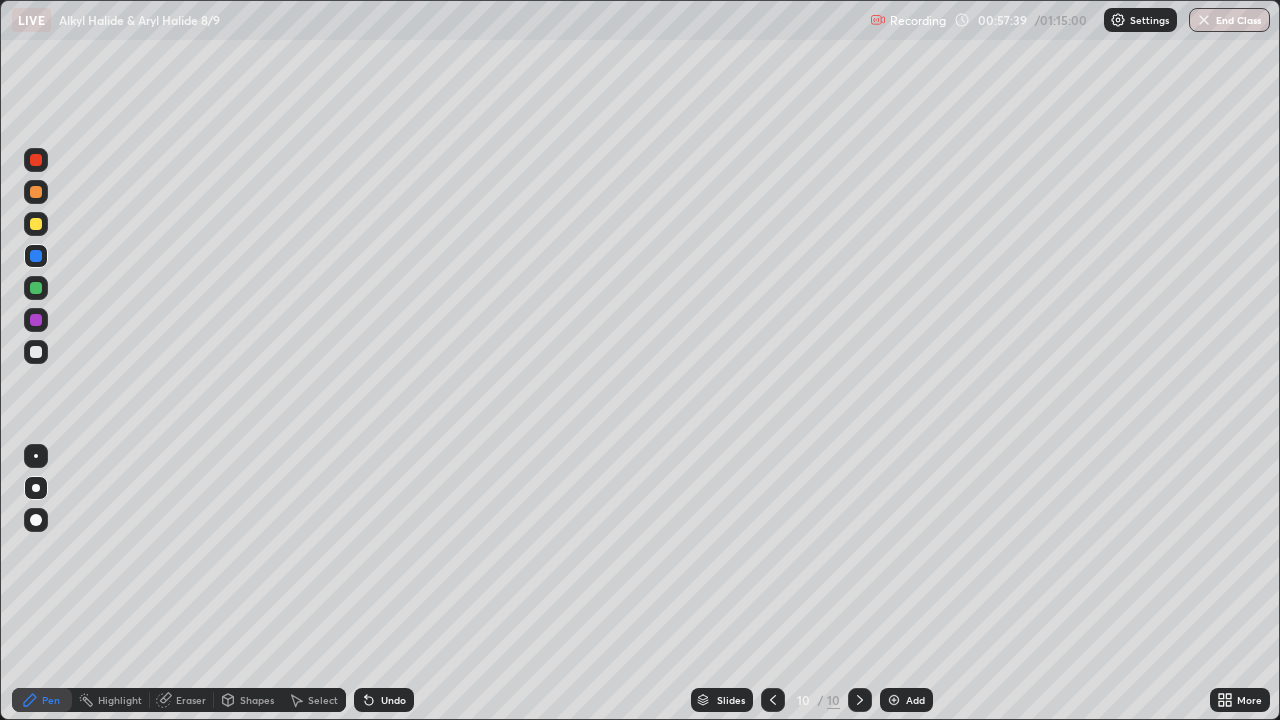 click 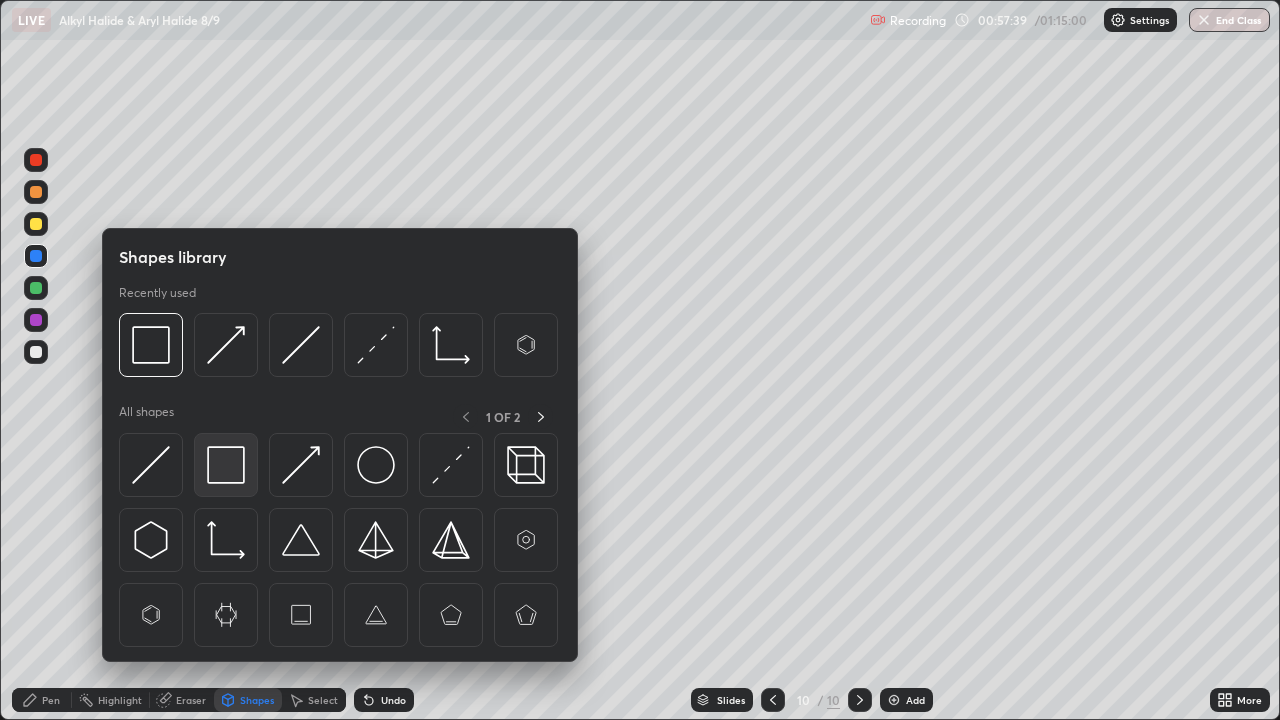 click at bounding box center (226, 465) 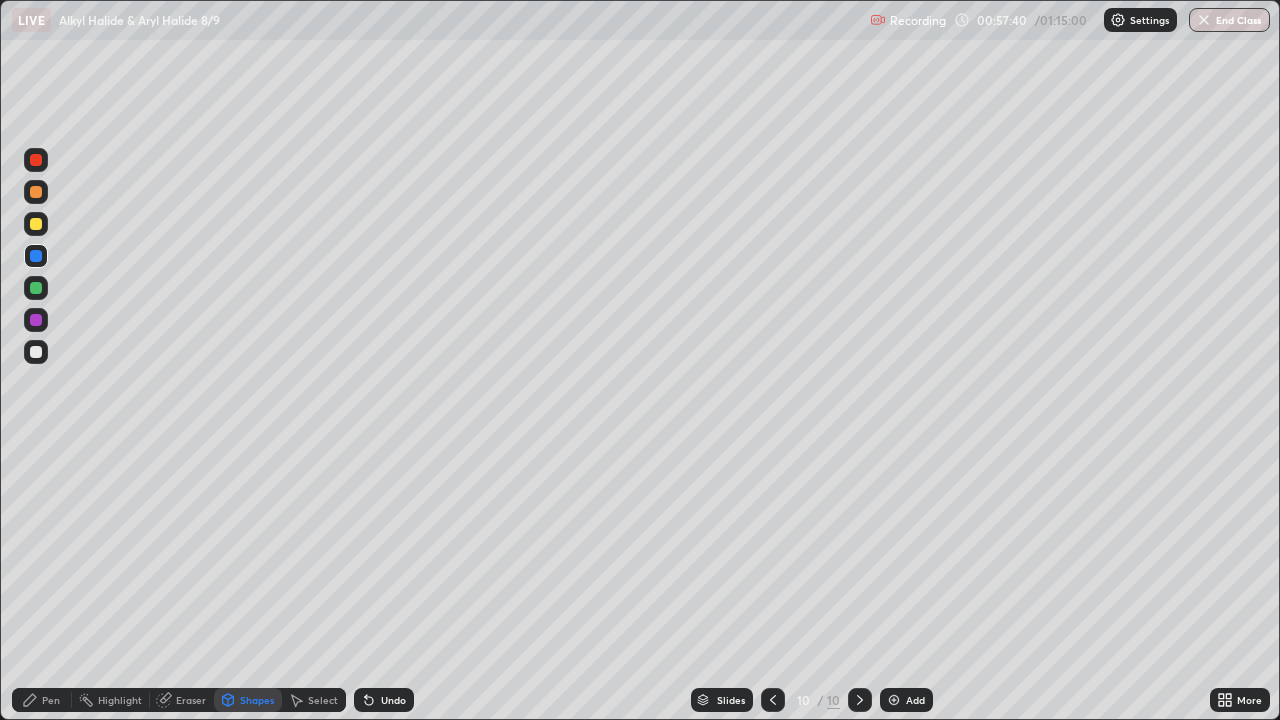 click at bounding box center (36, 224) 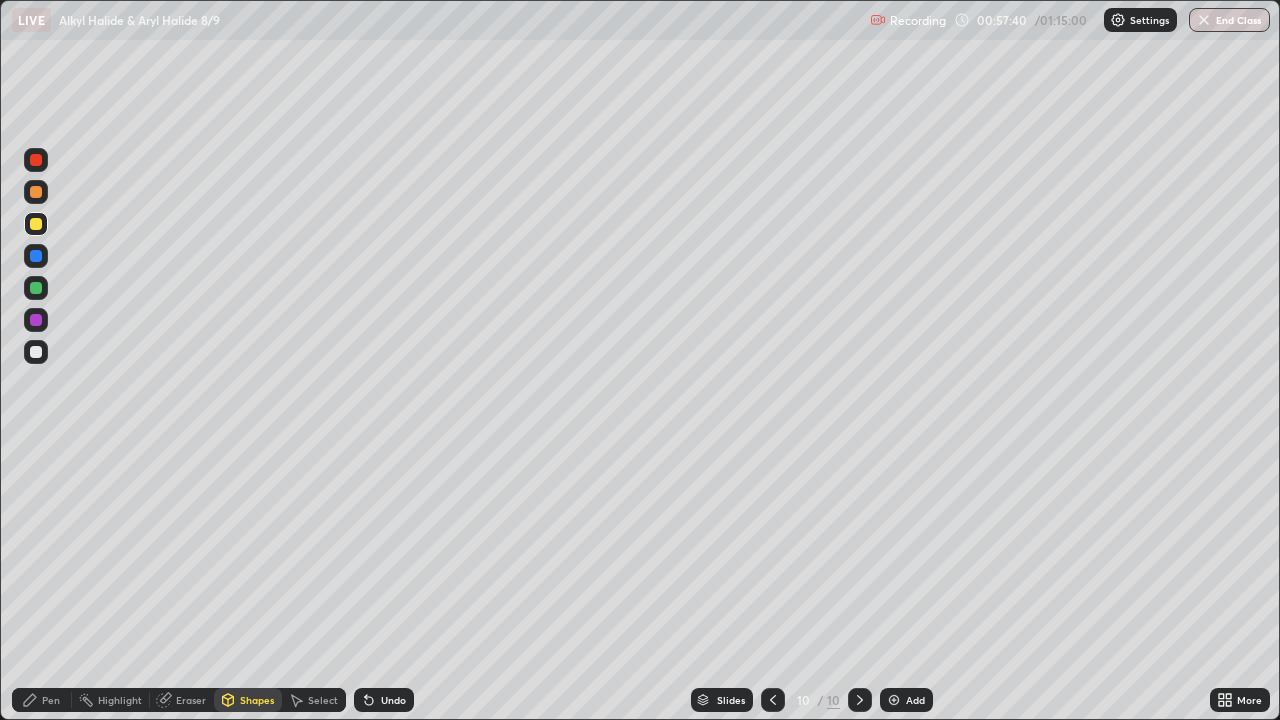 click at bounding box center [36, 192] 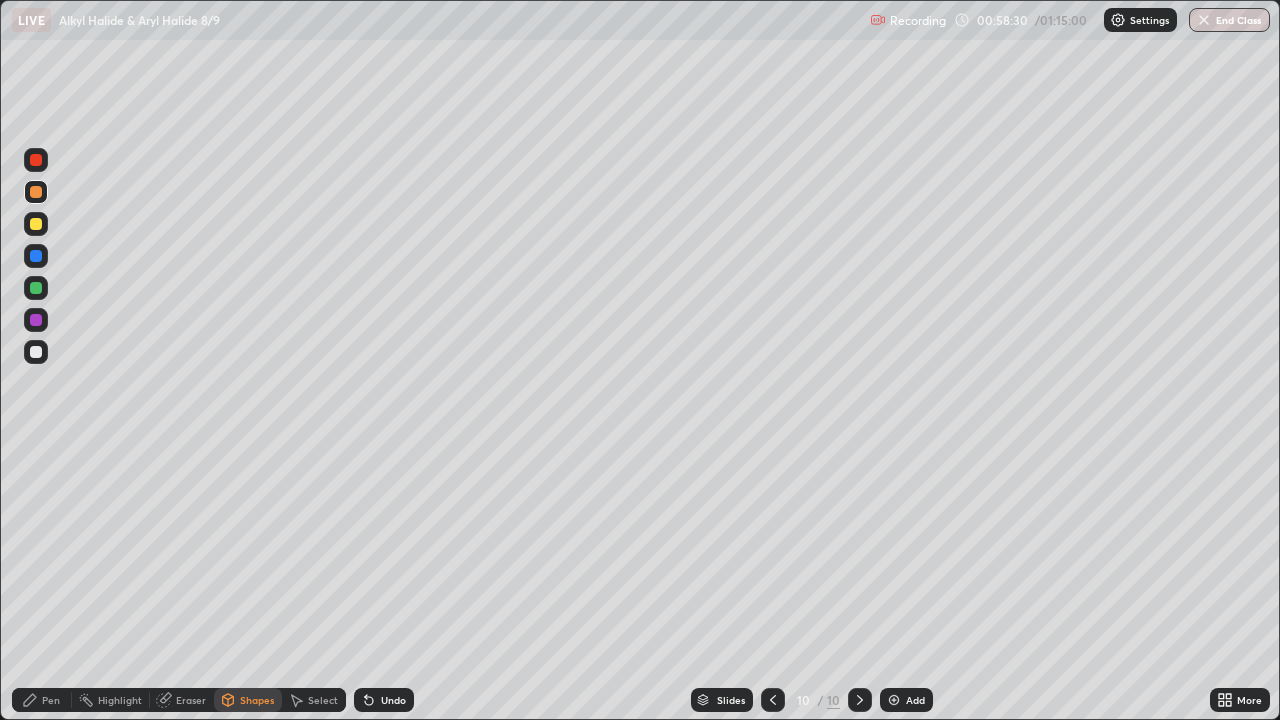 click at bounding box center (36, 352) 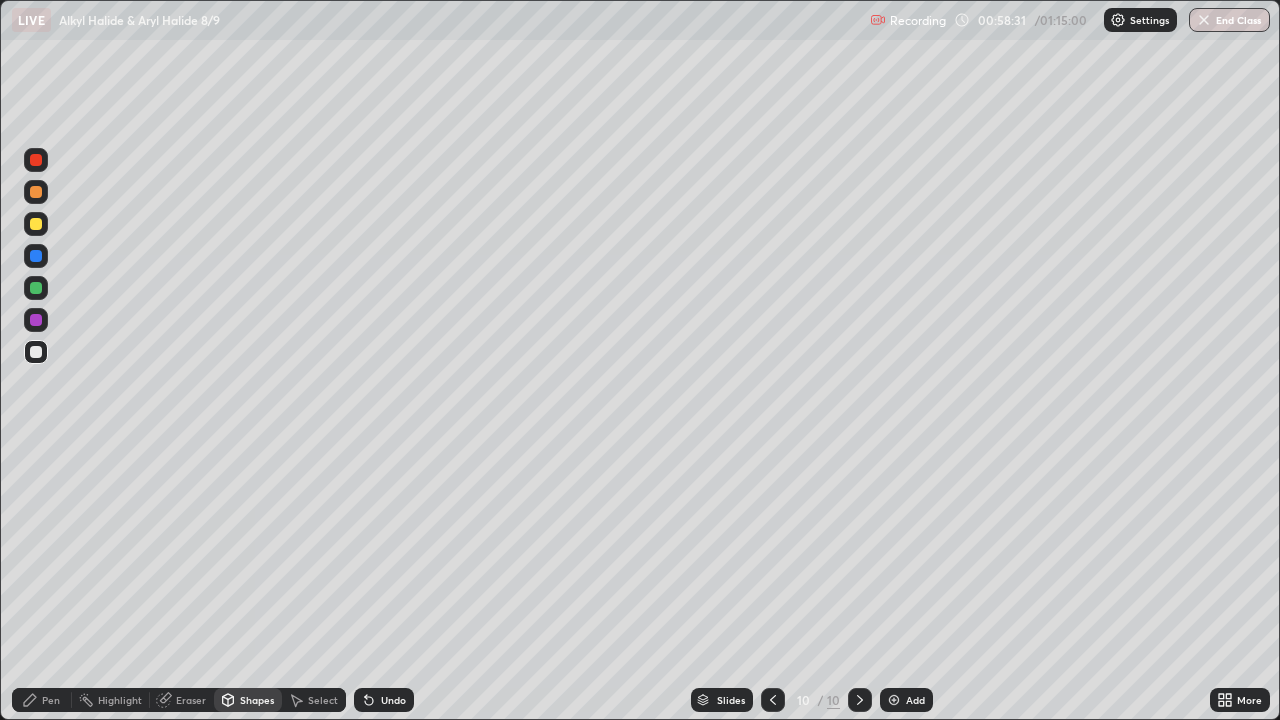 click on "Pen" at bounding box center [51, 700] 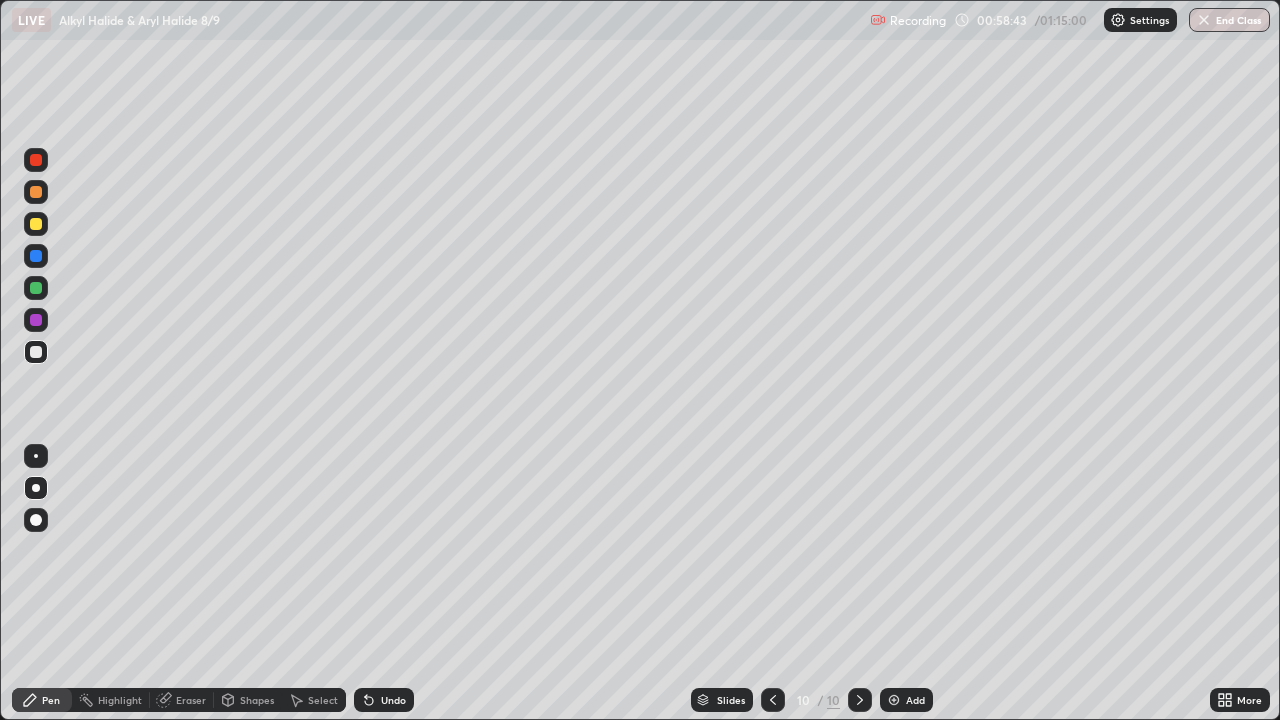 click at bounding box center (36, 224) 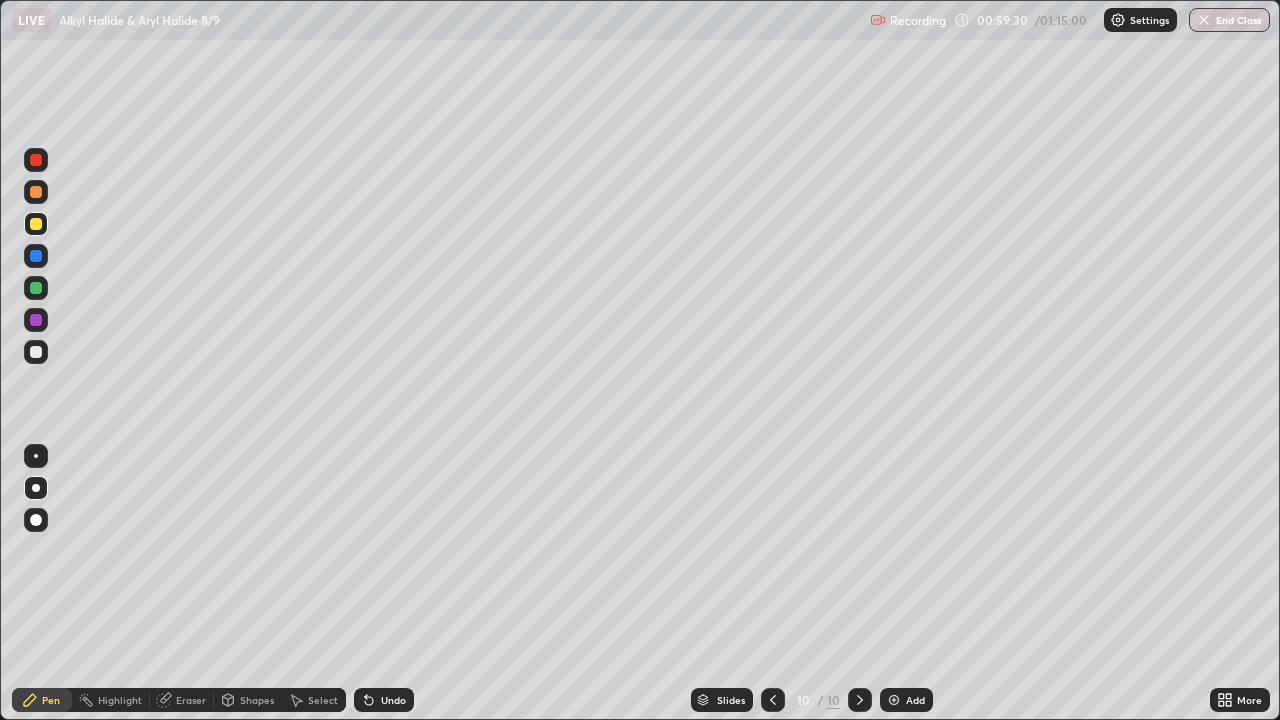 click on "Eraser" at bounding box center [182, 700] 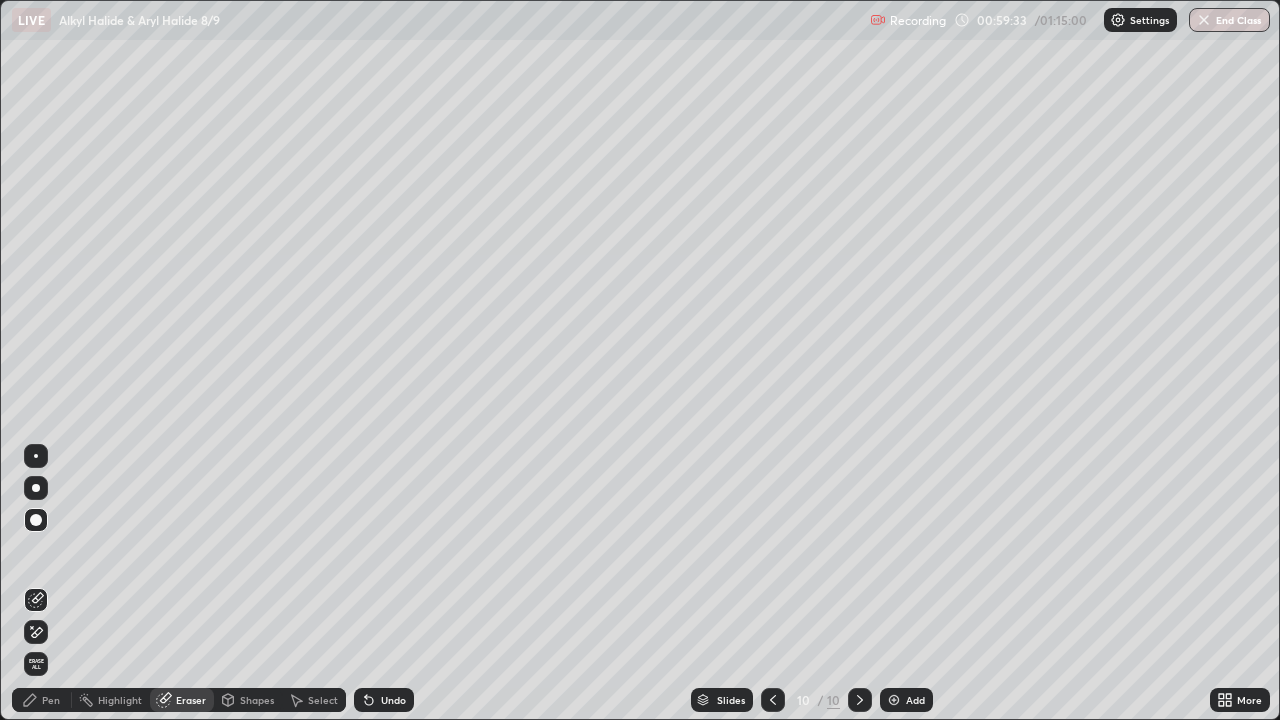 click on "Pen" at bounding box center [42, 700] 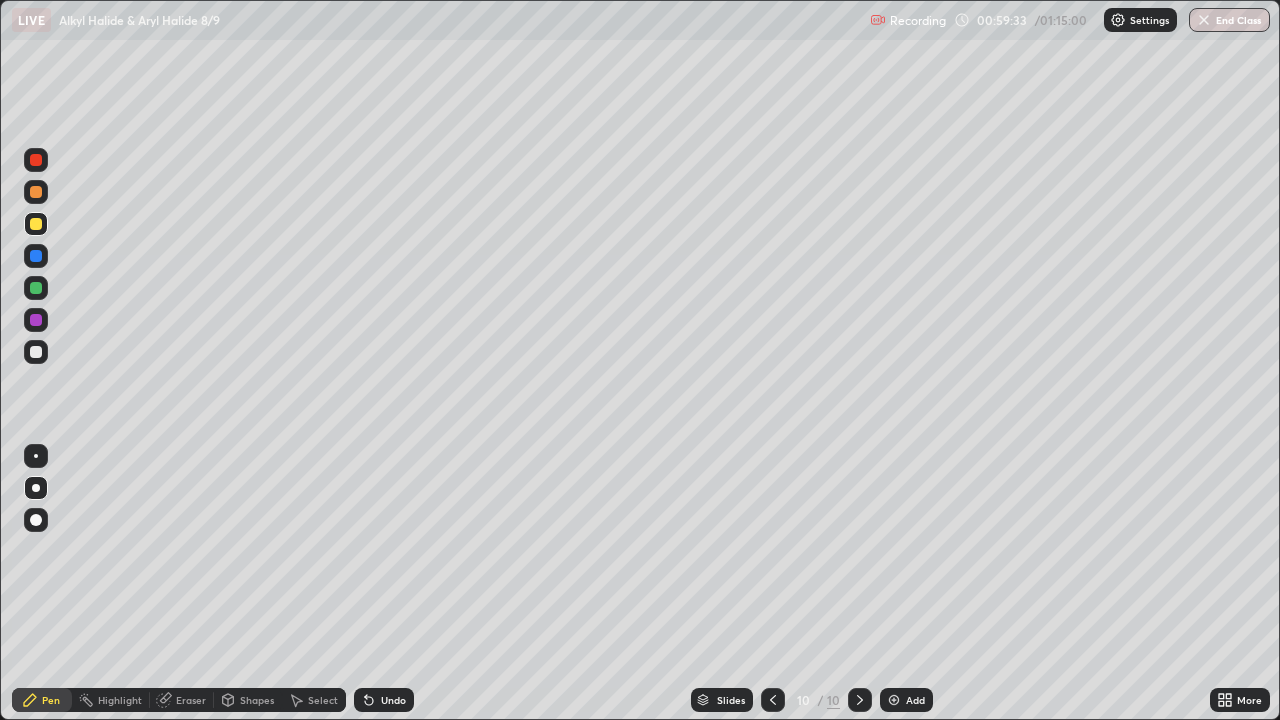 click on "Pen" at bounding box center (42, 700) 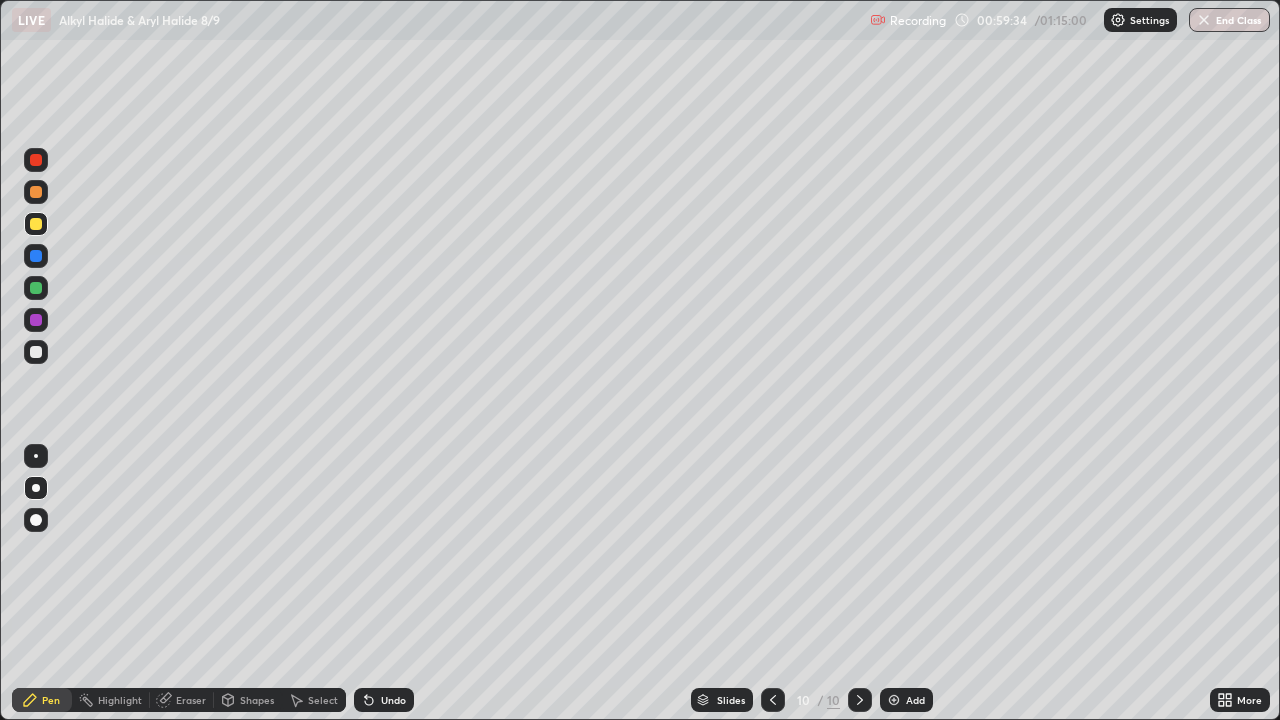 click at bounding box center (36, 352) 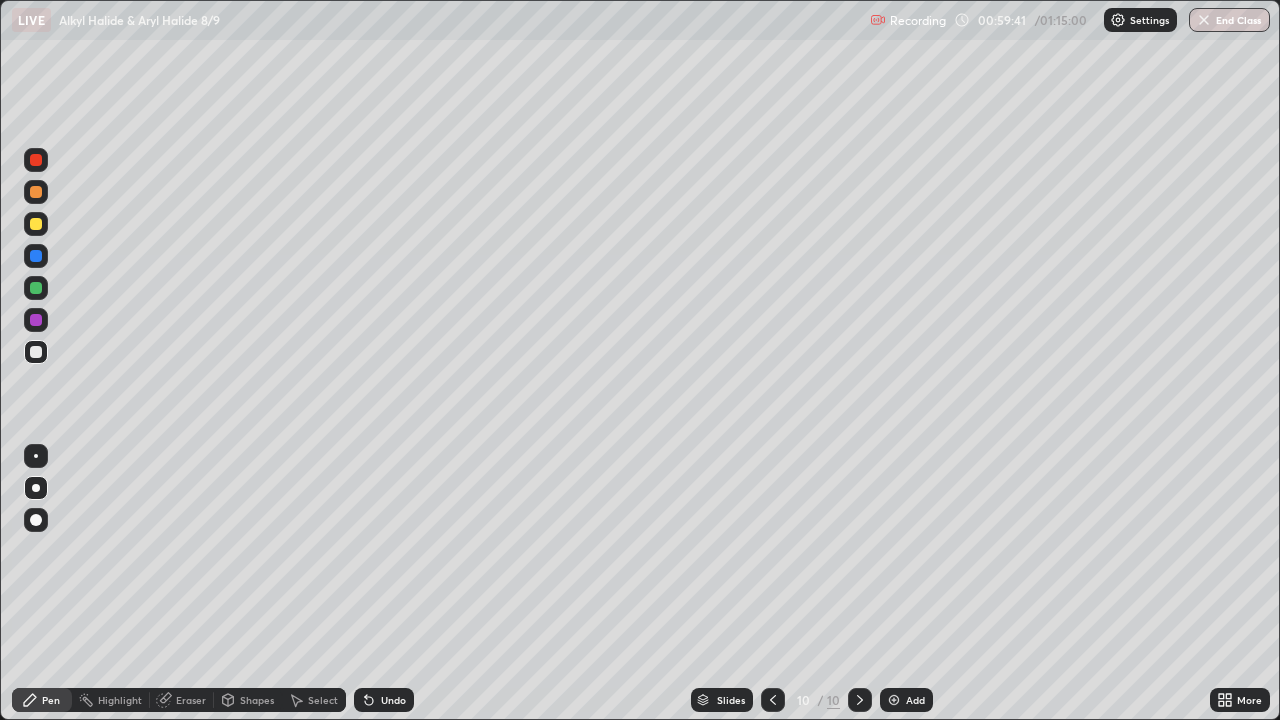 click on "Eraser" at bounding box center (191, 700) 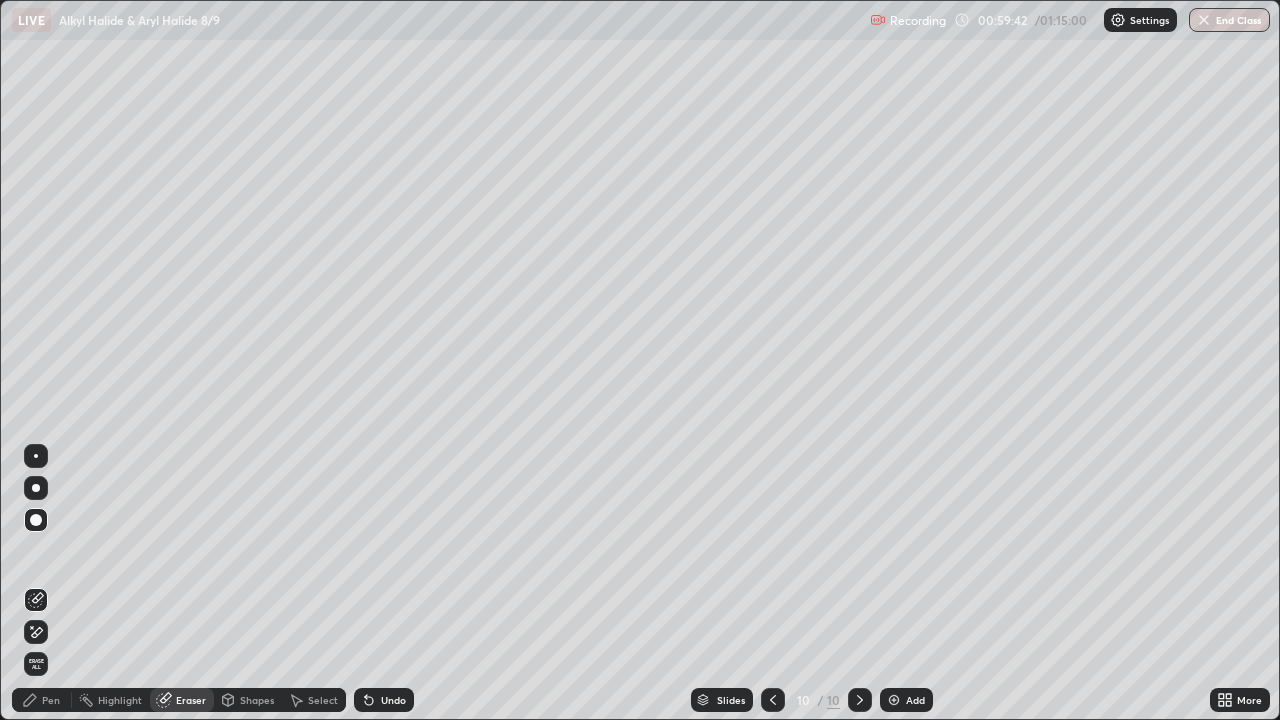 click on "Pen" at bounding box center (51, 700) 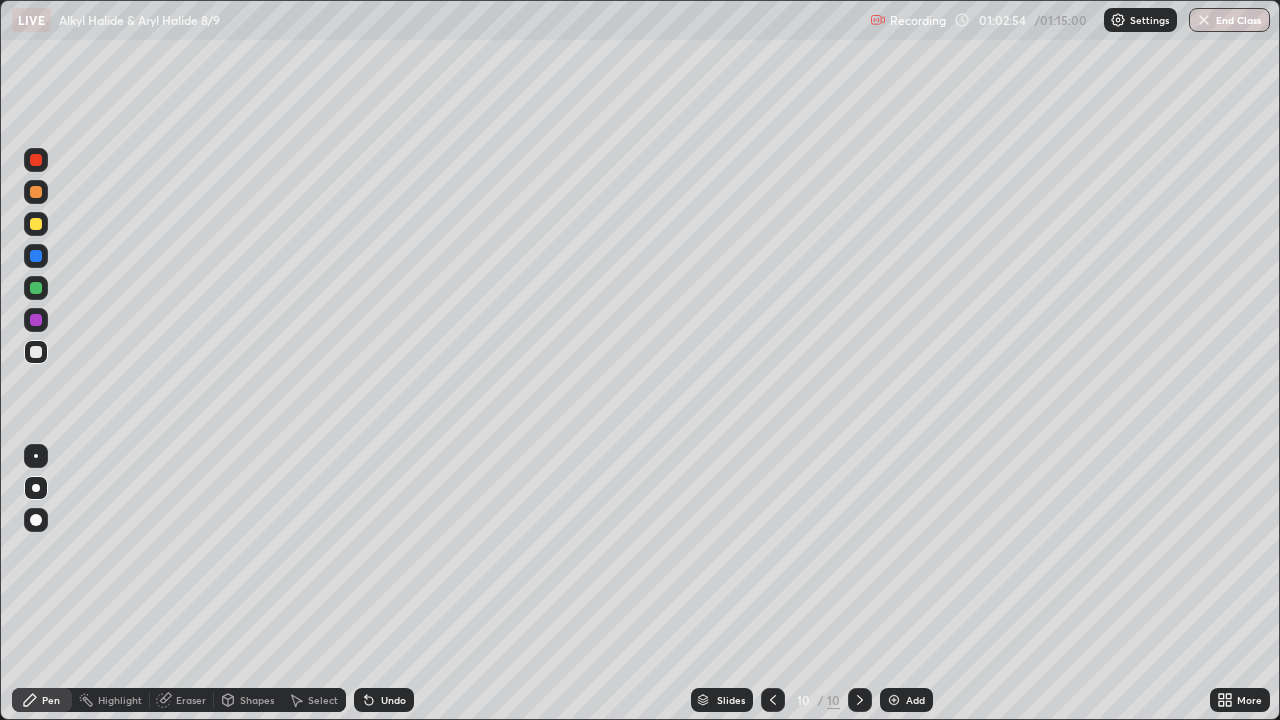 click on "Add" at bounding box center (915, 700) 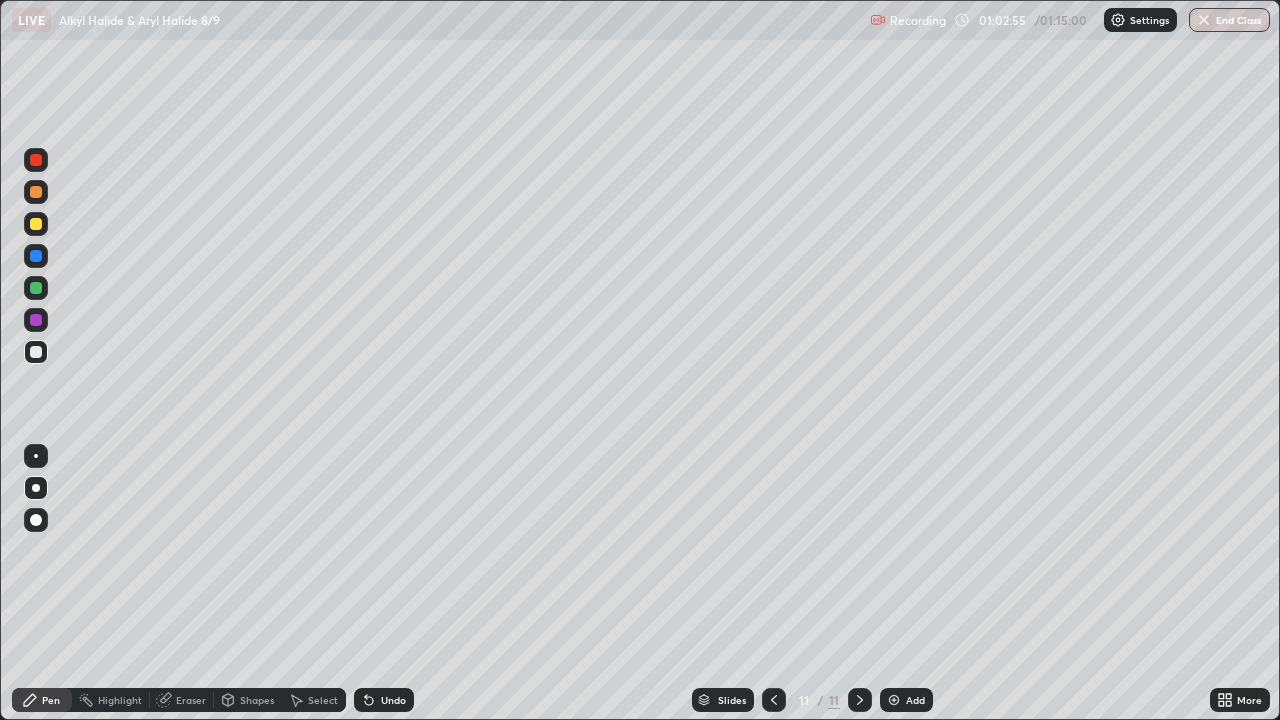 click at bounding box center [36, 488] 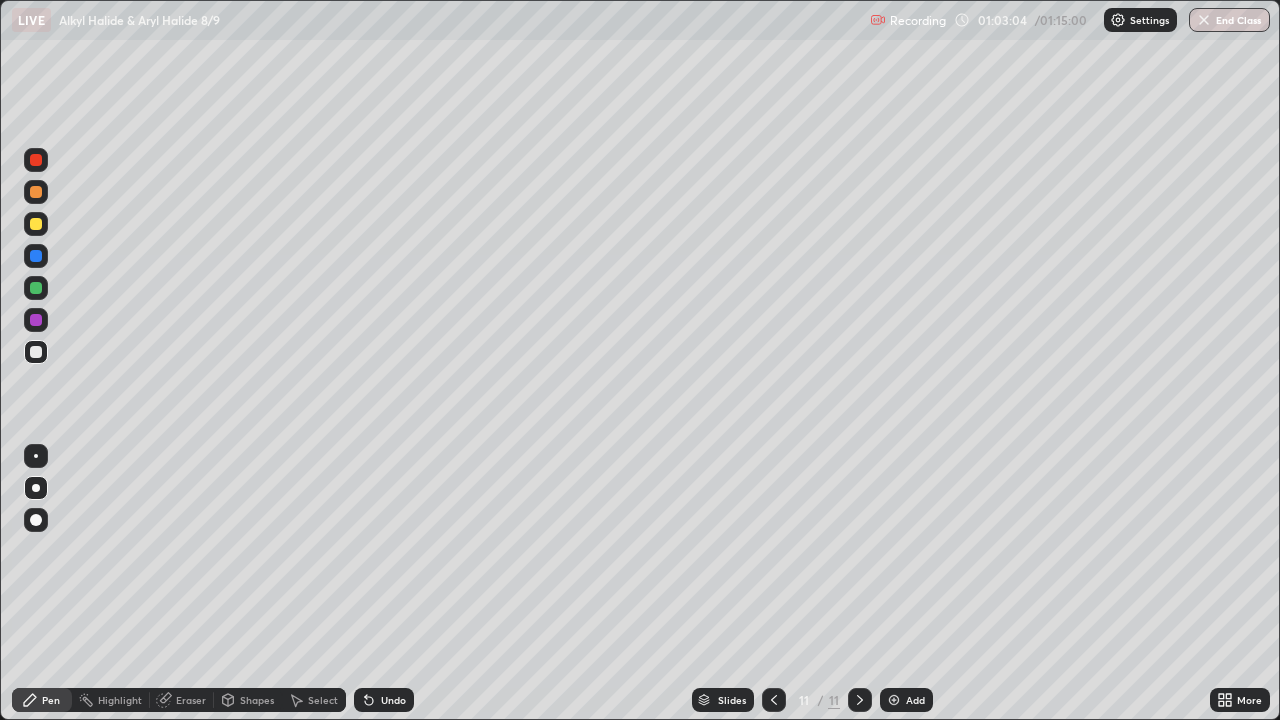 click at bounding box center (36, 488) 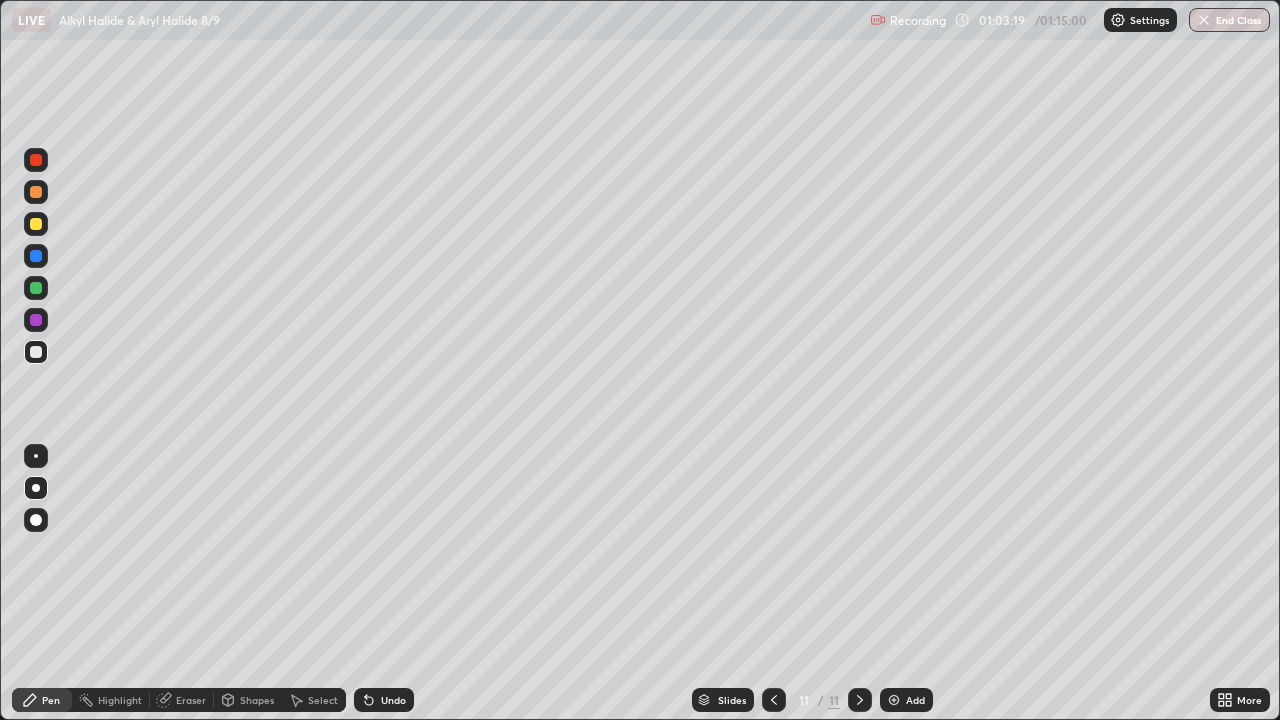 click at bounding box center (36, 288) 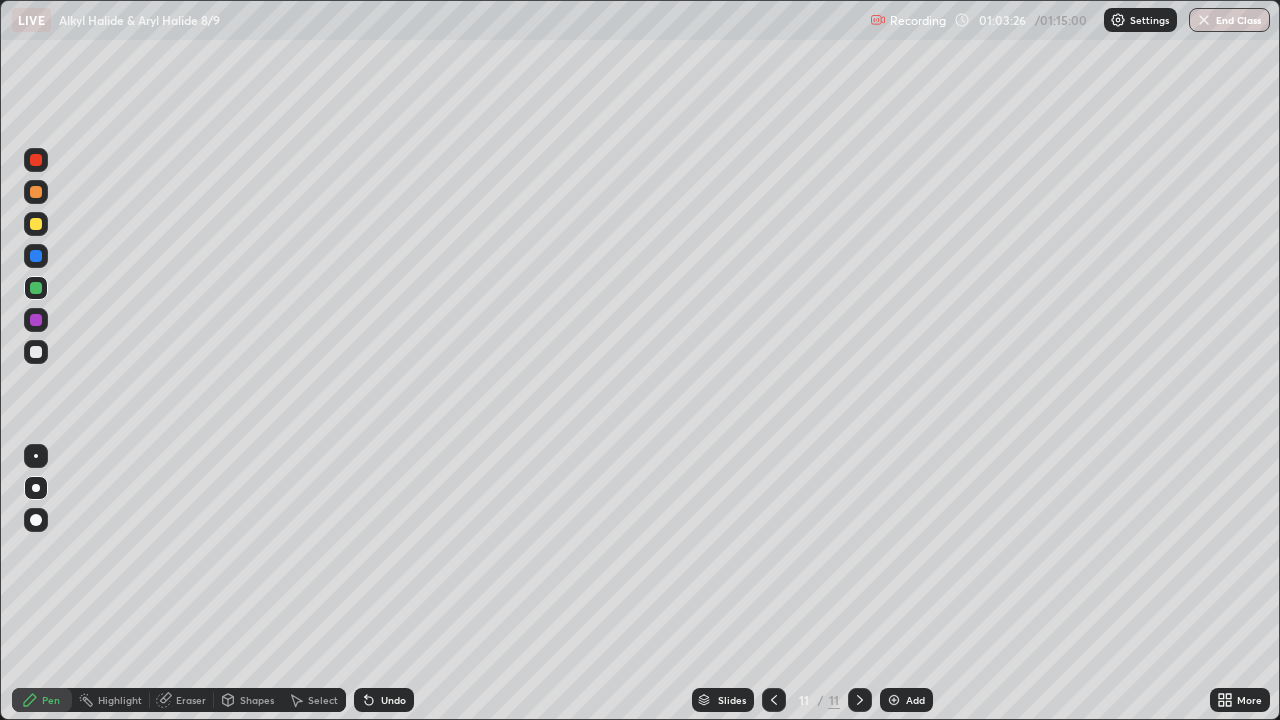 click at bounding box center (36, 352) 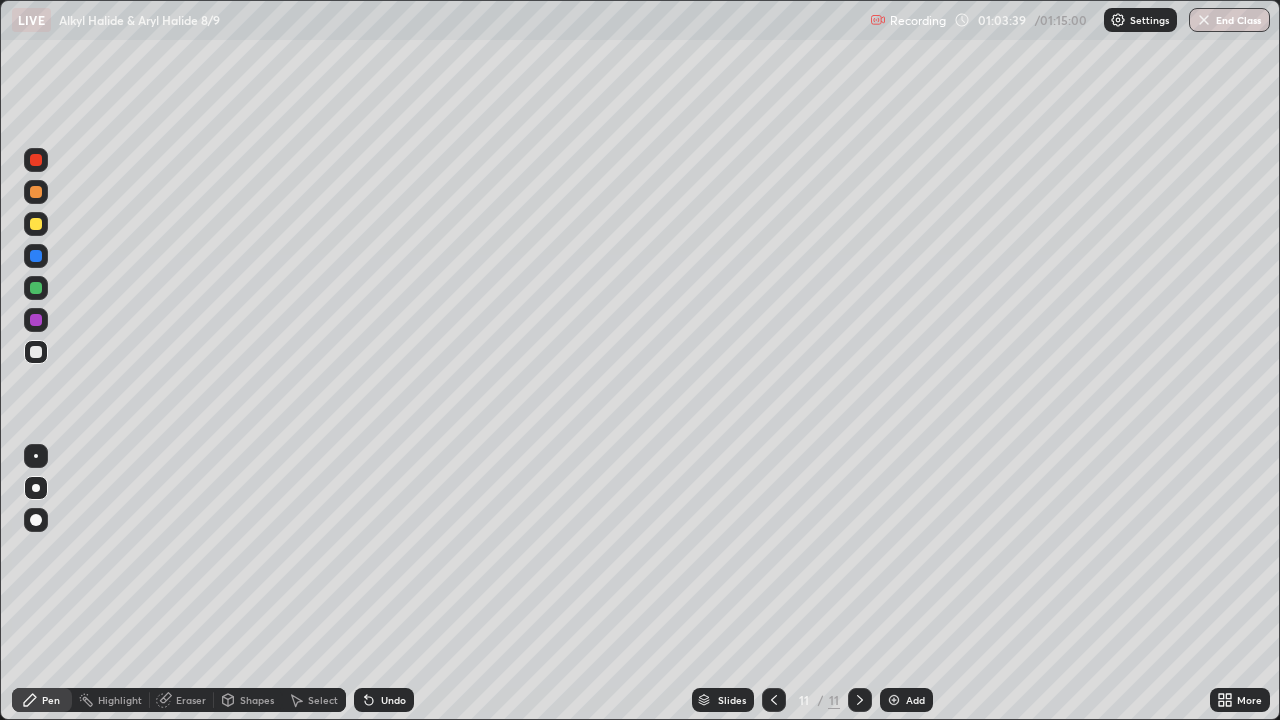 click at bounding box center (36, 352) 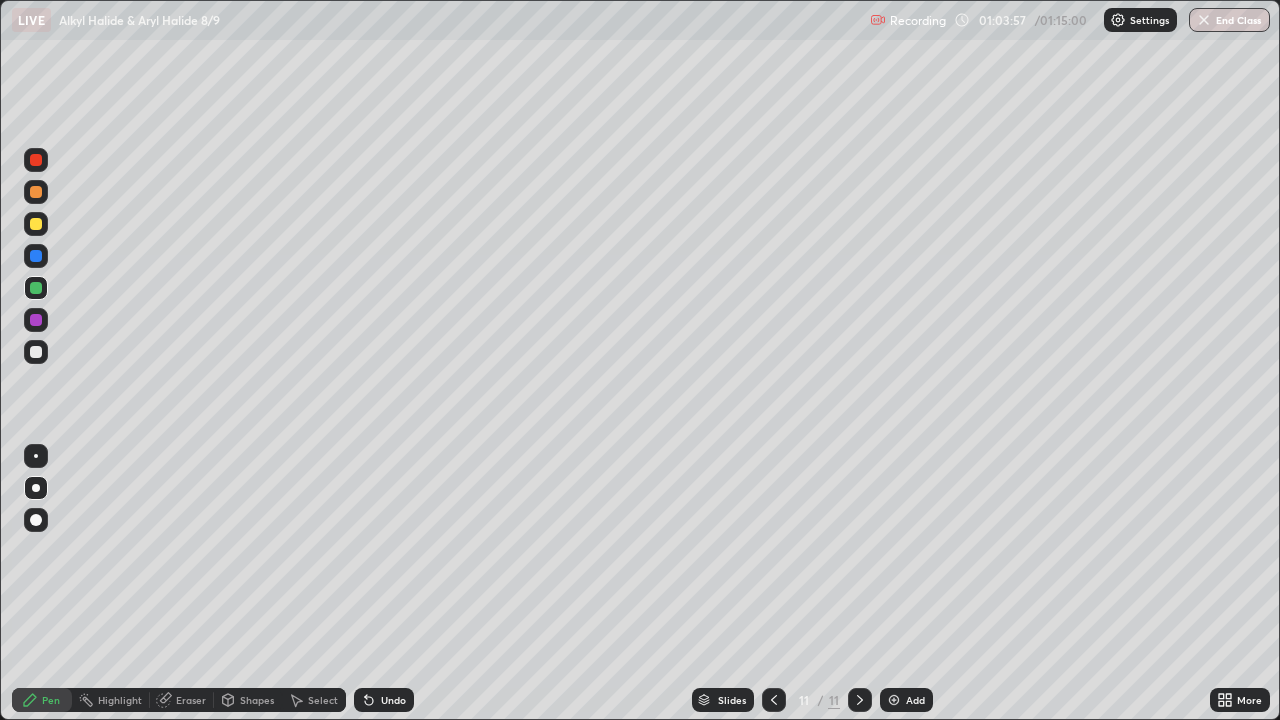 click on "Eraser" at bounding box center (182, 700) 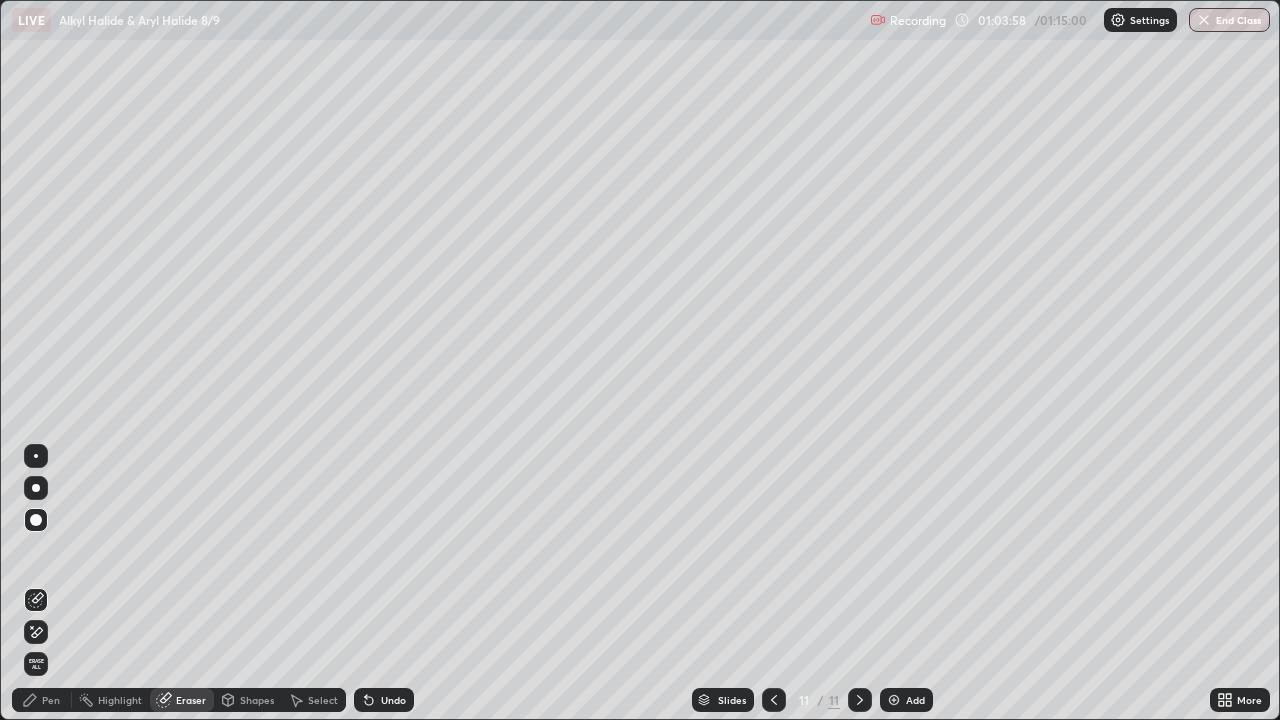 click on "Eraser" at bounding box center (182, 700) 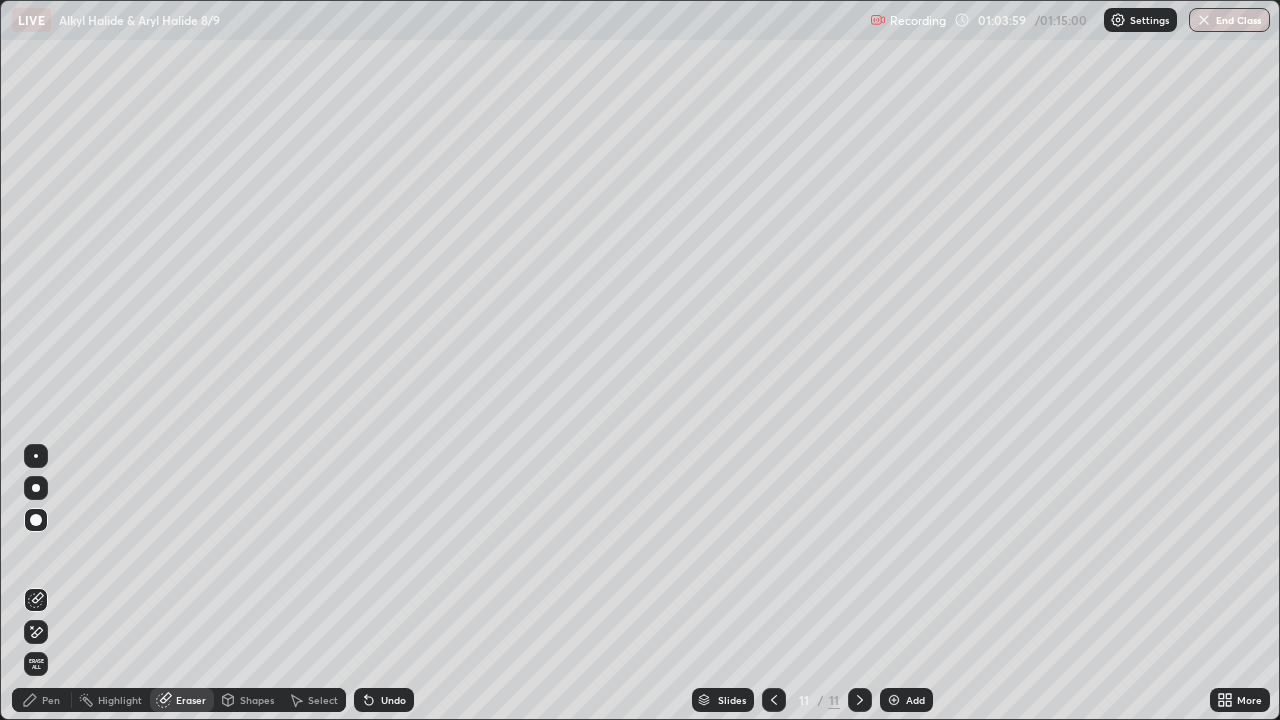 click on "Pen" at bounding box center [42, 700] 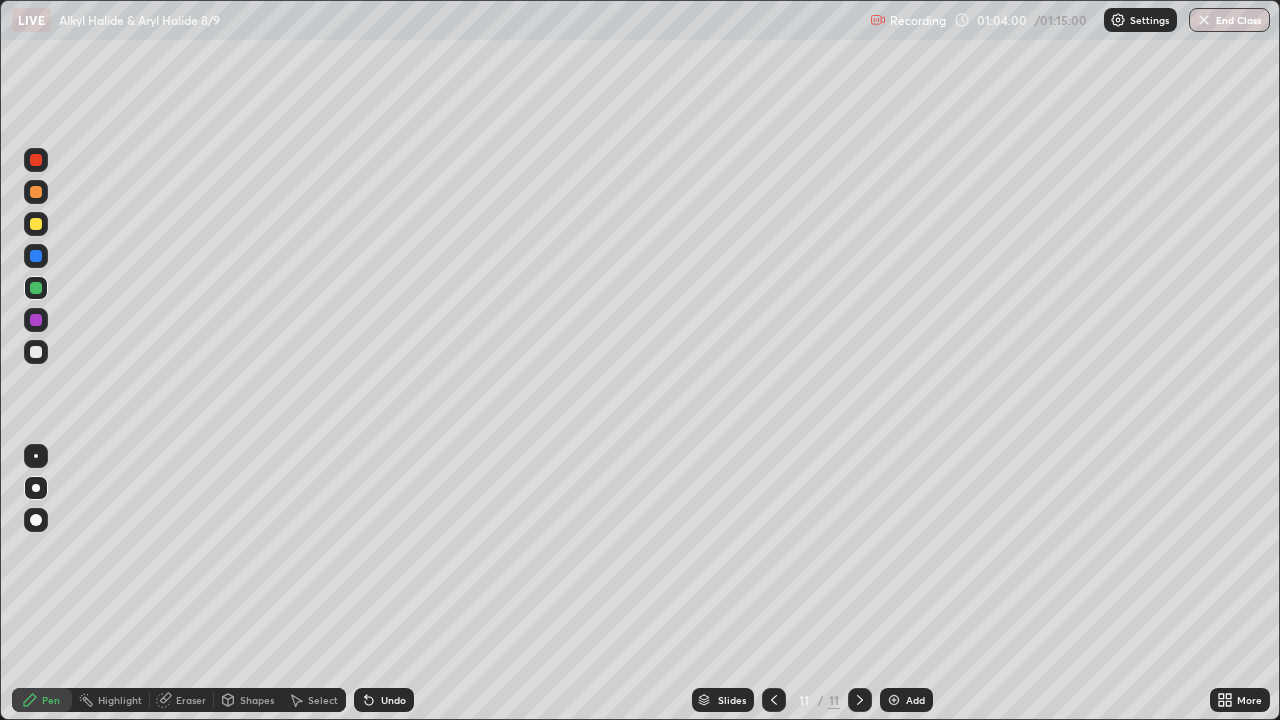 click at bounding box center [36, 352] 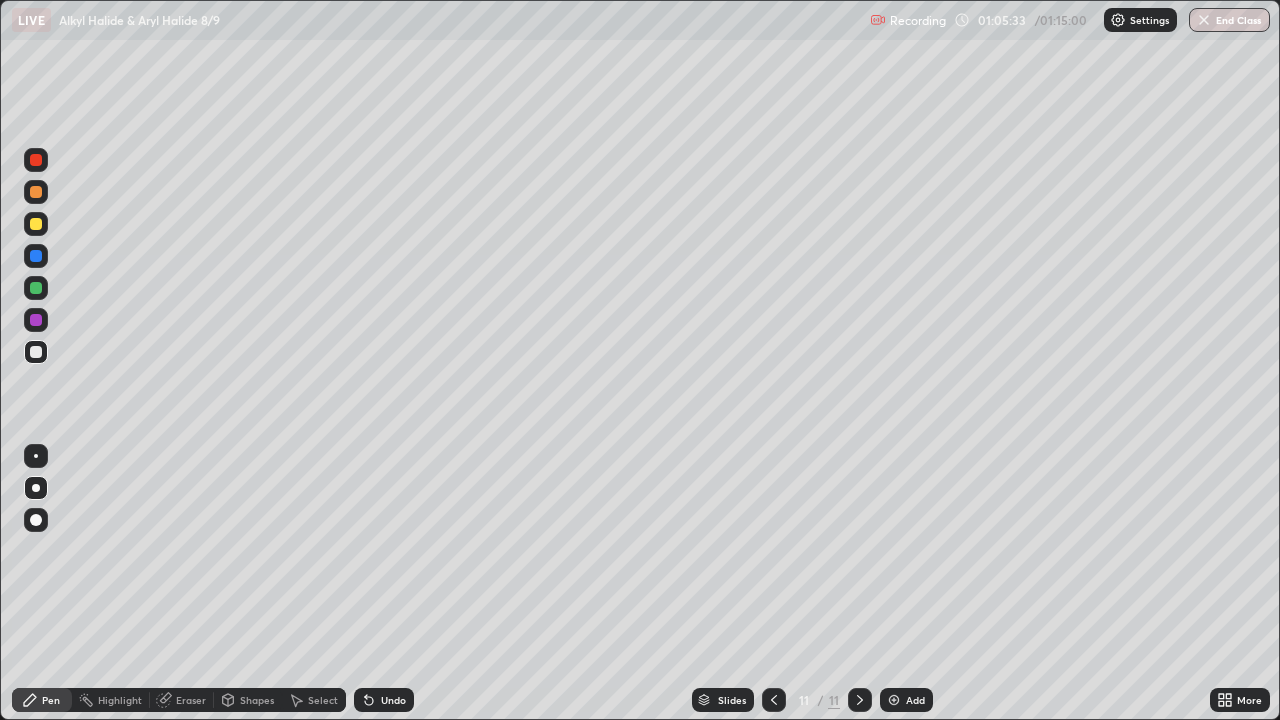 click at bounding box center (36, 520) 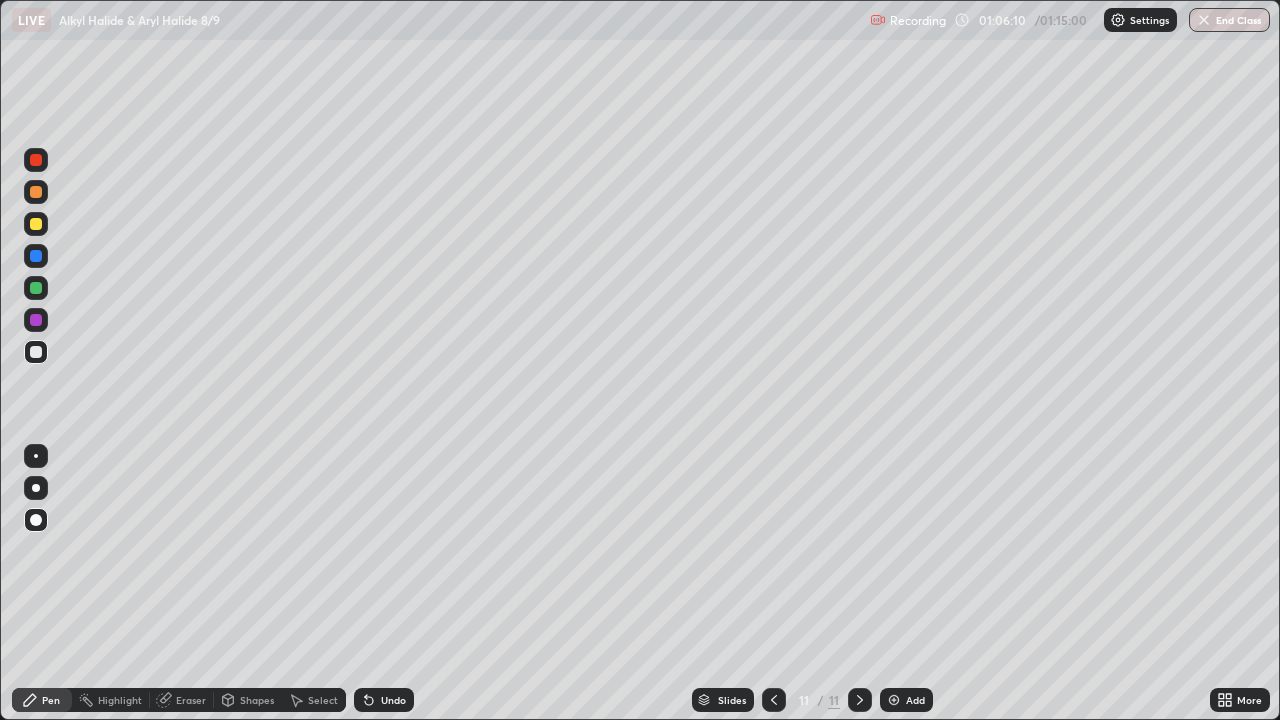 click at bounding box center [36, 288] 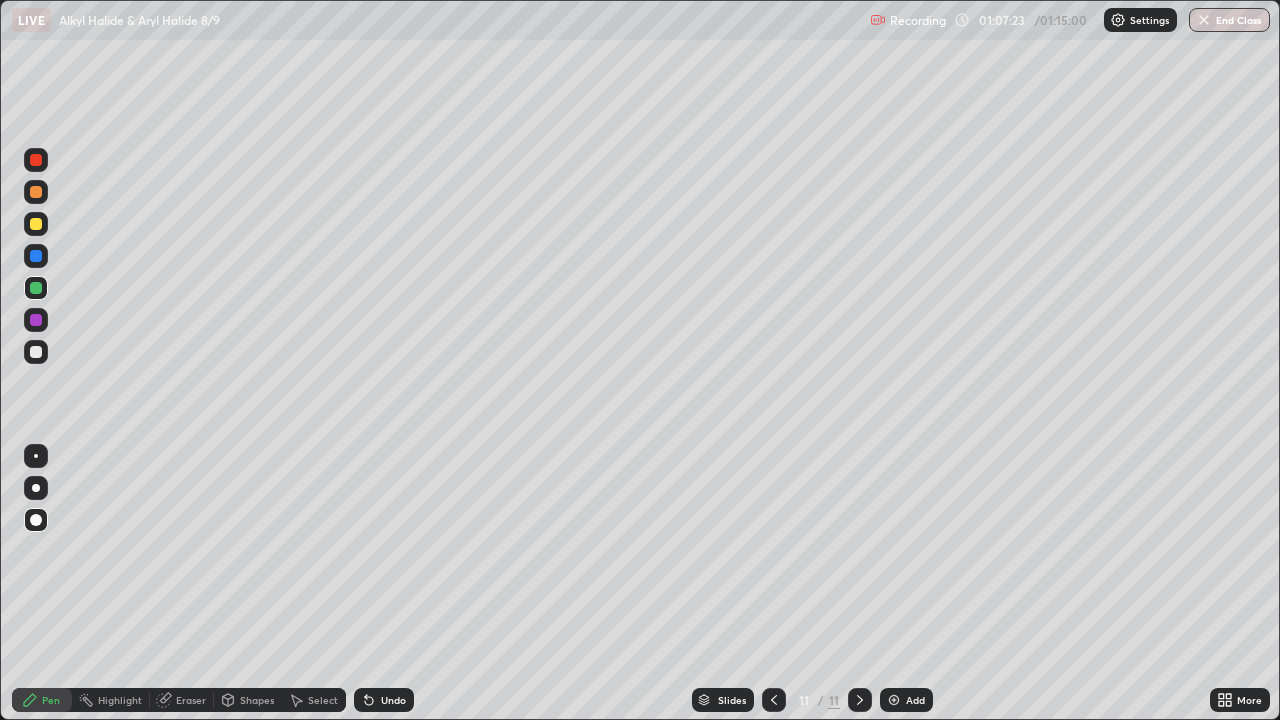 click on "Add" at bounding box center [906, 700] 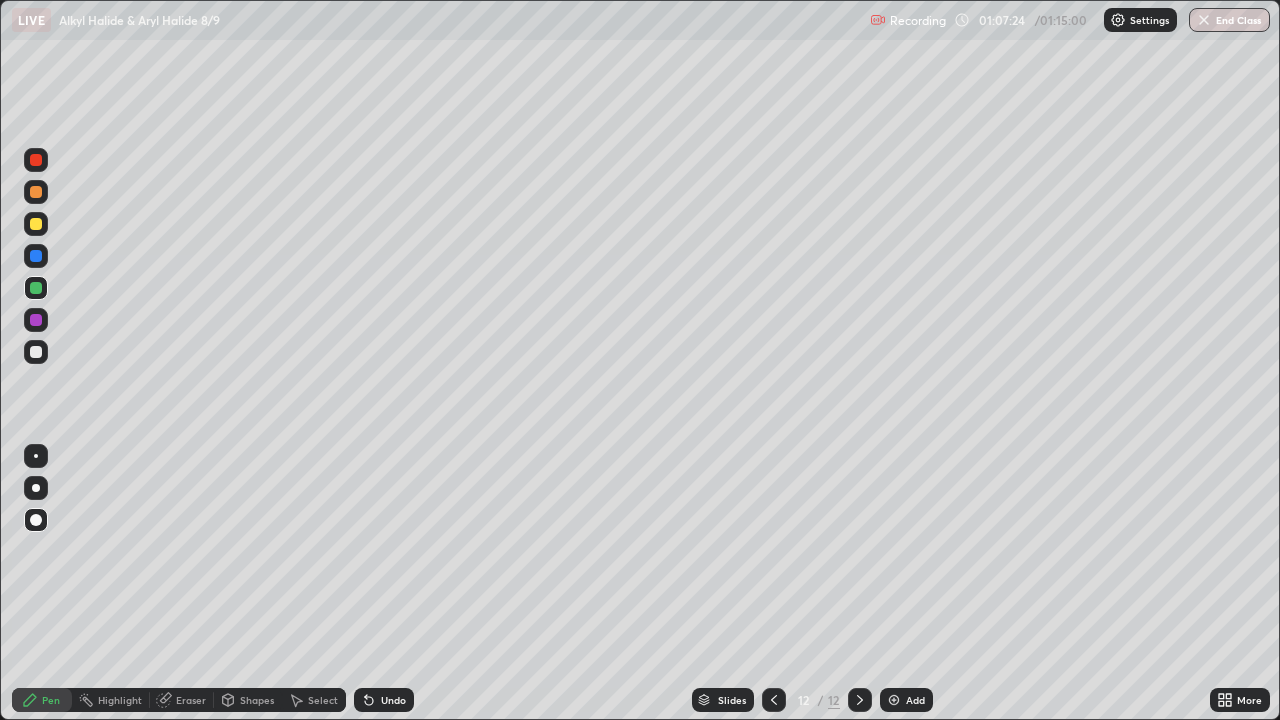 click at bounding box center (36, 488) 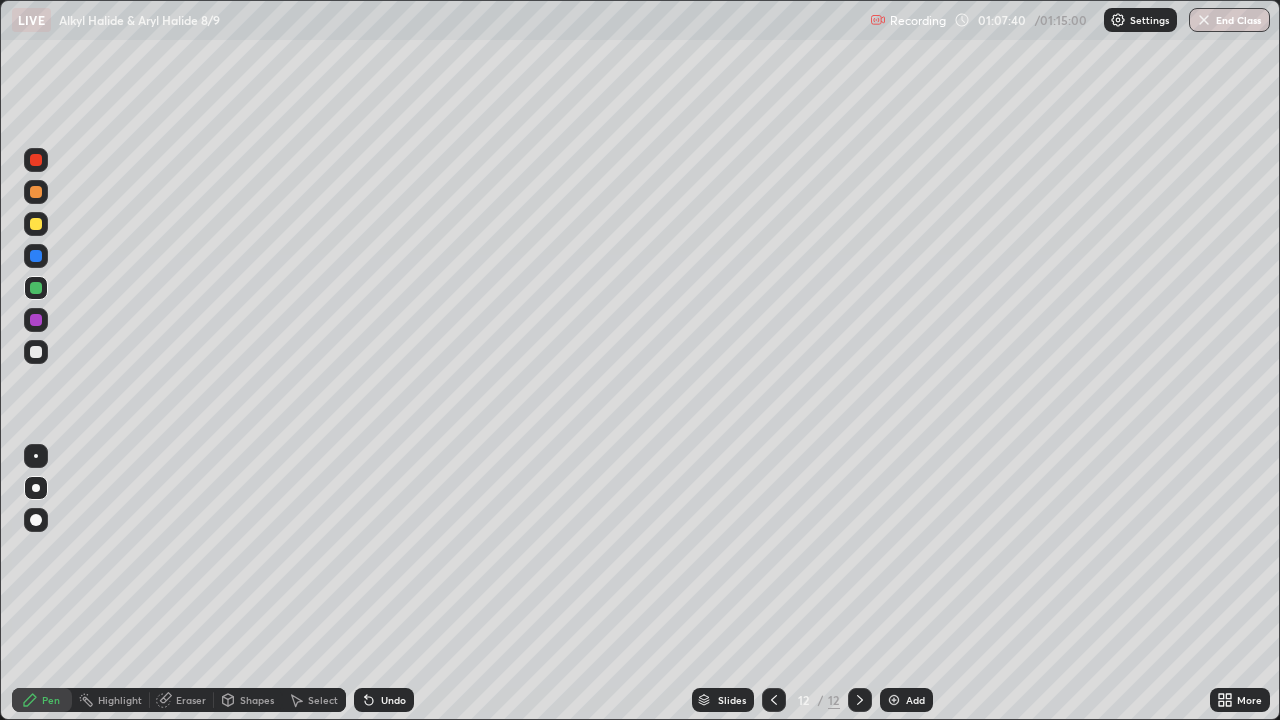 click at bounding box center (36, 352) 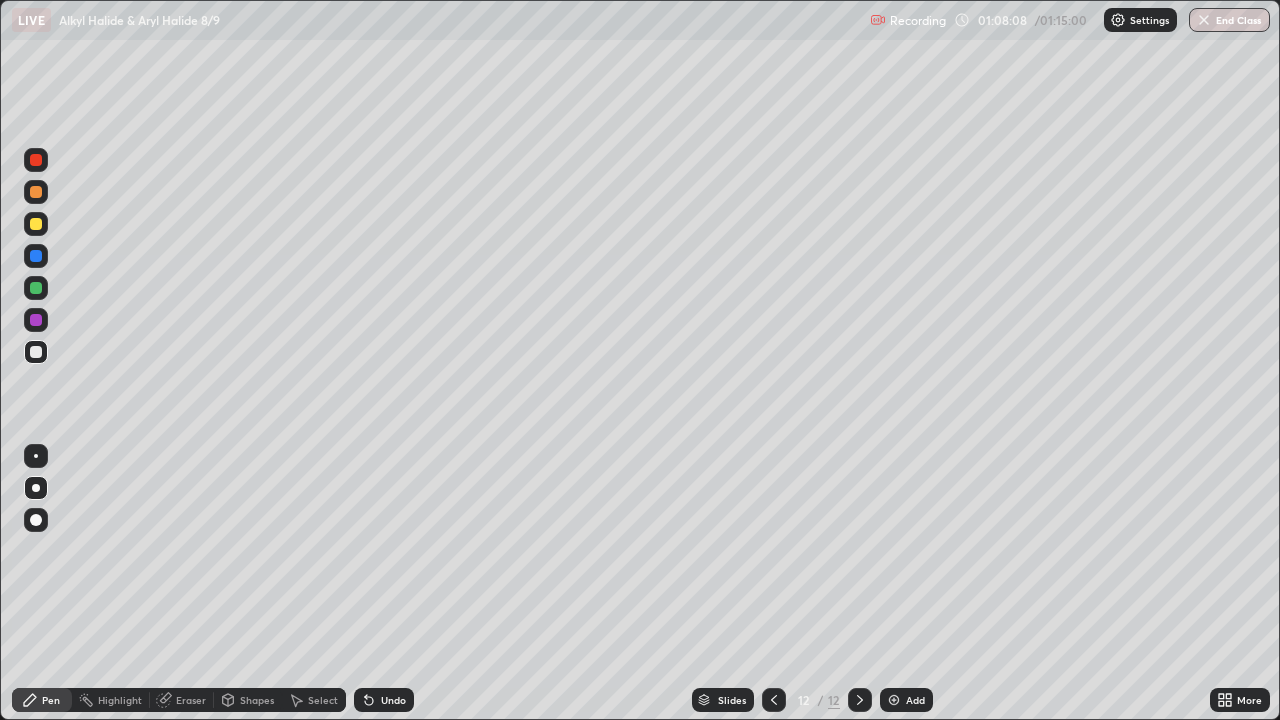 click at bounding box center [36, 352] 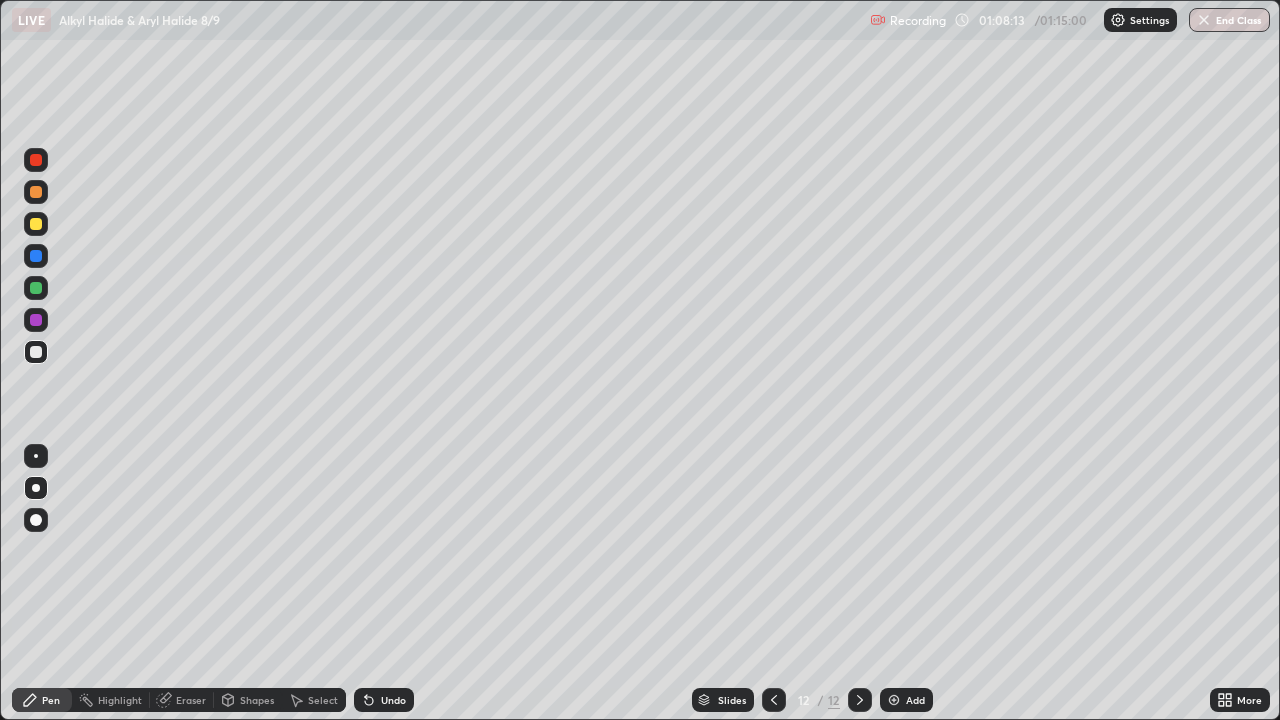 click on "Eraser" at bounding box center (191, 700) 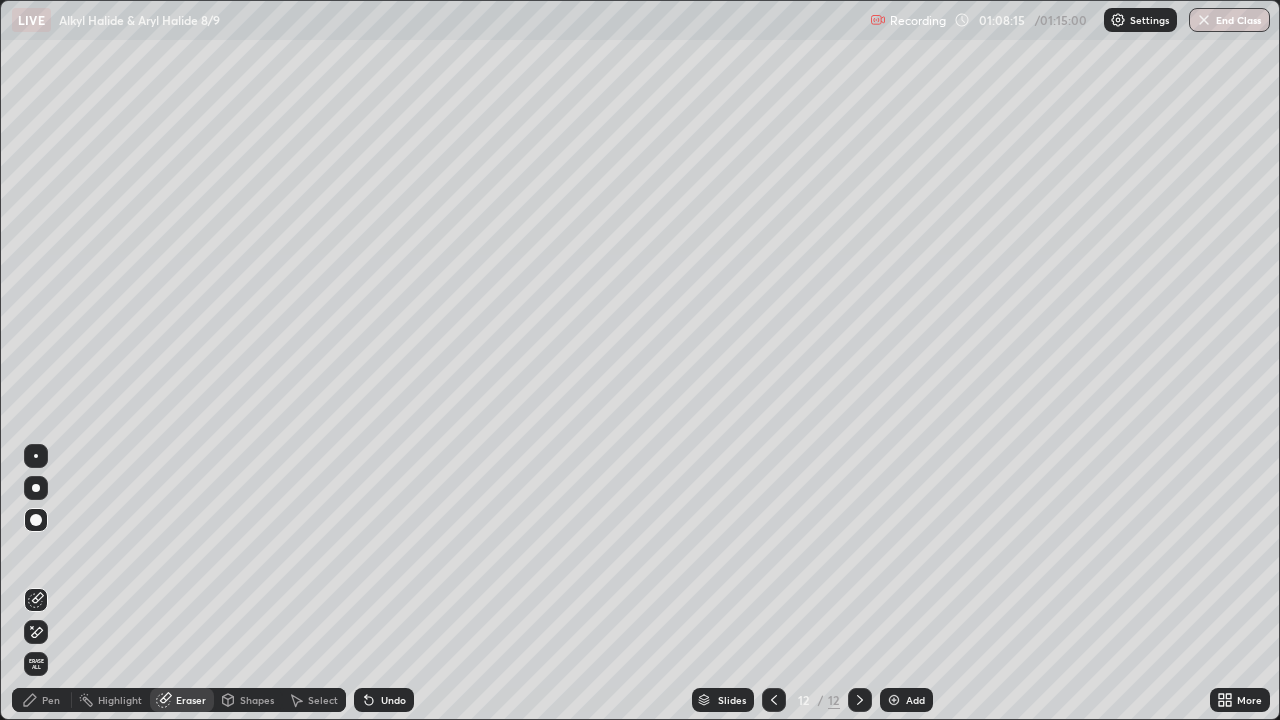 click 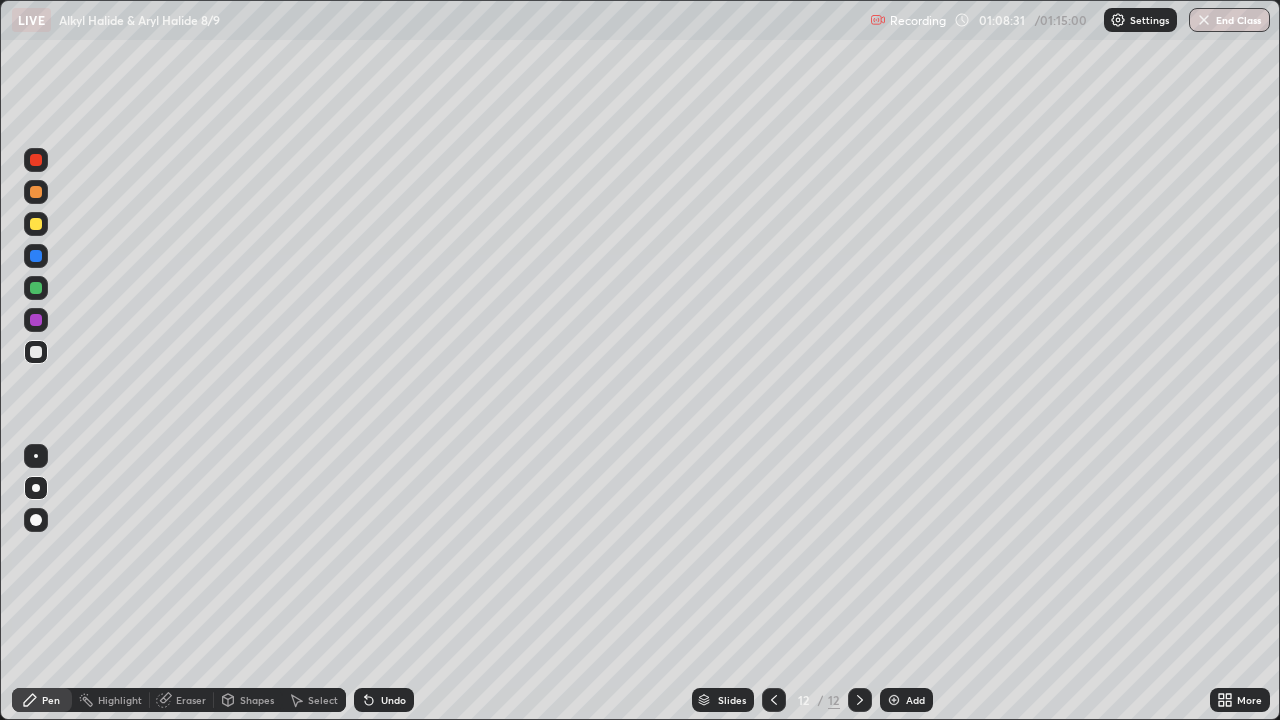 click on "Highlight" at bounding box center (111, 700) 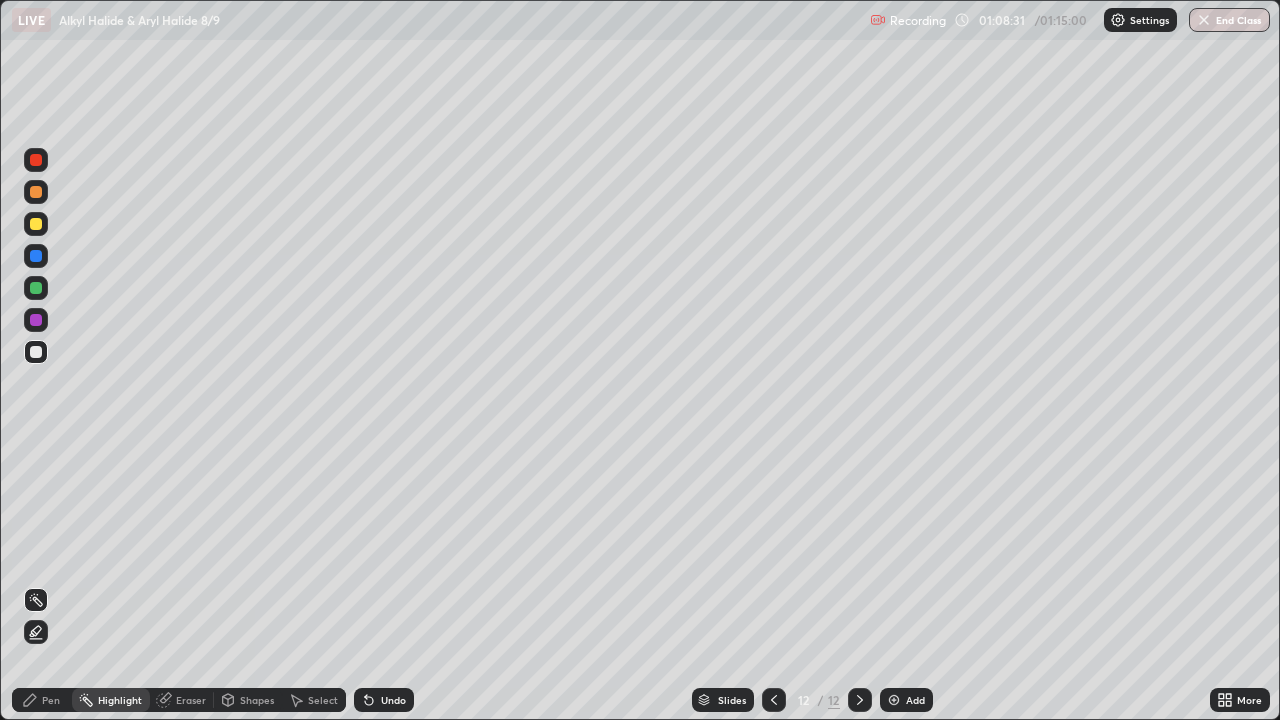 click on "Eraser" at bounding box center [191, 700] 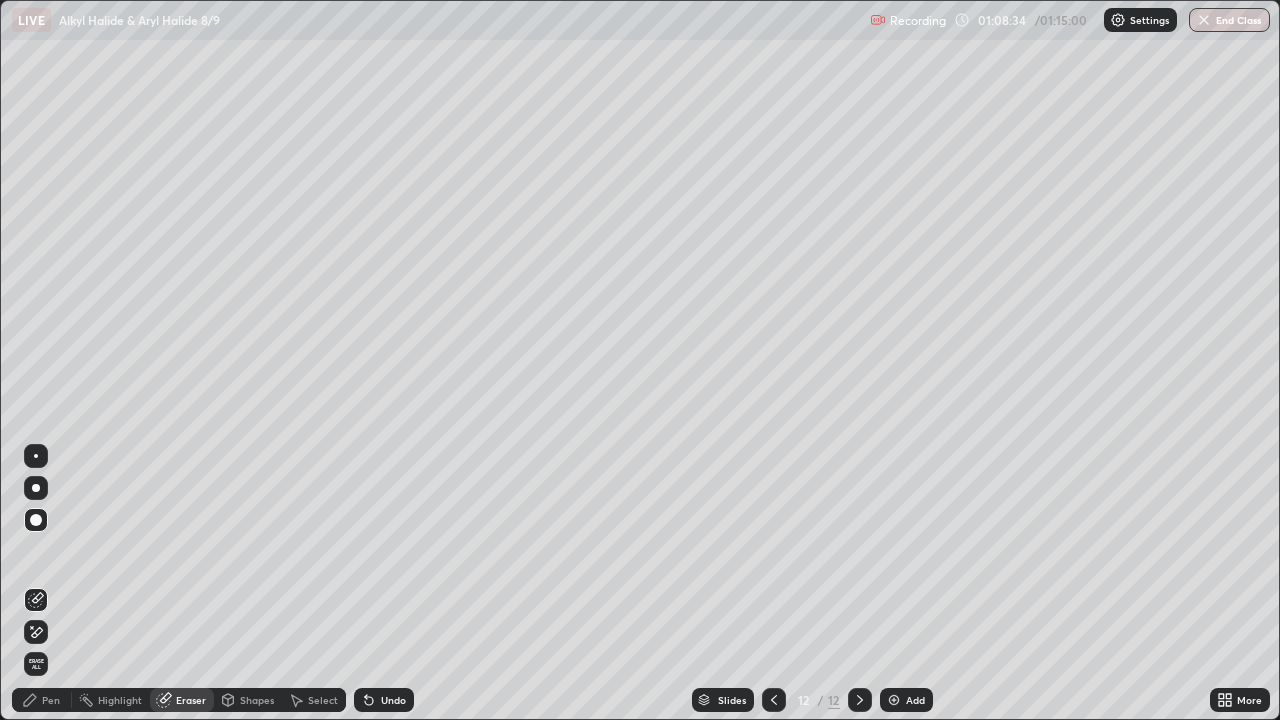 click on "Pen" at bounding box center [51, 700] 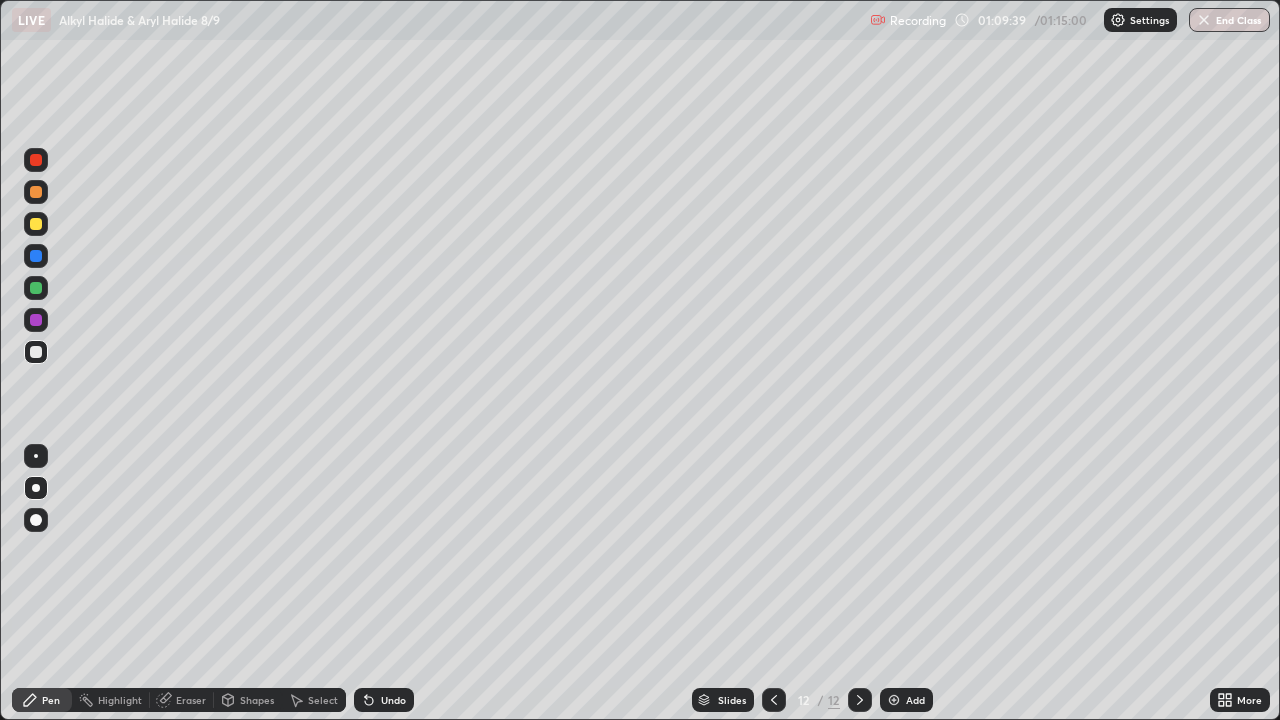 click on "Eraser" at bounding box center (182, 700) 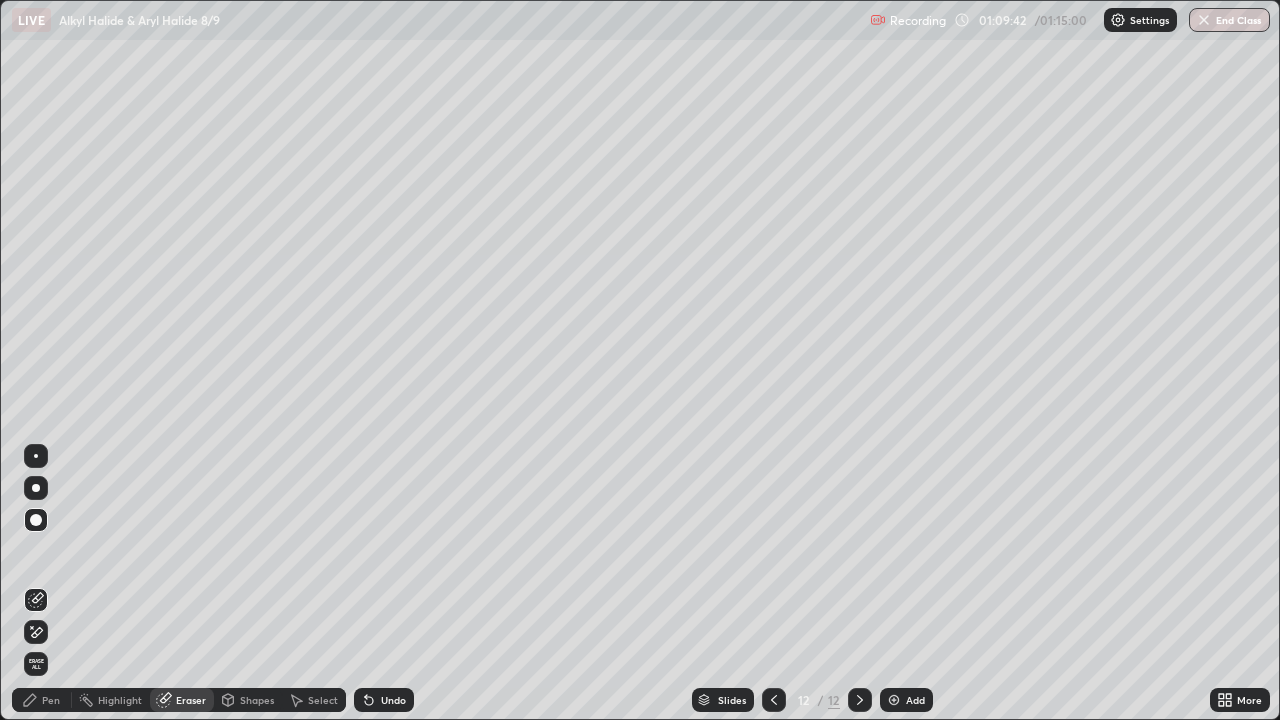 click on "Pen" at bounding box center [42, 700] 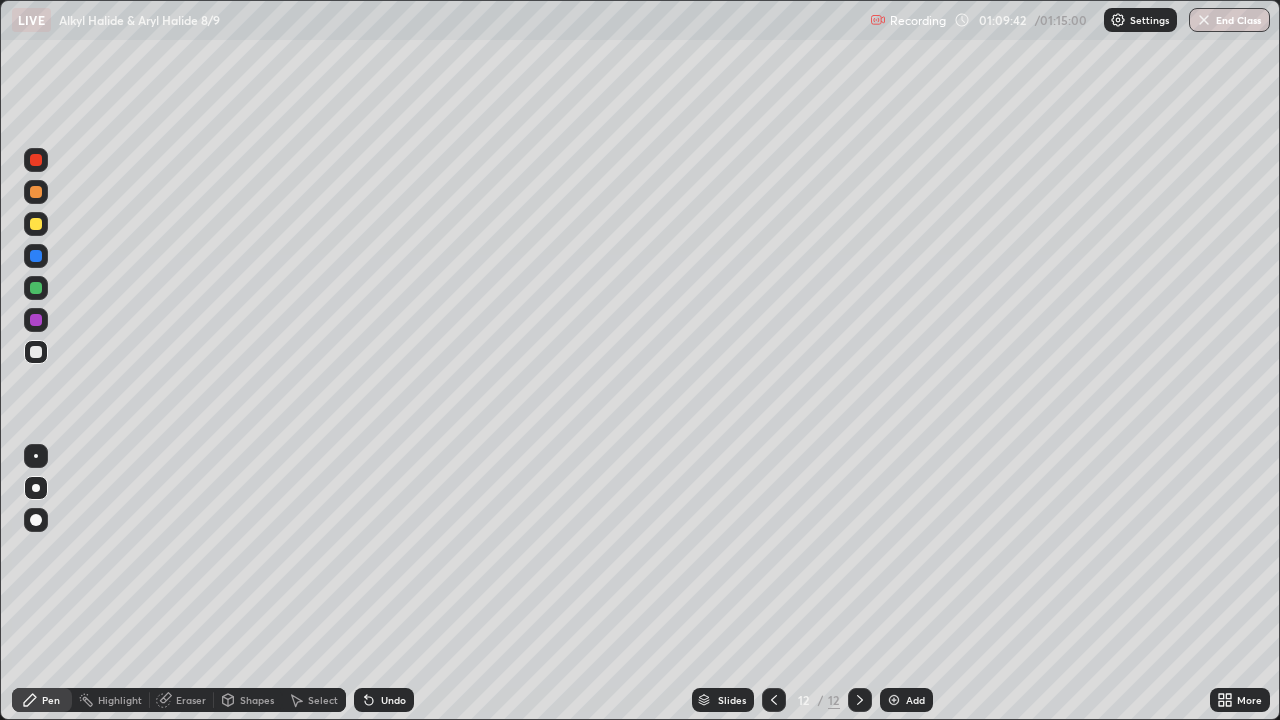 click at bounding box center [36, 320] 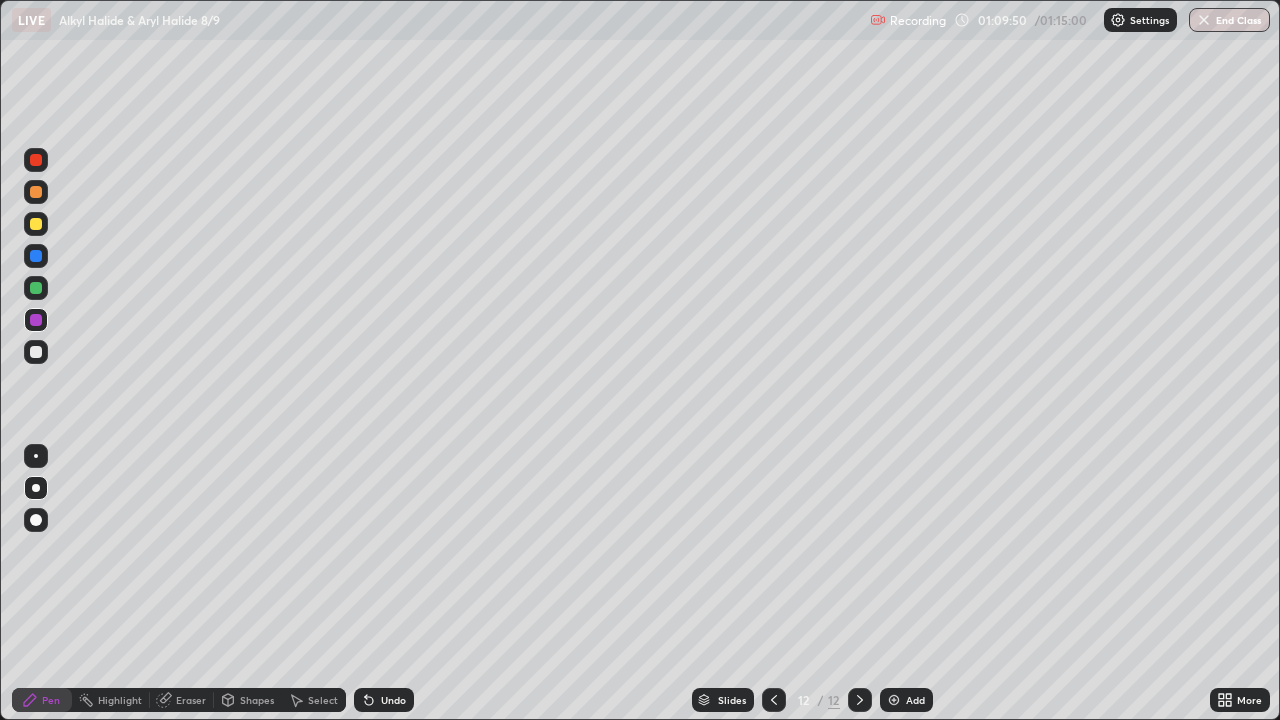 click at bounding box center [36, 520] 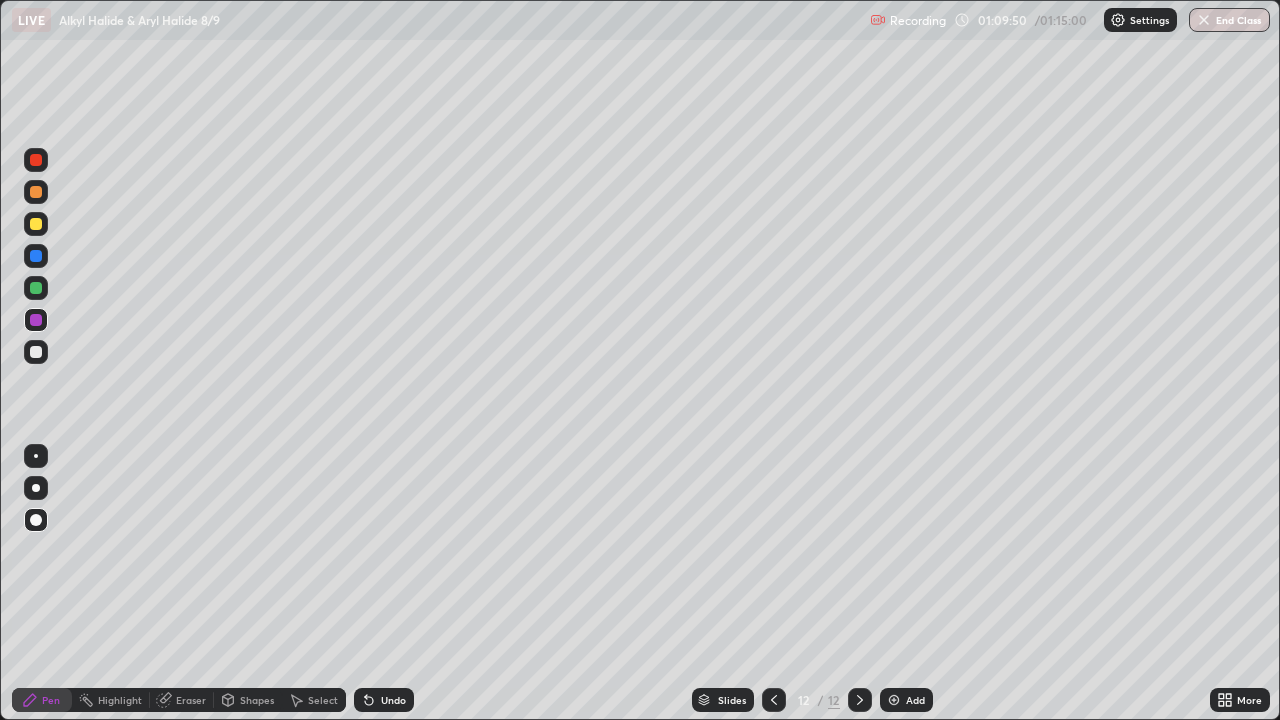 click at bounding box center [36, 488] 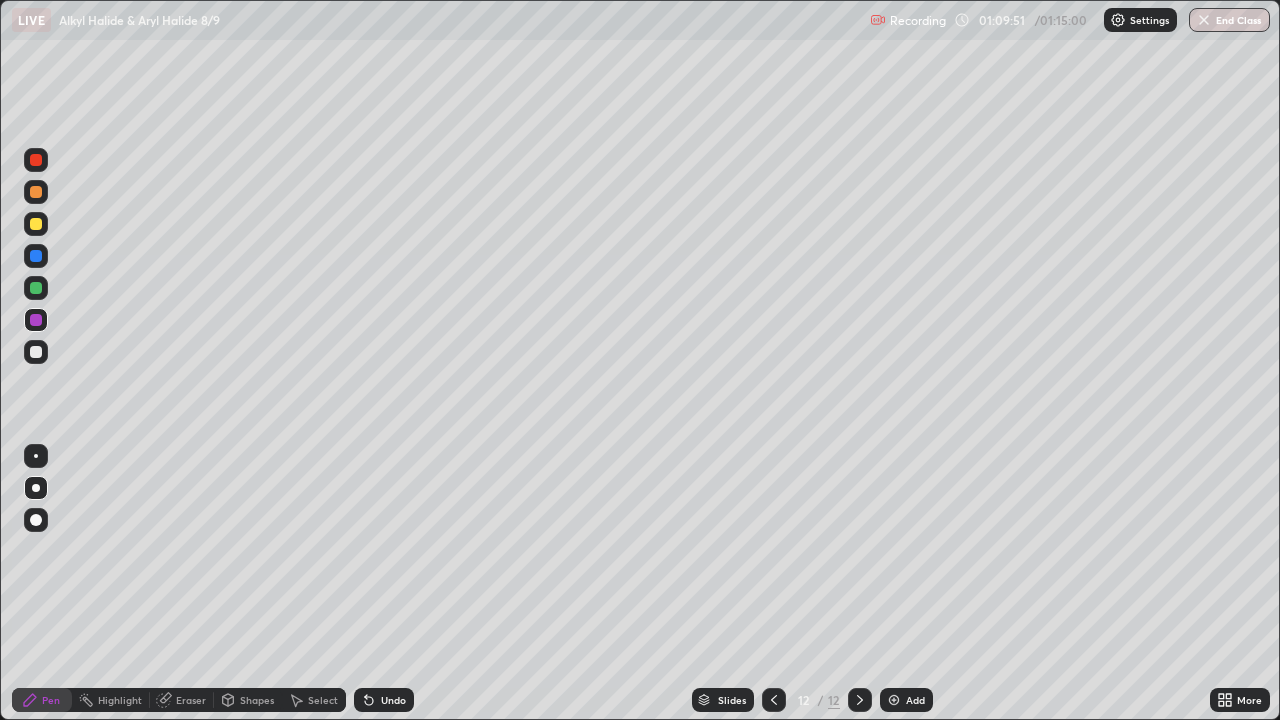 click at bounding box center [36, 352] 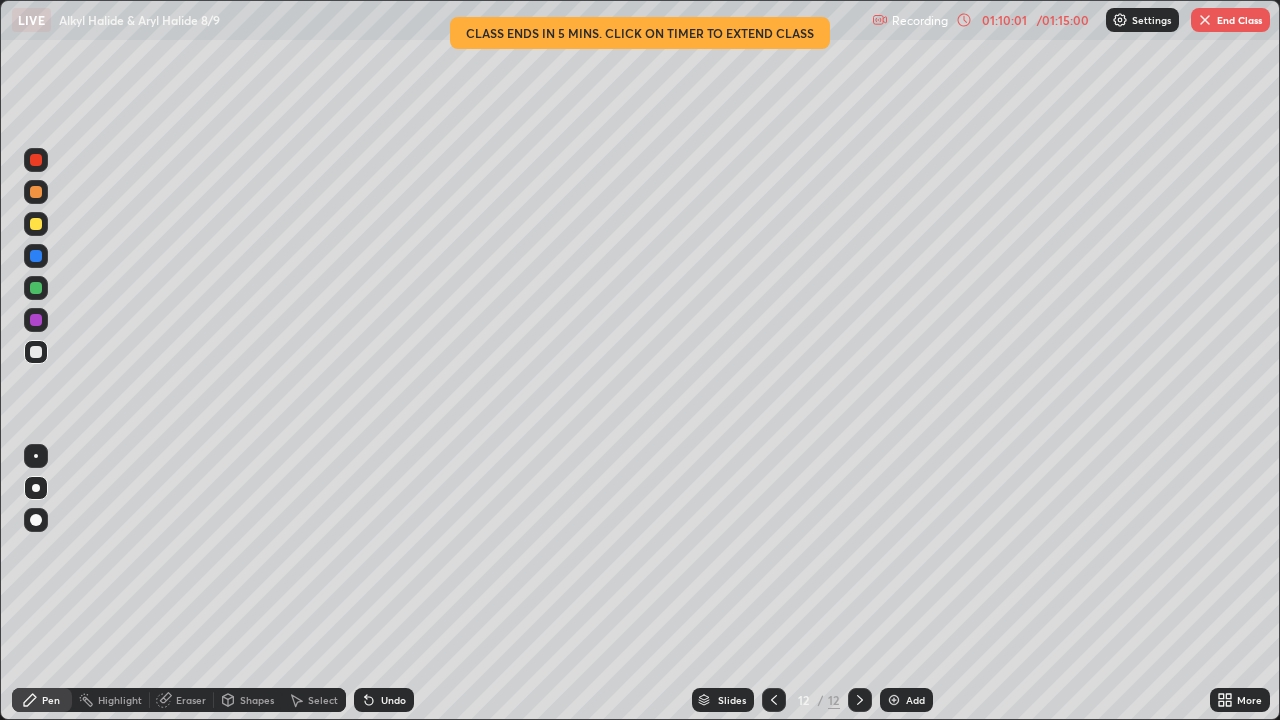 click on "Shapes" at bounding box center [248, 700] 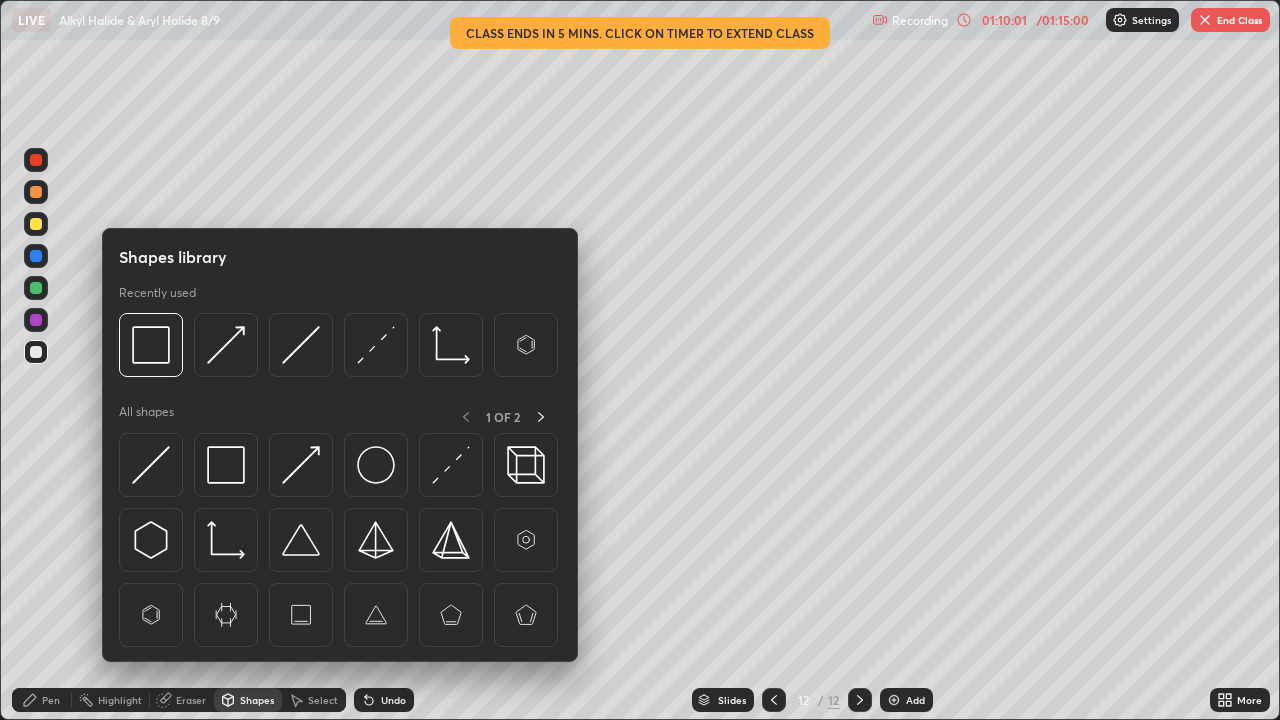 click on "Eraser" at bounding box center (182, 700) 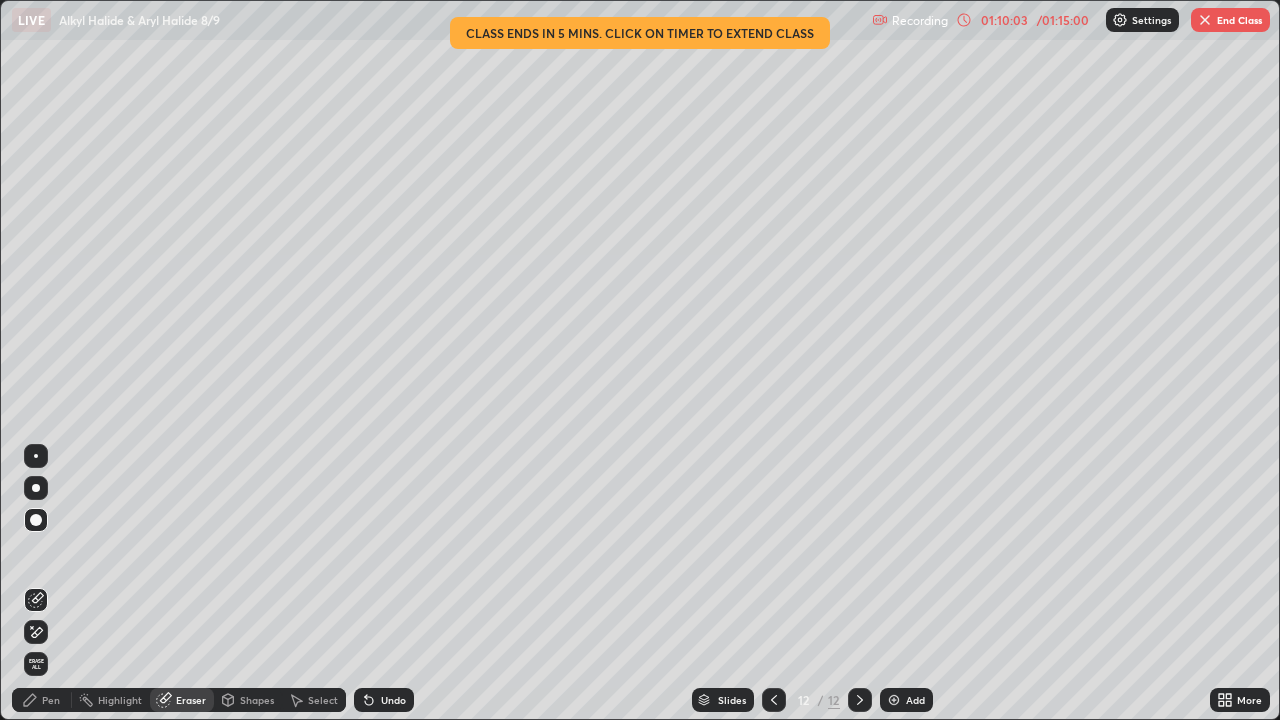 click on "Pen" at bounding box center [42, 700] 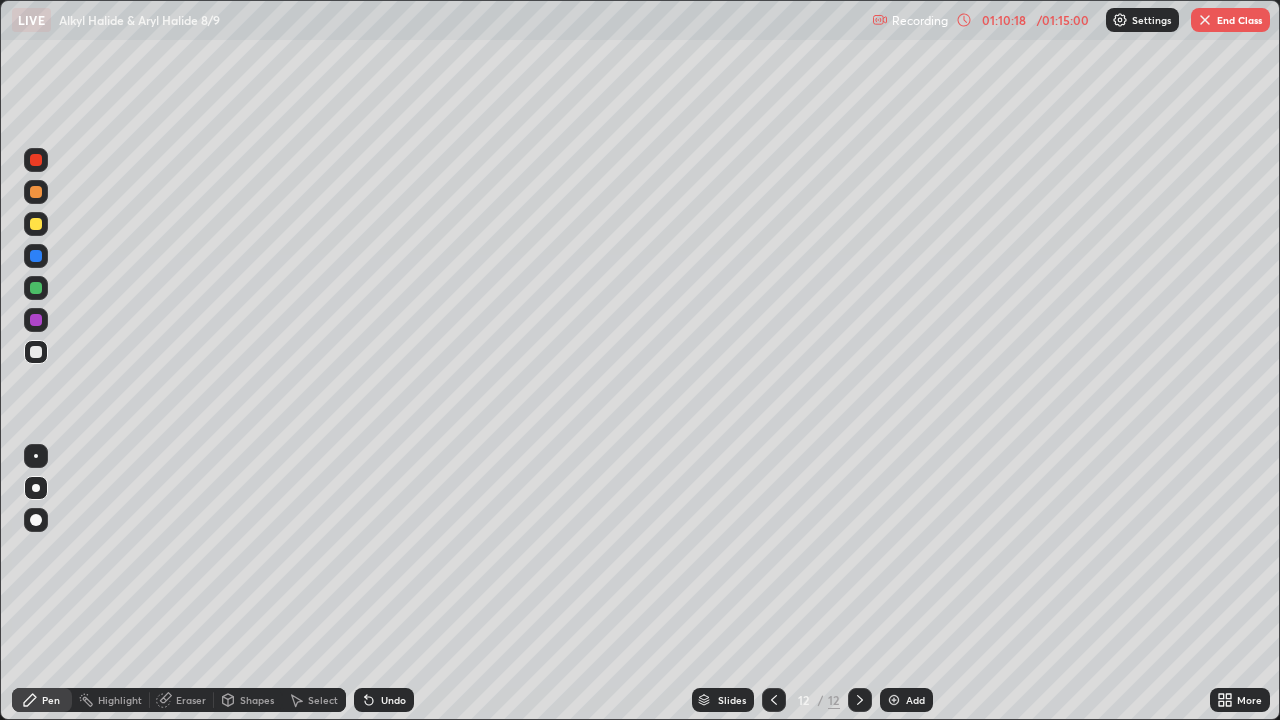 click on "Eraser" at bounding box center [182, 700] 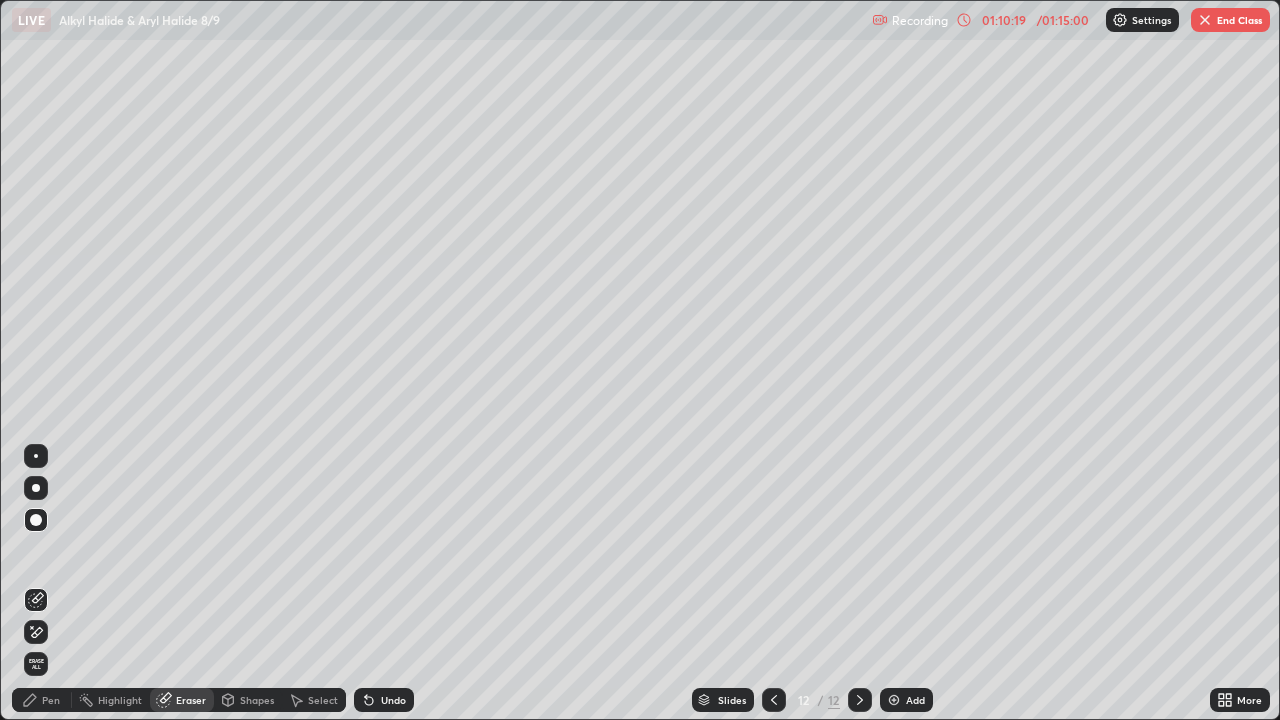 click on "Pen" at bounding box center [51, 700] 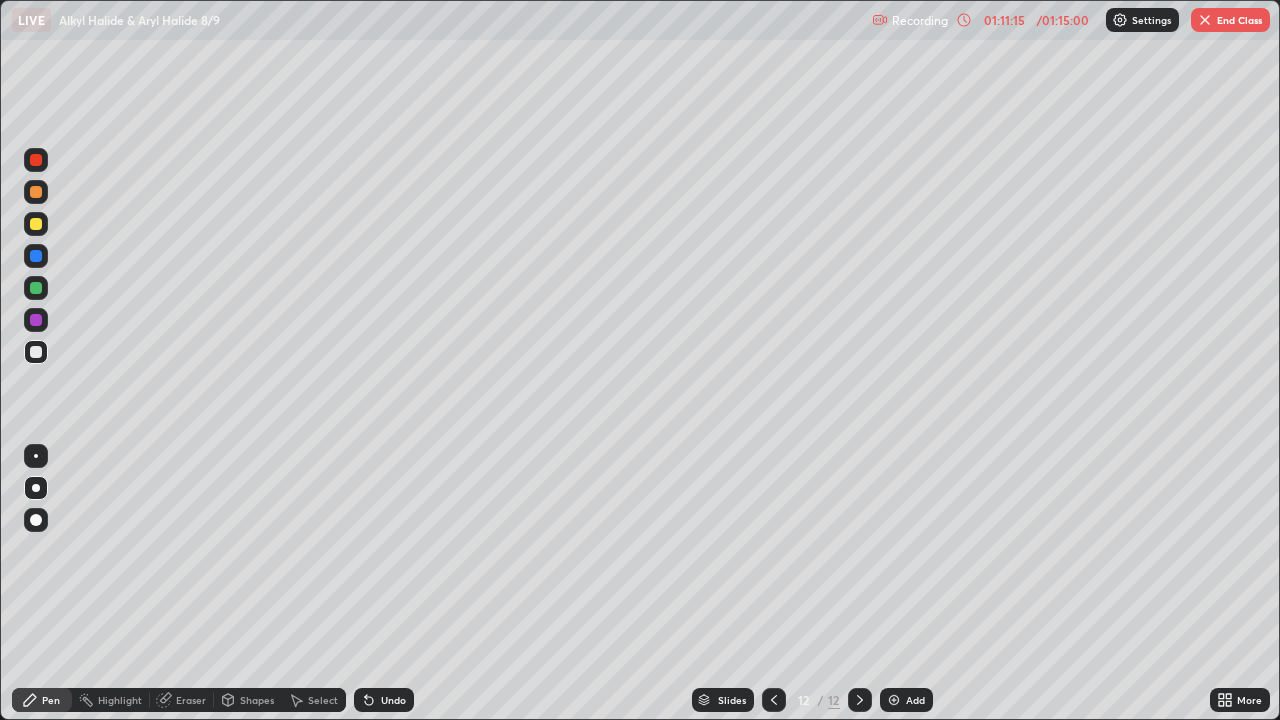 click at bounding box center (774, 700) 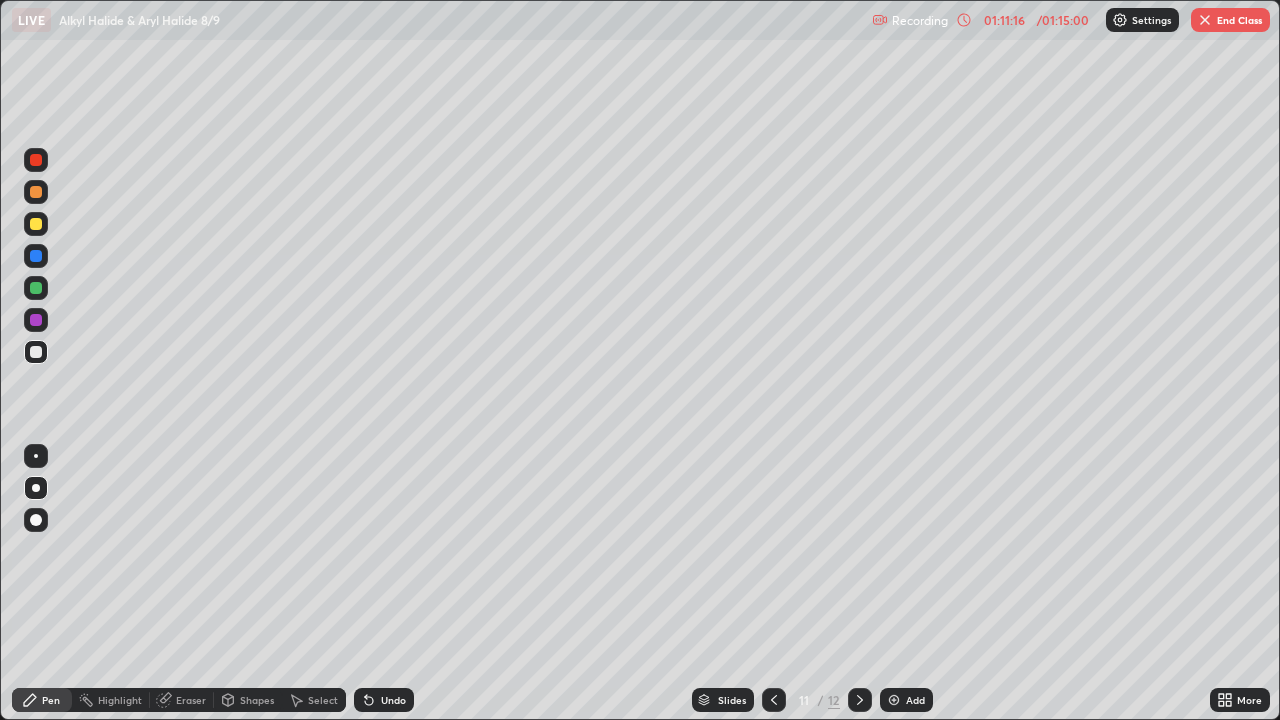 click on "Slides 11 / 12 Add" at bounding box center [812, 700] 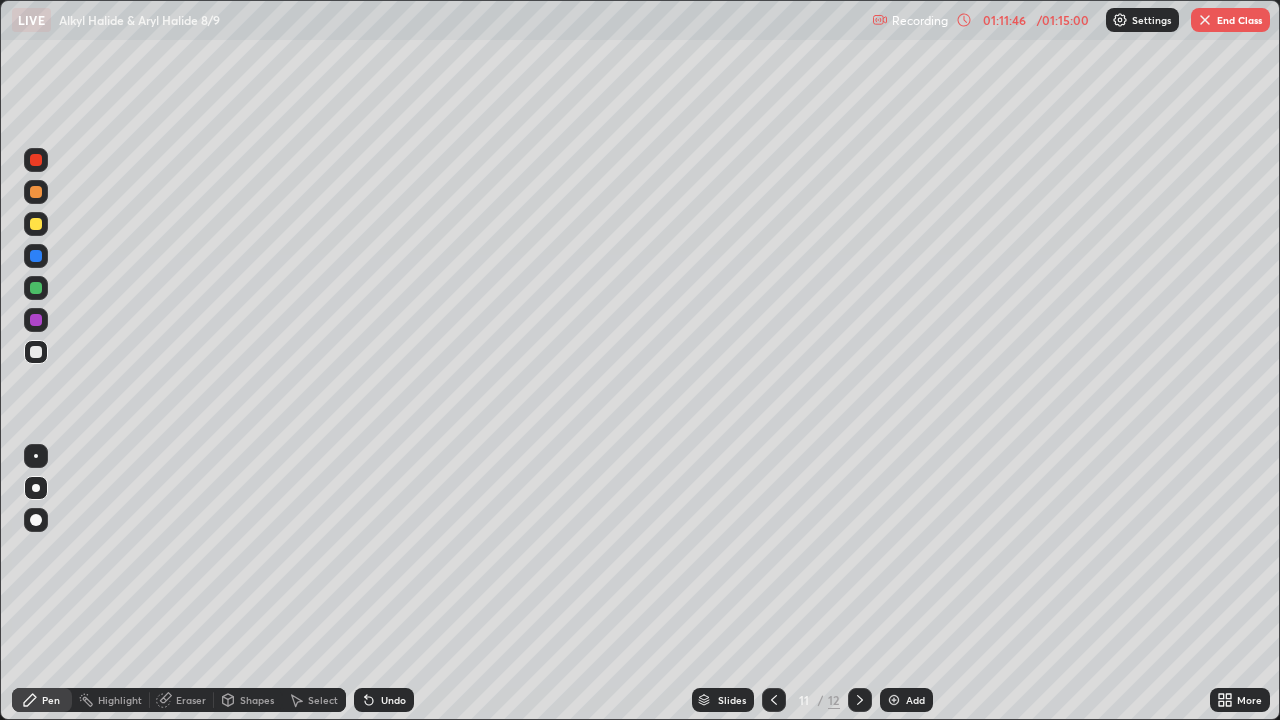 click 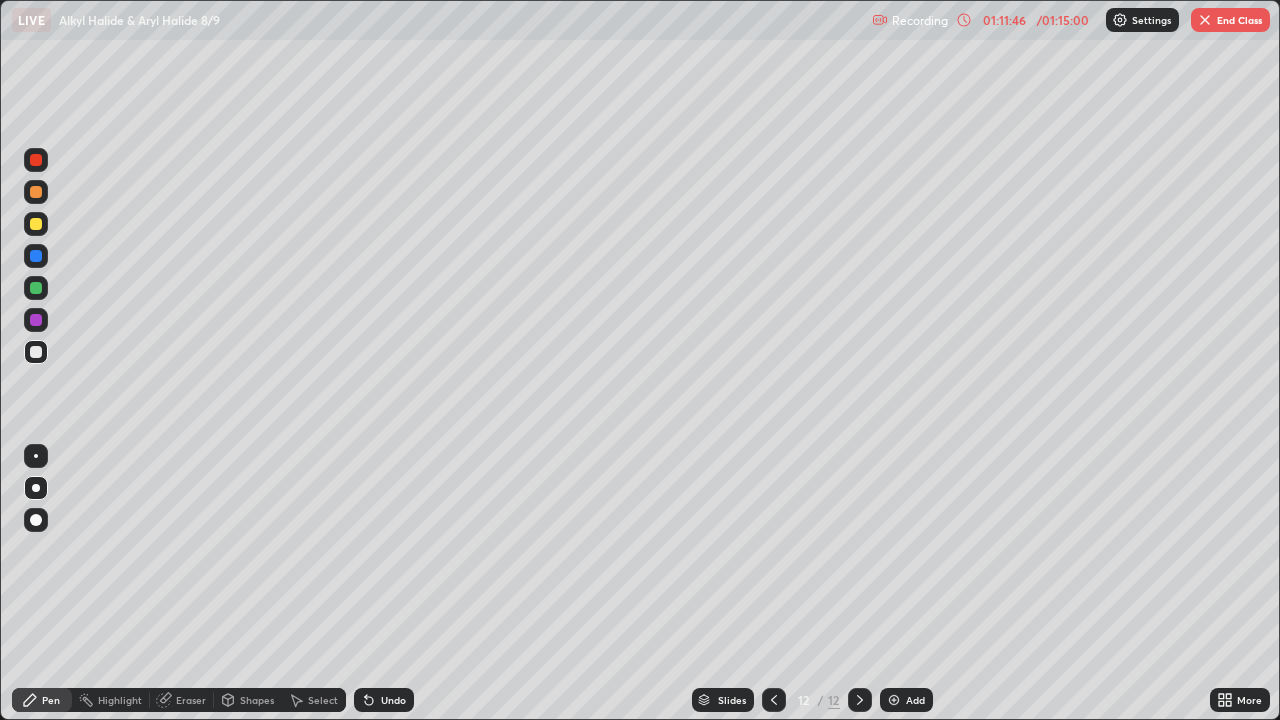 click 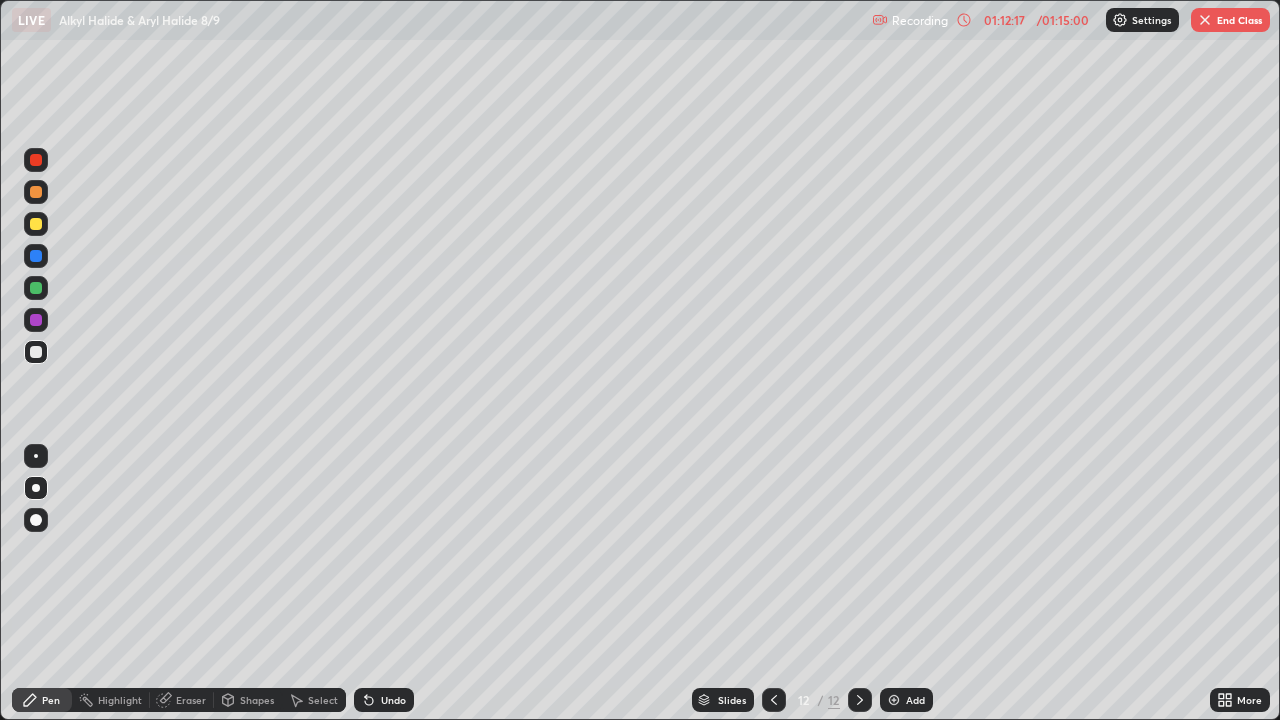 click at bounding box center [860, 700] 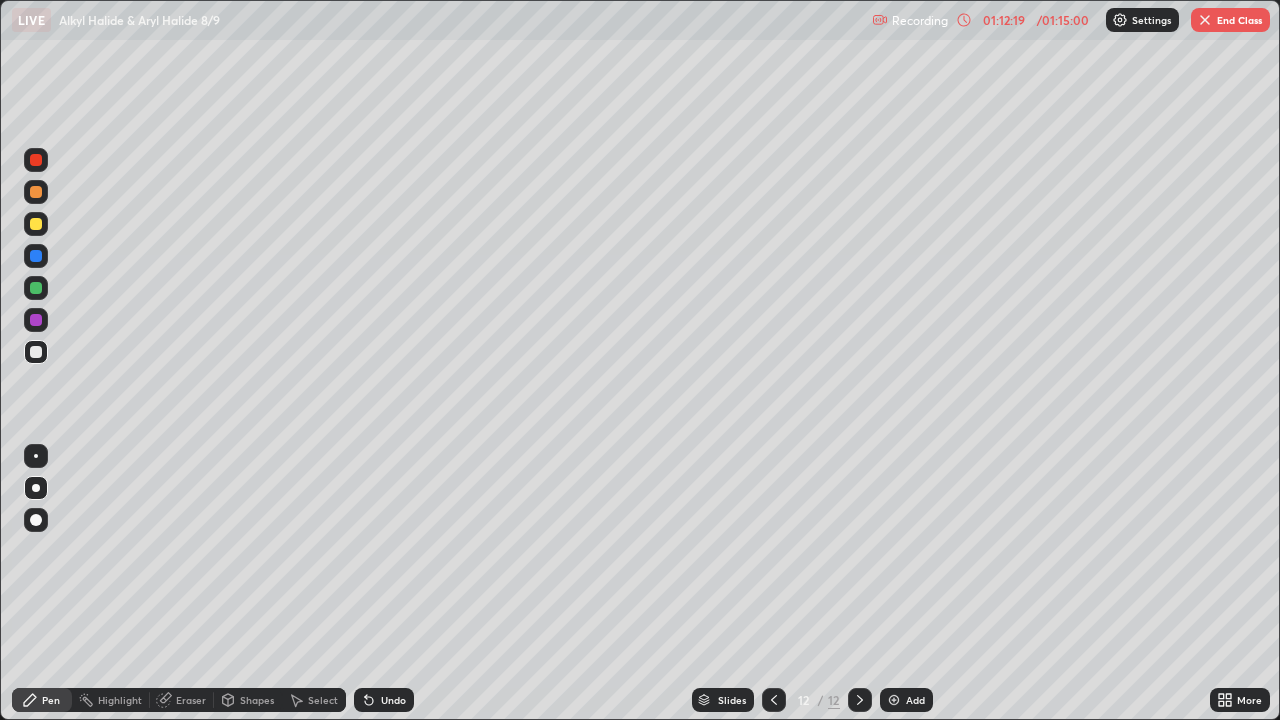 click on "Add" at bounding box center (906, 700) 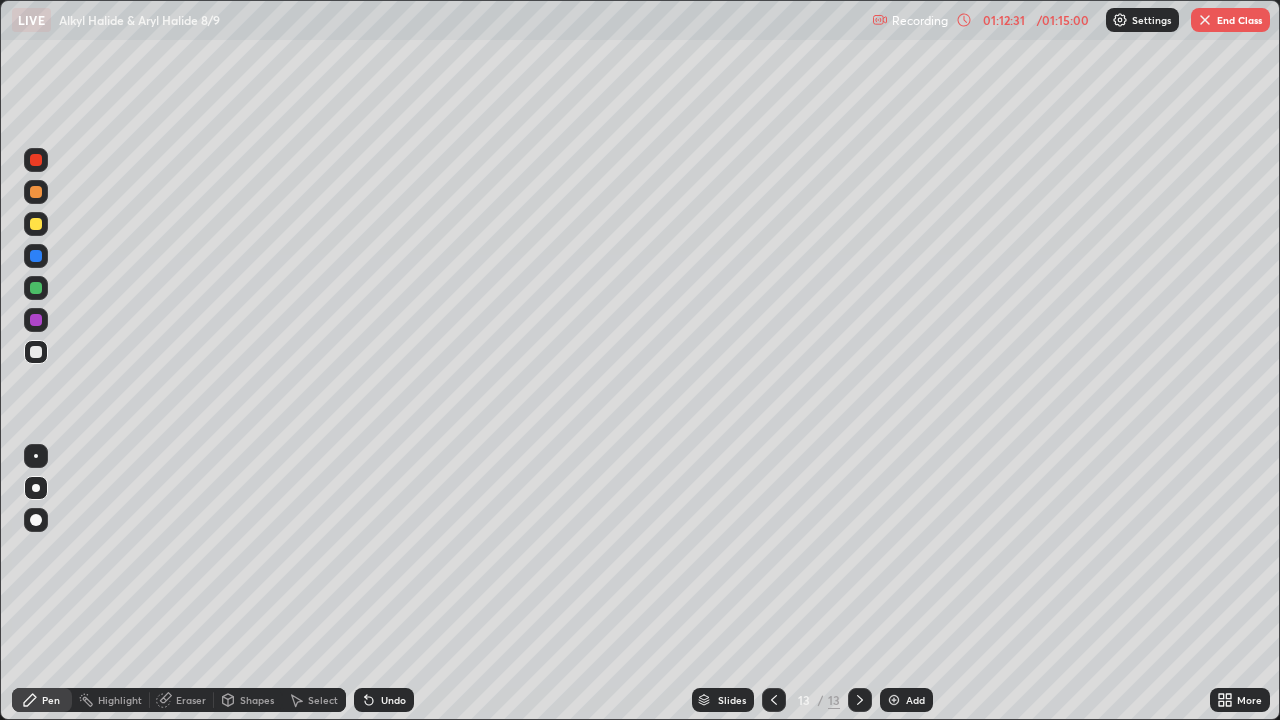 click on "Eraser" at bounding box center (182, 700) 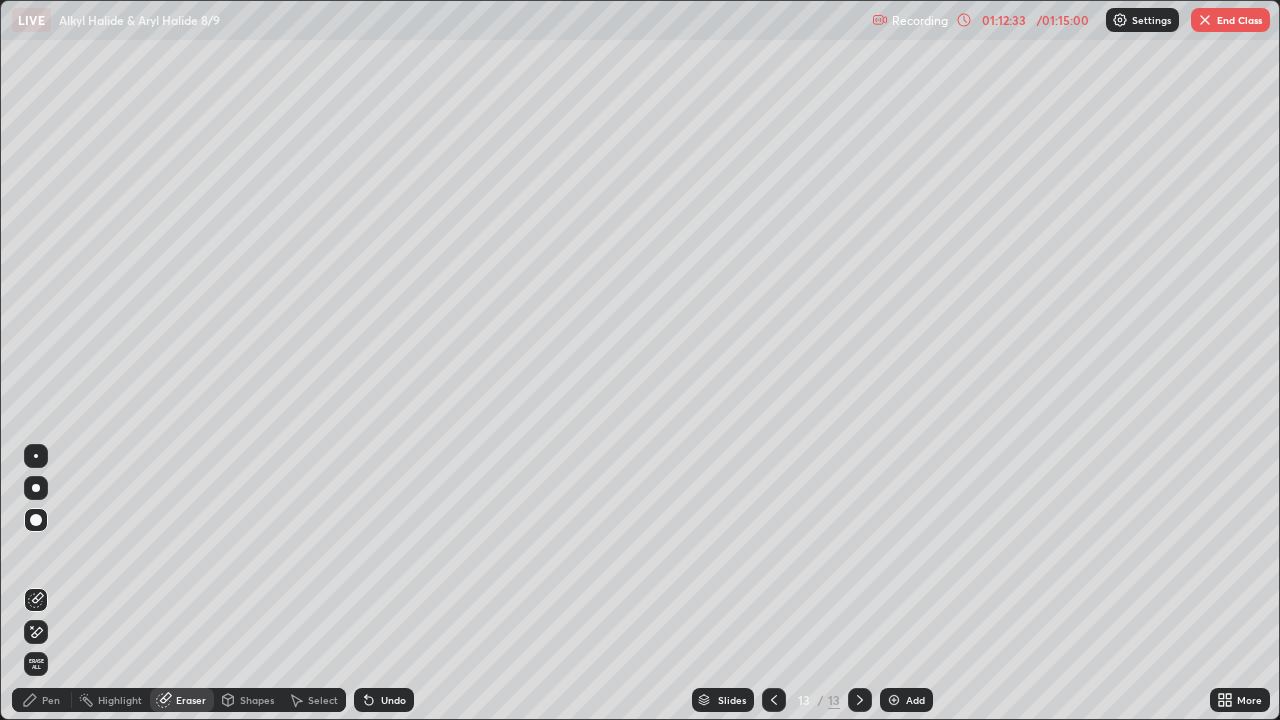 click on "Pen" at bounding box center [51, 700] 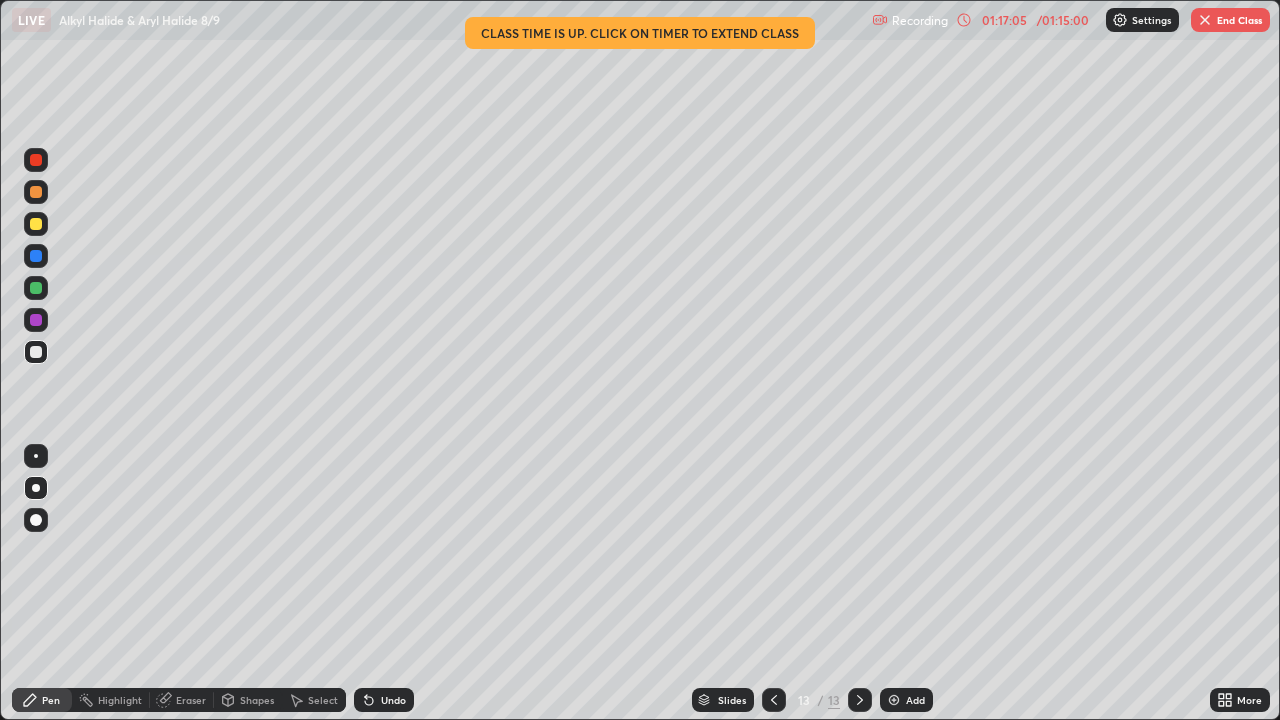 click on "End Class" at bounding box center (1230, 20) 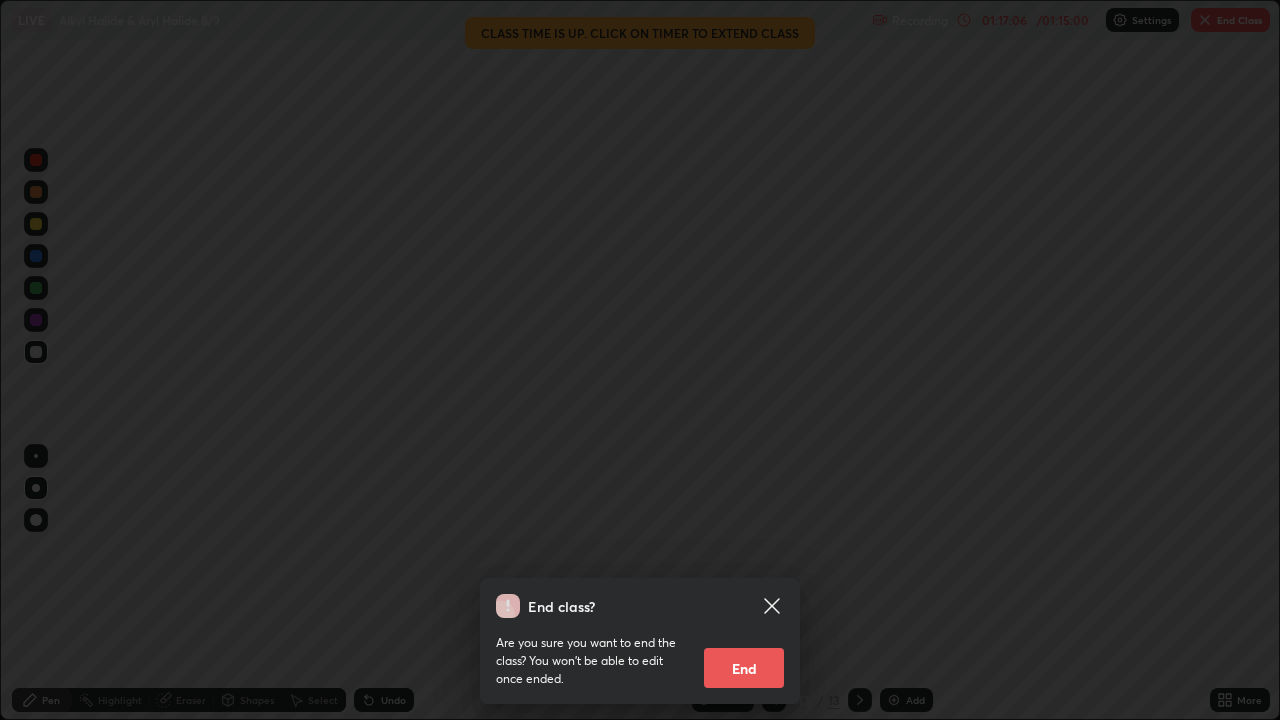 click on "End" at bounding box center [744, 668] 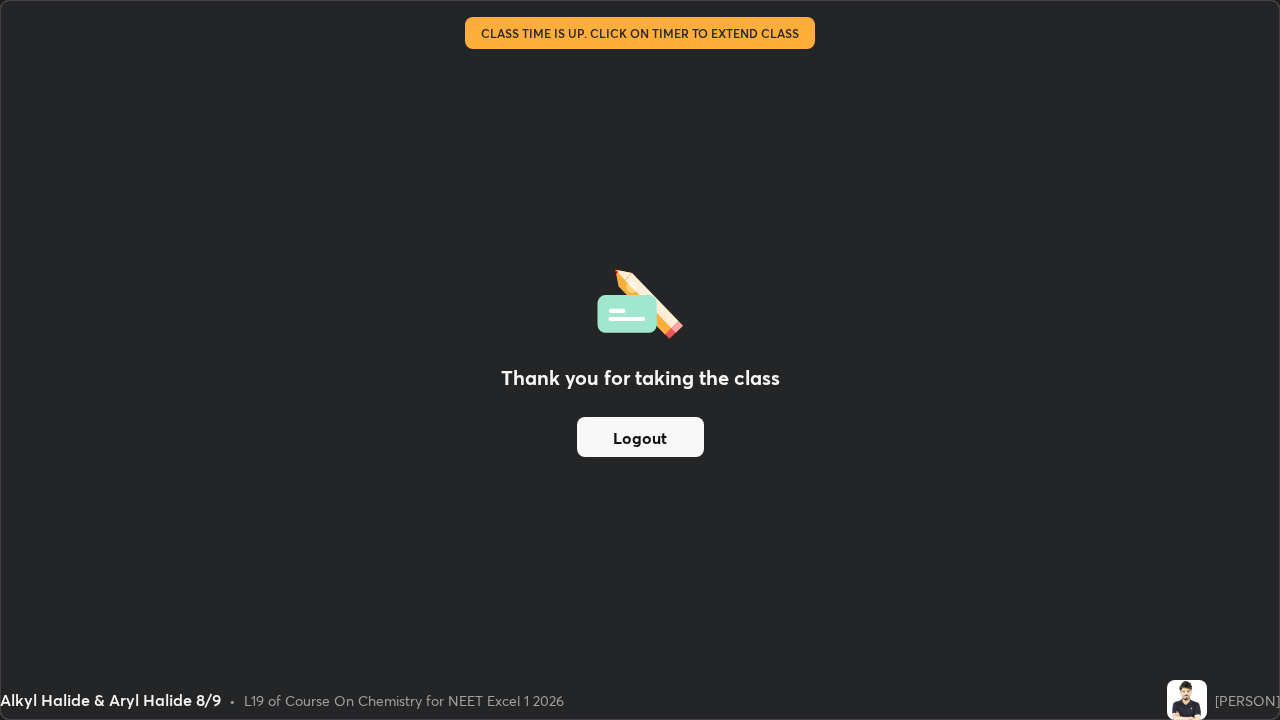 click on "Logout" at bounding box center [640, 437] 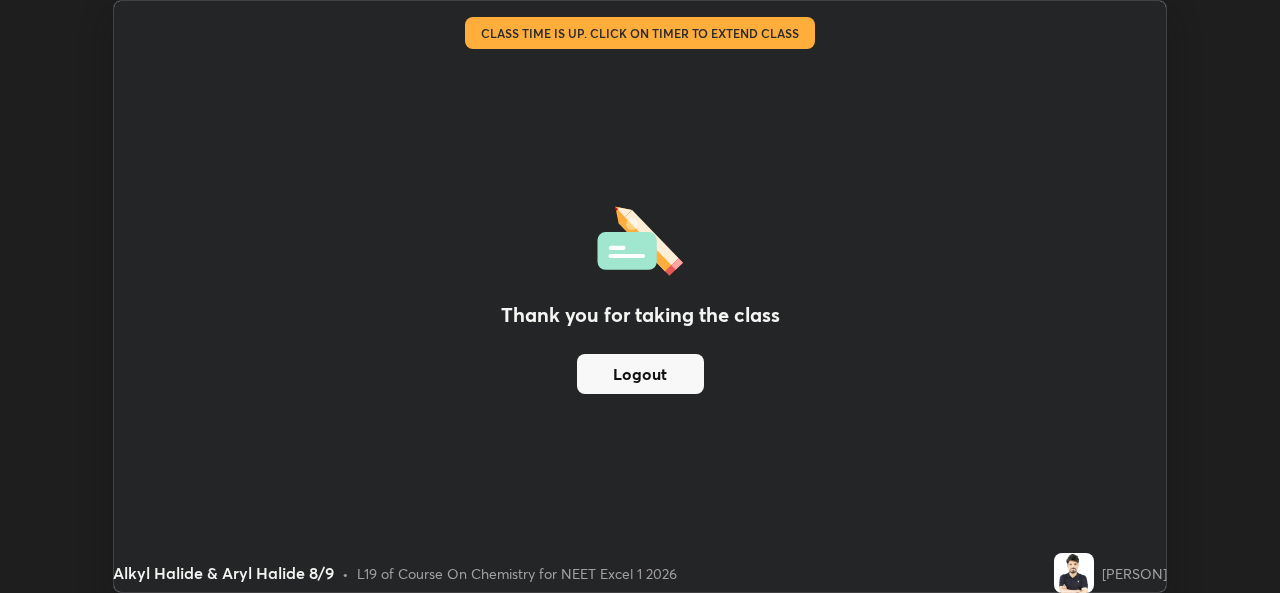 scroll, scrollTop: 593, scrollLeft: 1280, axis: both 